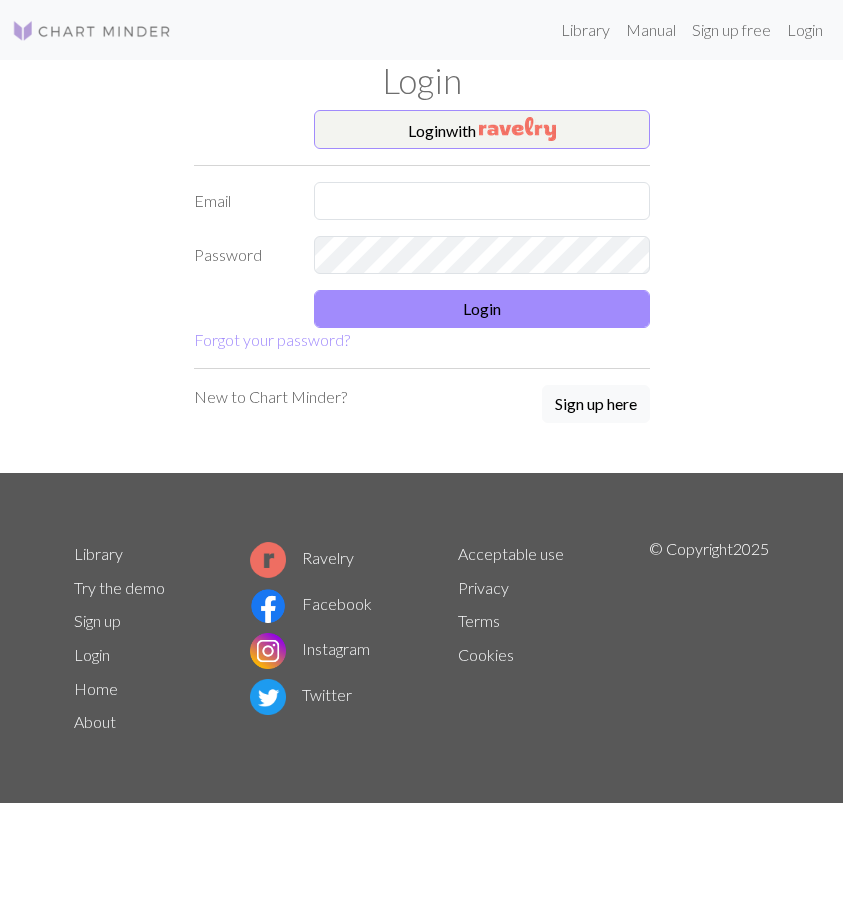 scroll, scrollTop: 0, scrollLeft: 0, axis: both 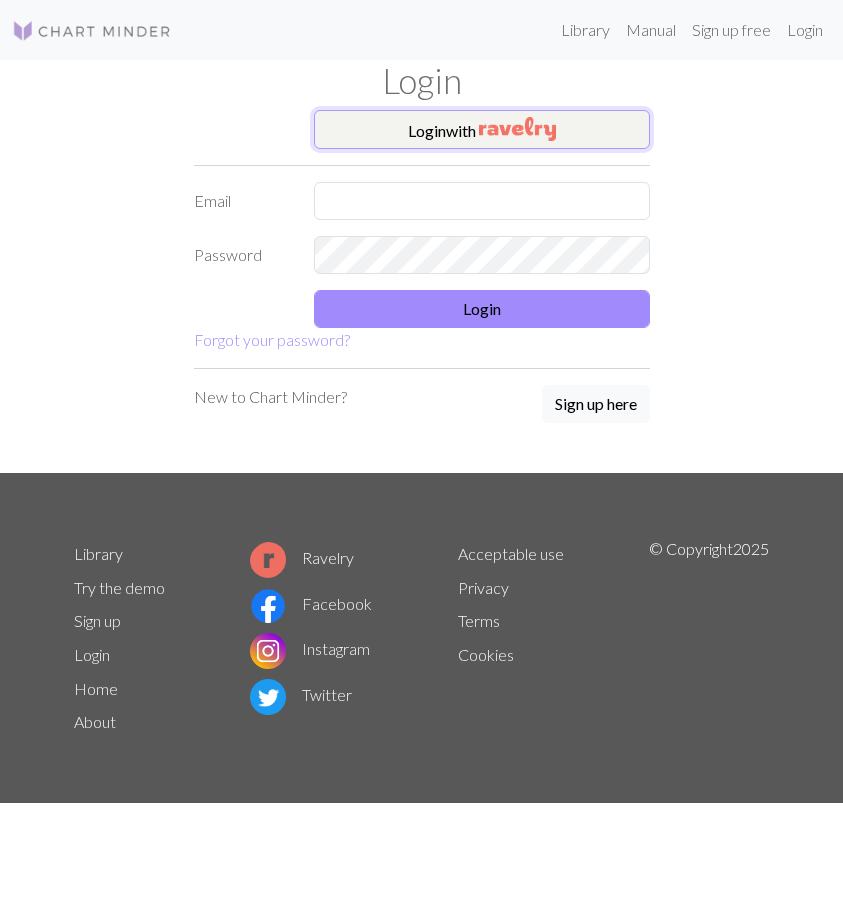 click on "Login  with" at bounding box center [482, 130] 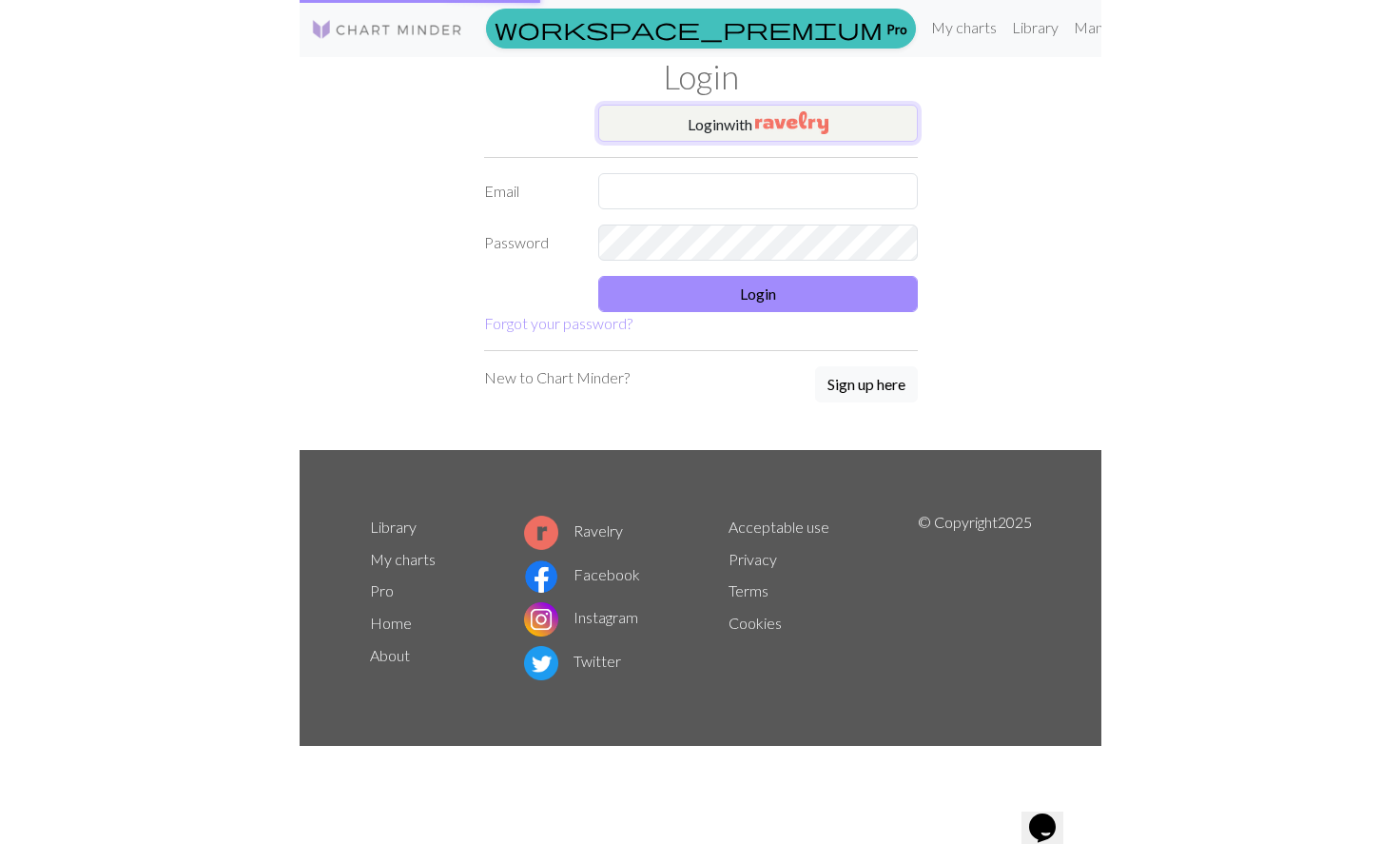 scroll, scrollTop: 0, scrollLeft: 0, axis: both 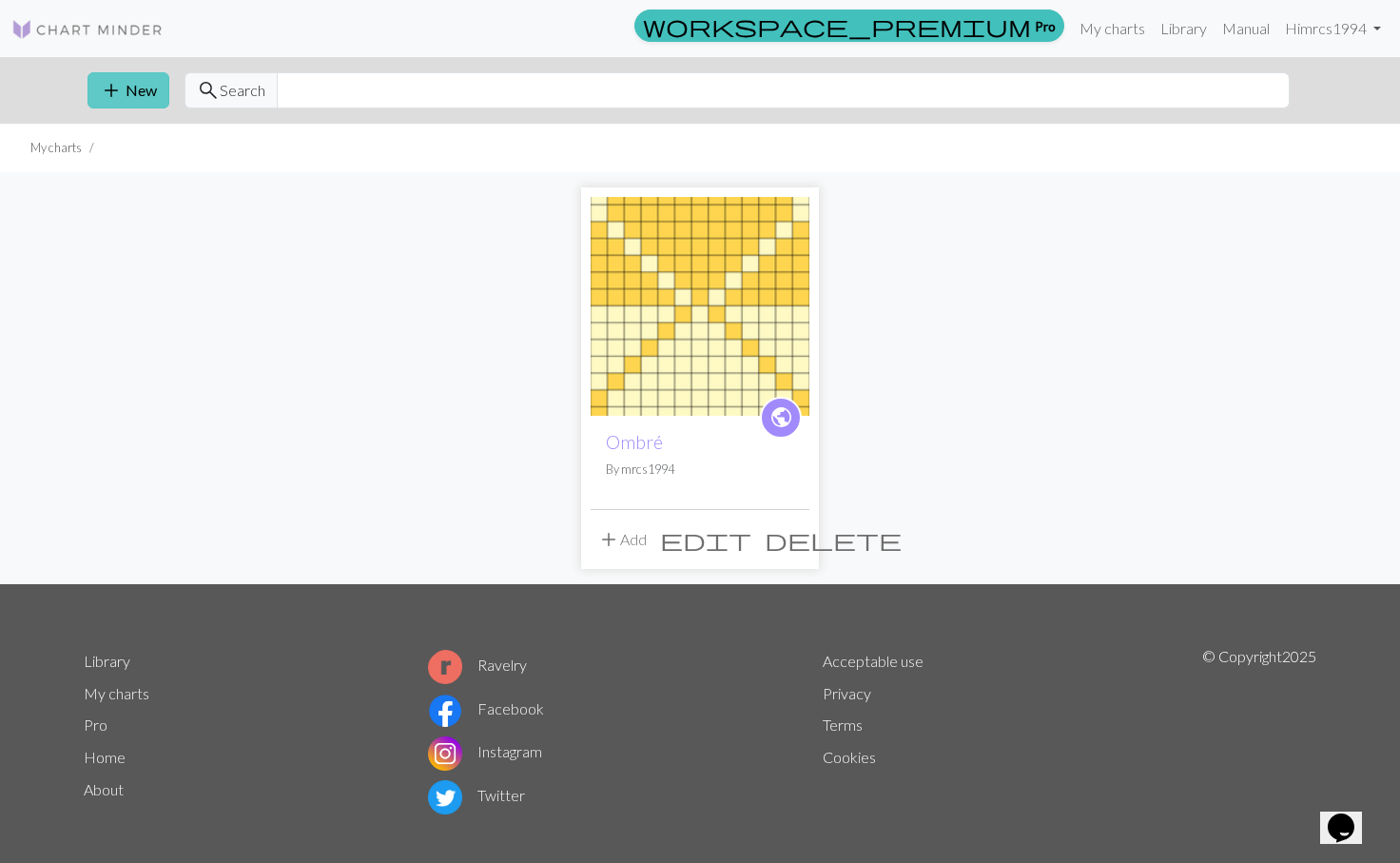 click on "add" at bounding box center [111, 90] 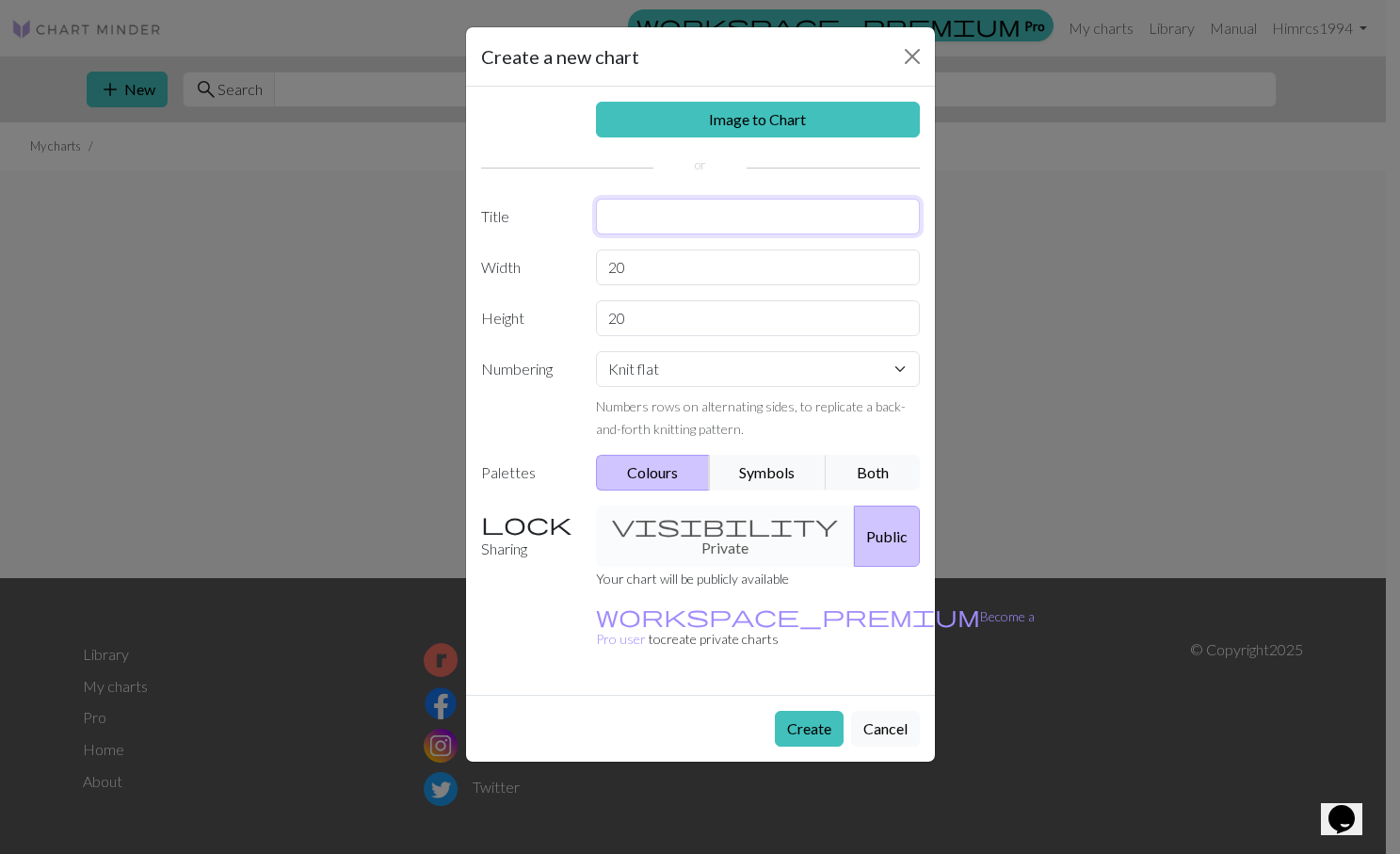 click at bounding box center [758, 217] 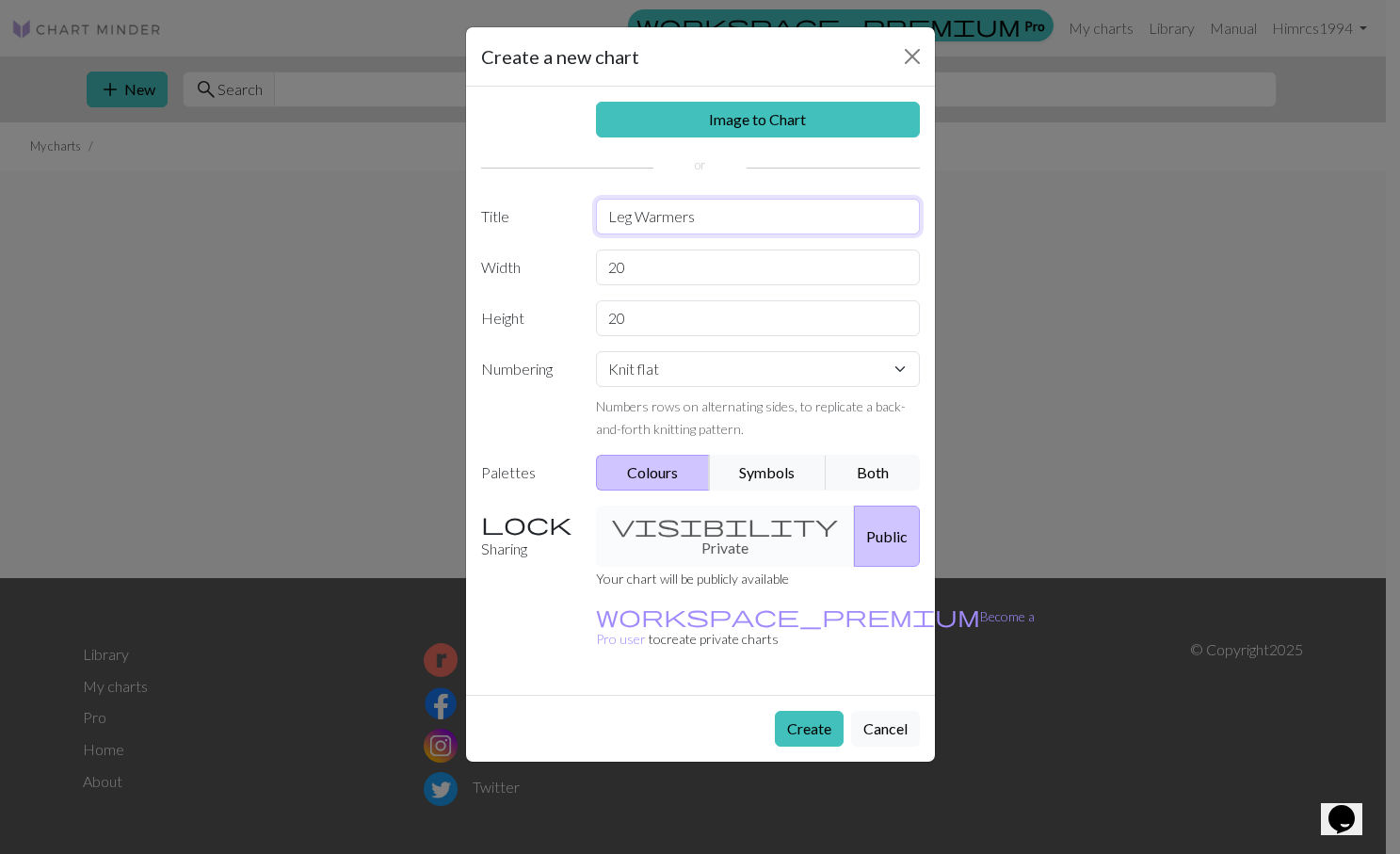 type on "Leg Warmers" 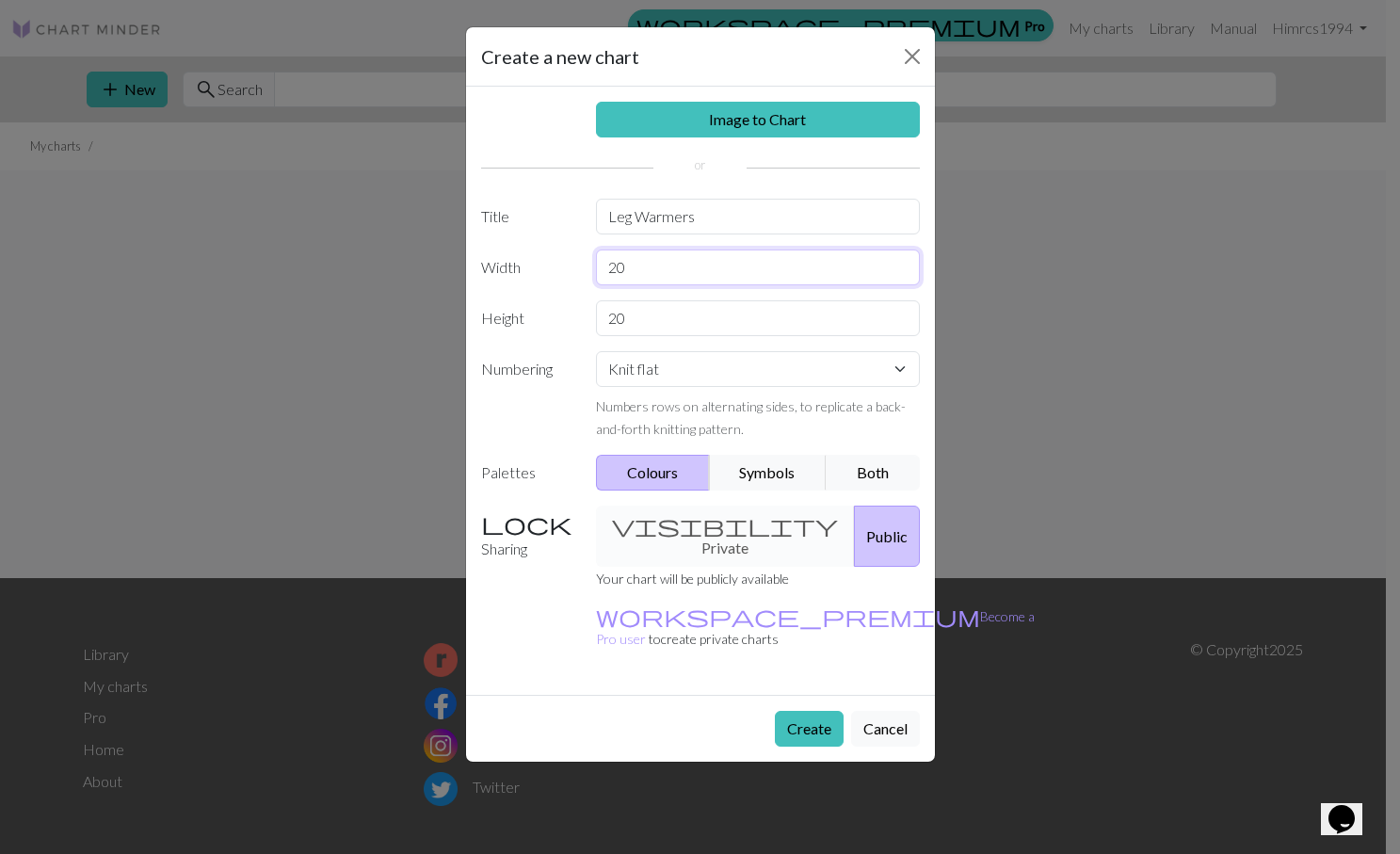 click on "20" at bounding box center [758, 267] 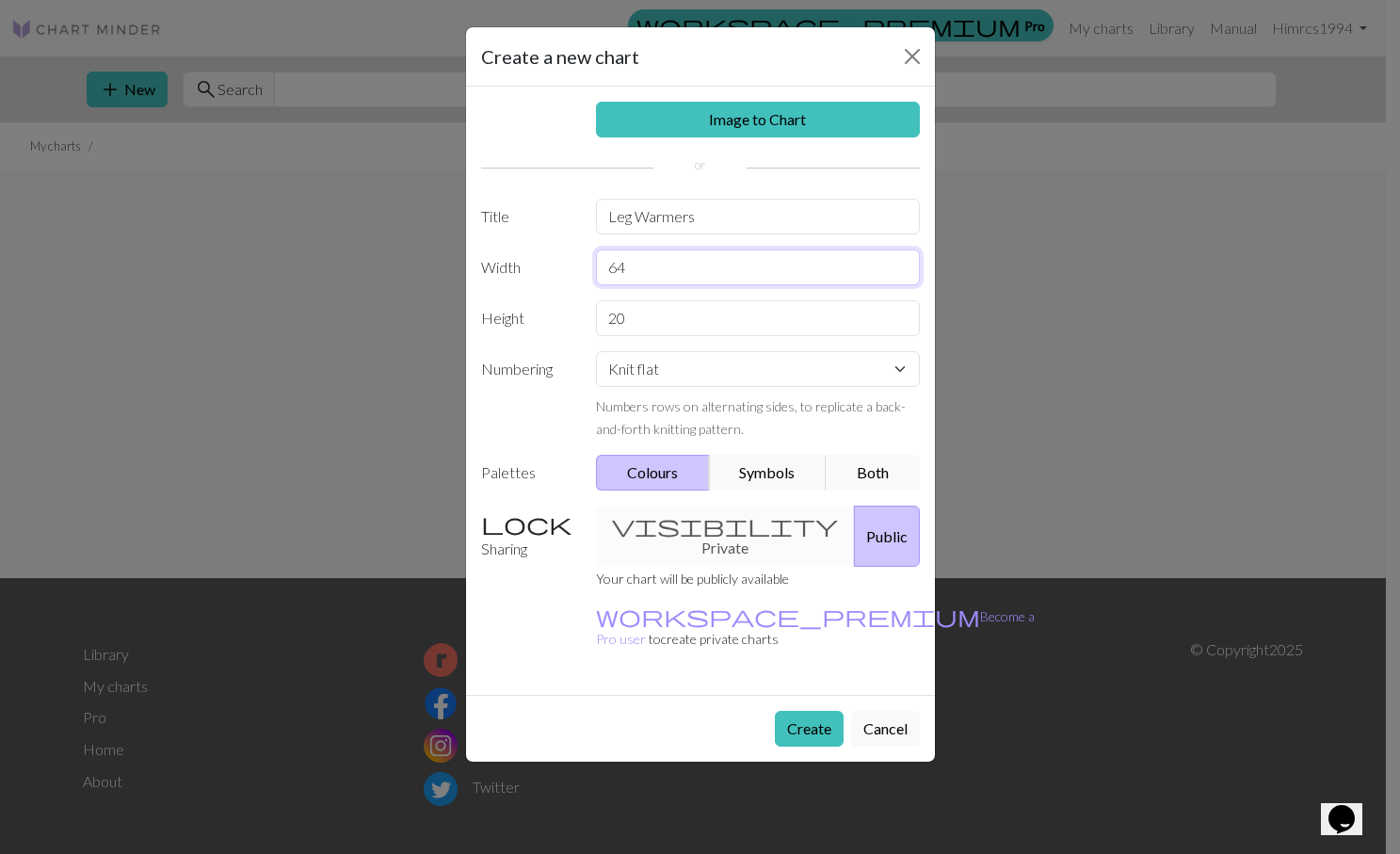 type on "64" 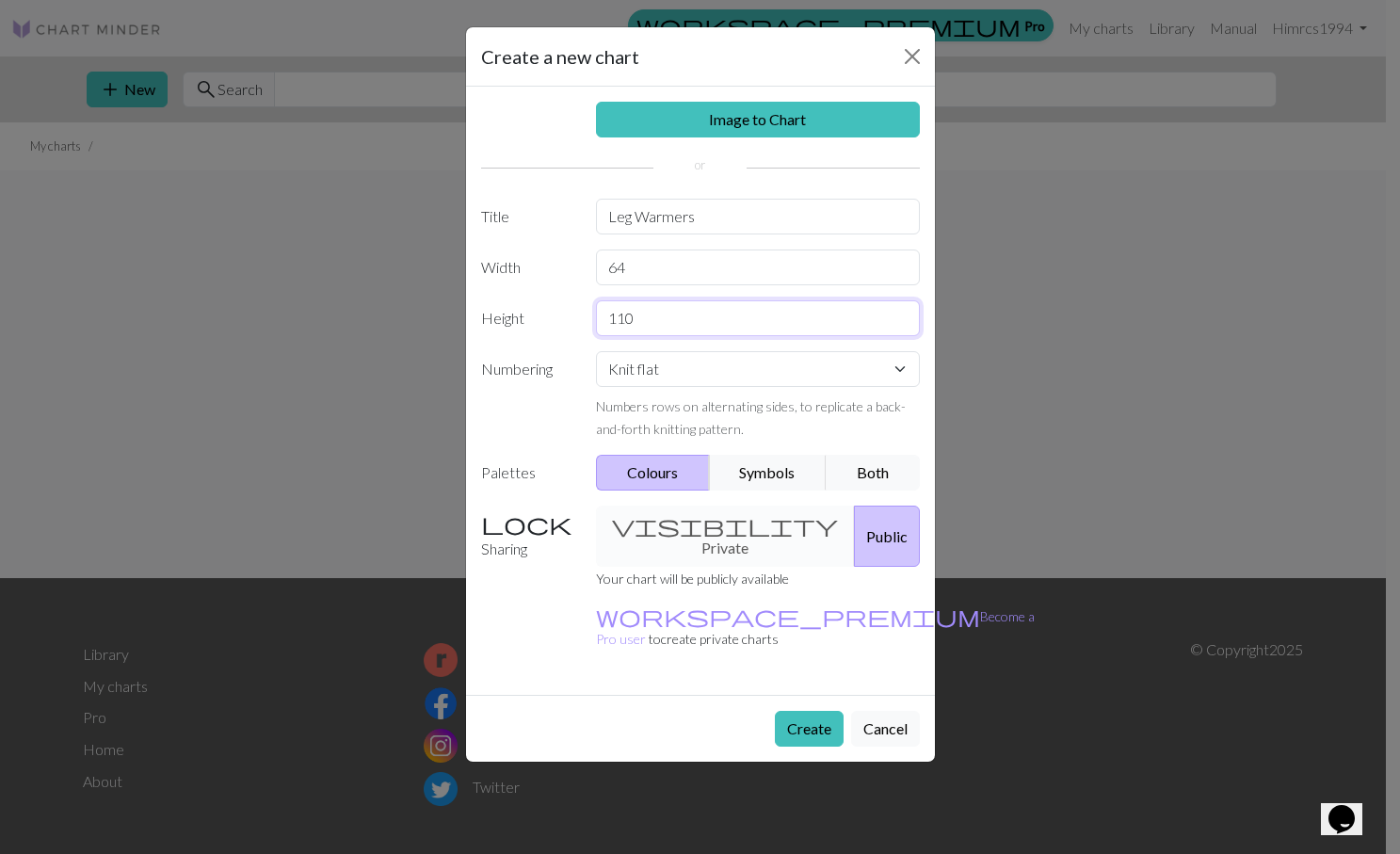 type on "110" 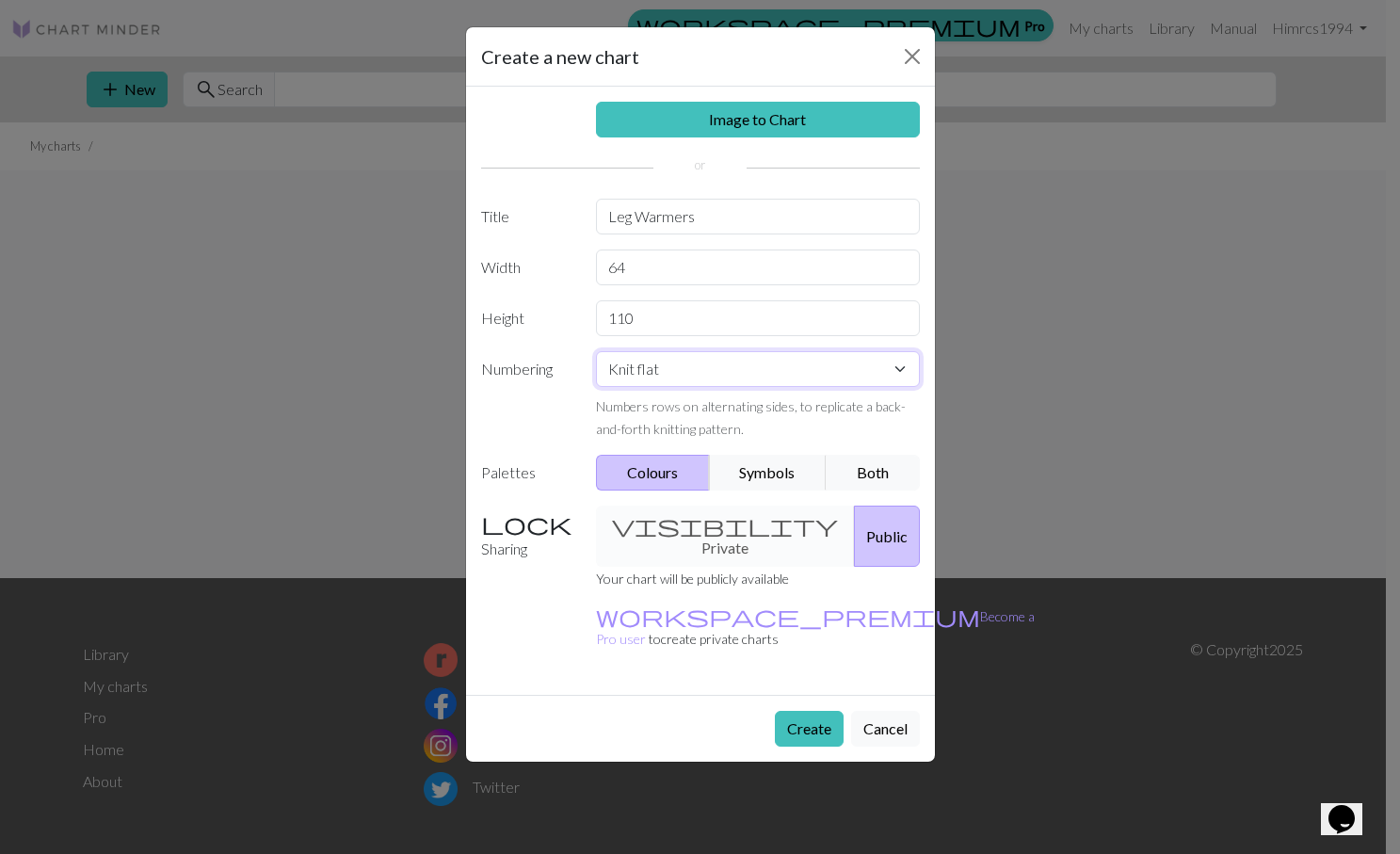 click on "Knit flat Knit in the round Lace knitting Cross stitch" at bounding box center [758, 369] 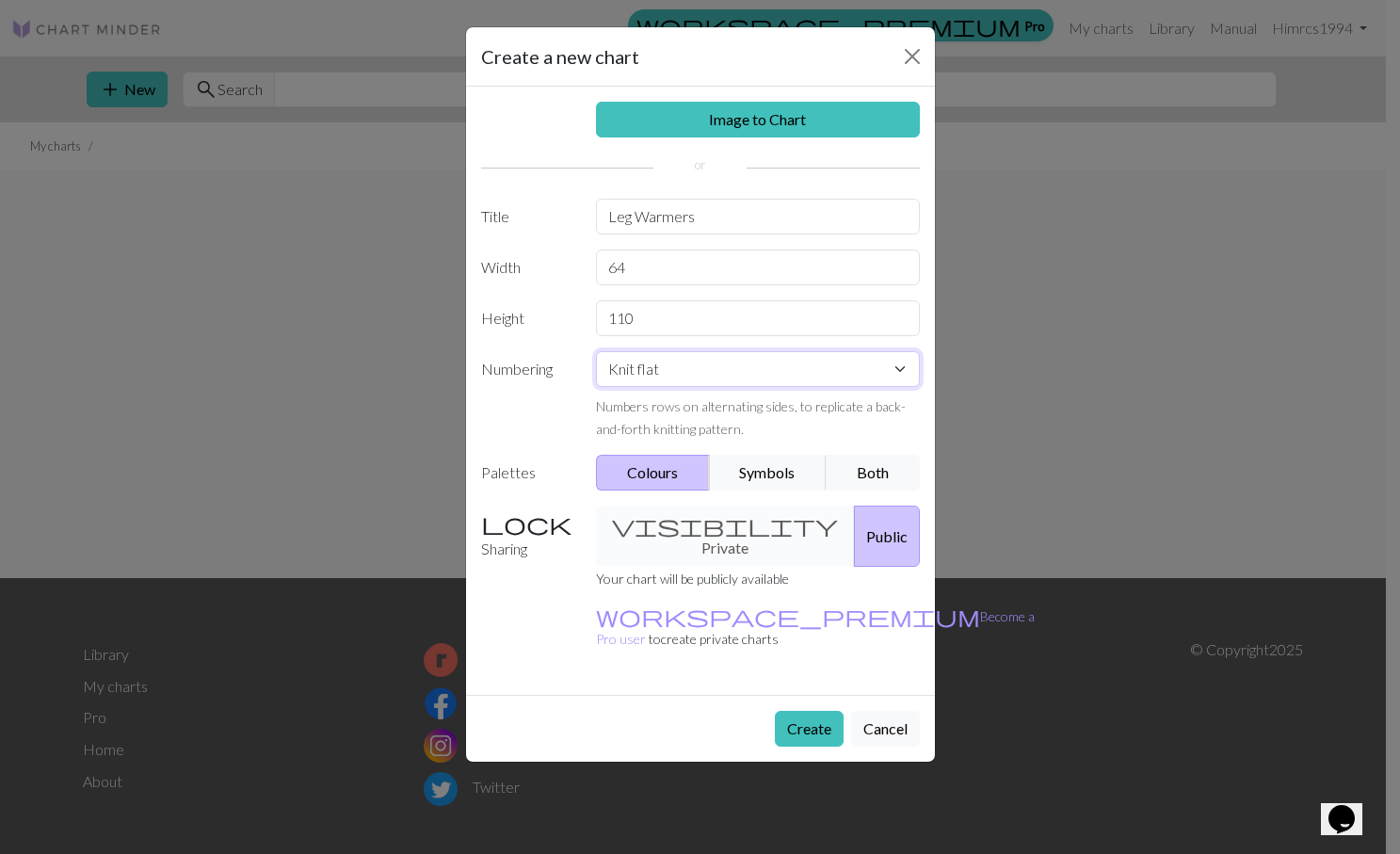 select on "round" 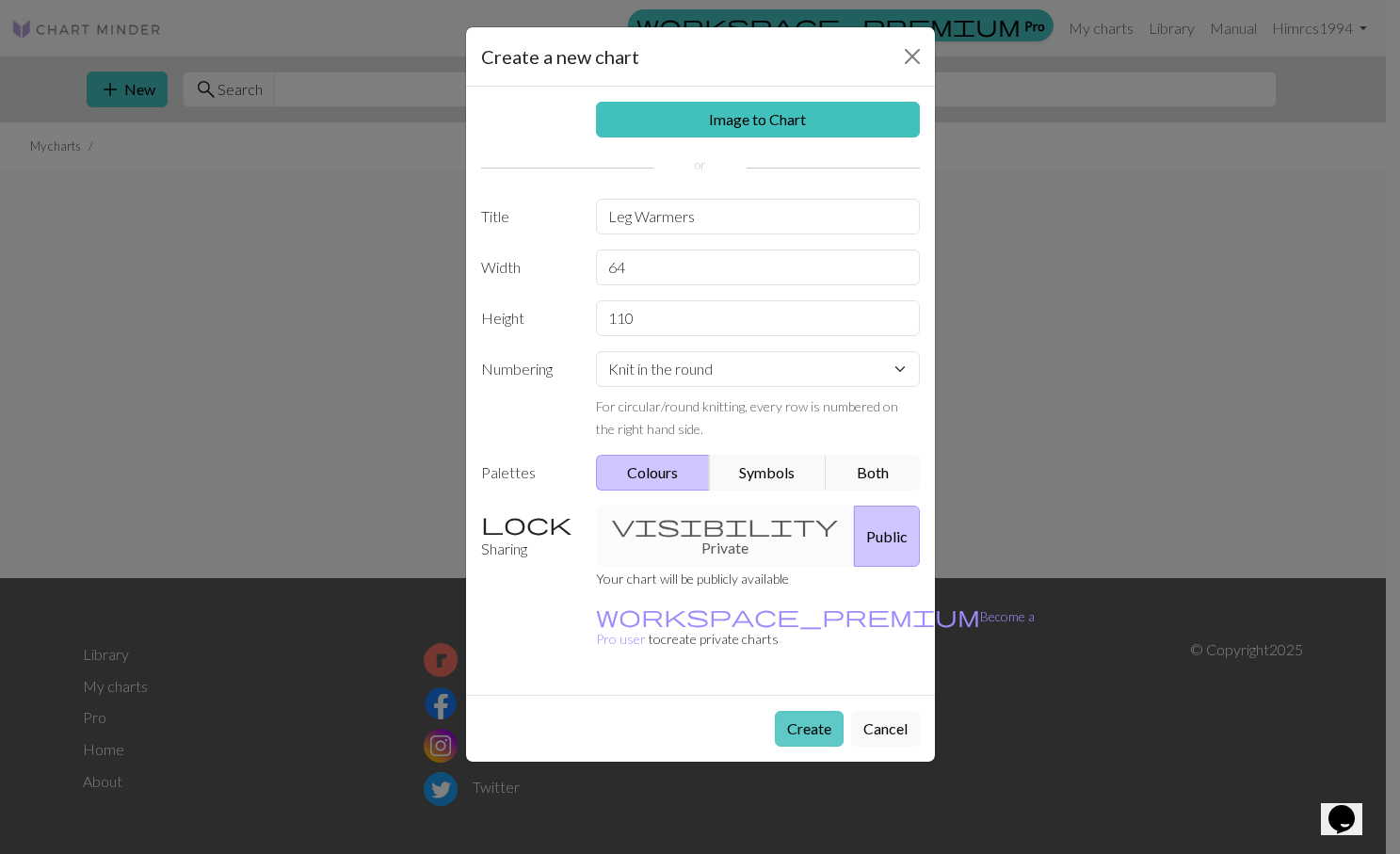 click on "Create" at bounding box center (809, 729) 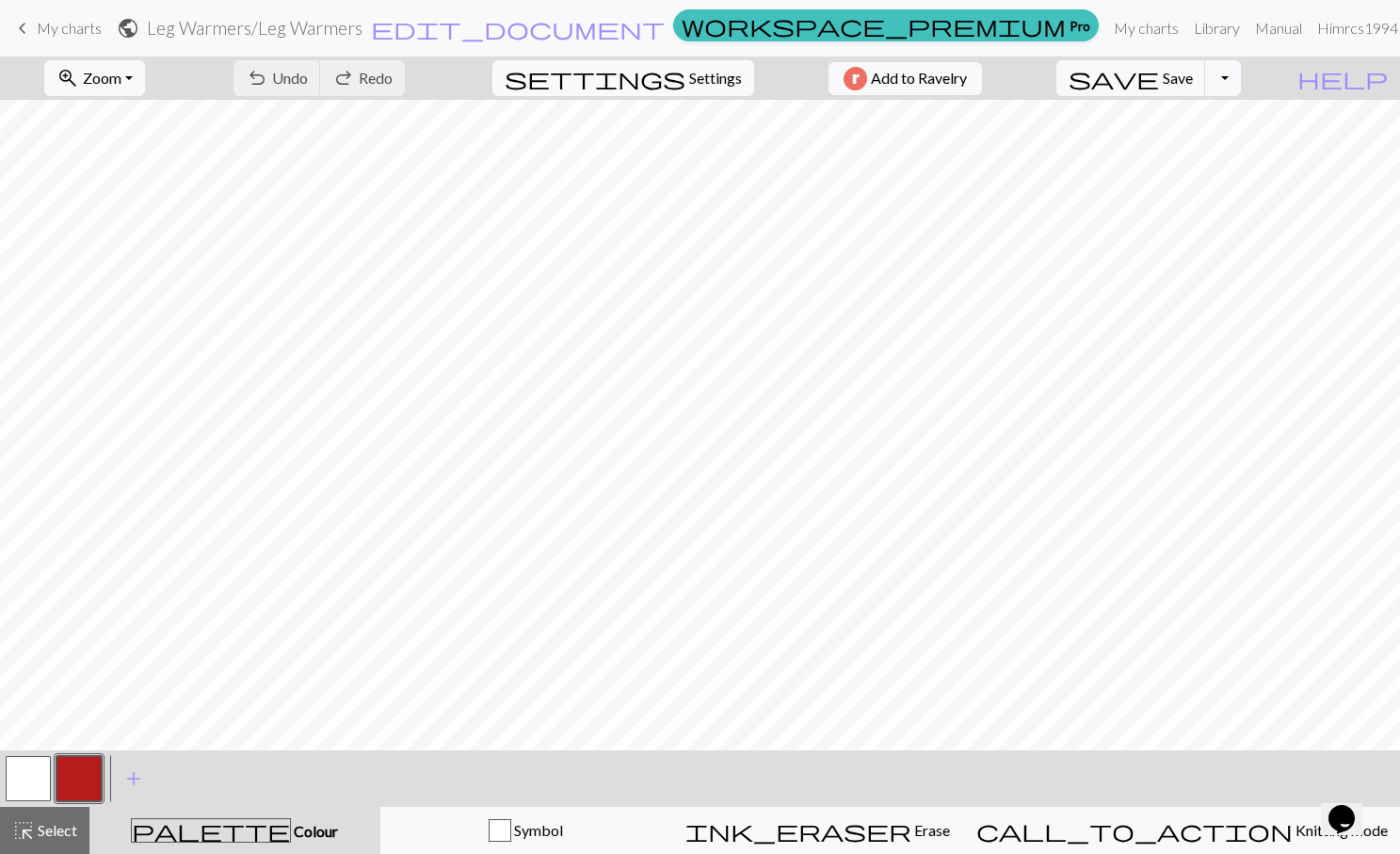 click on "Settings" at bounding box center (716, 78) 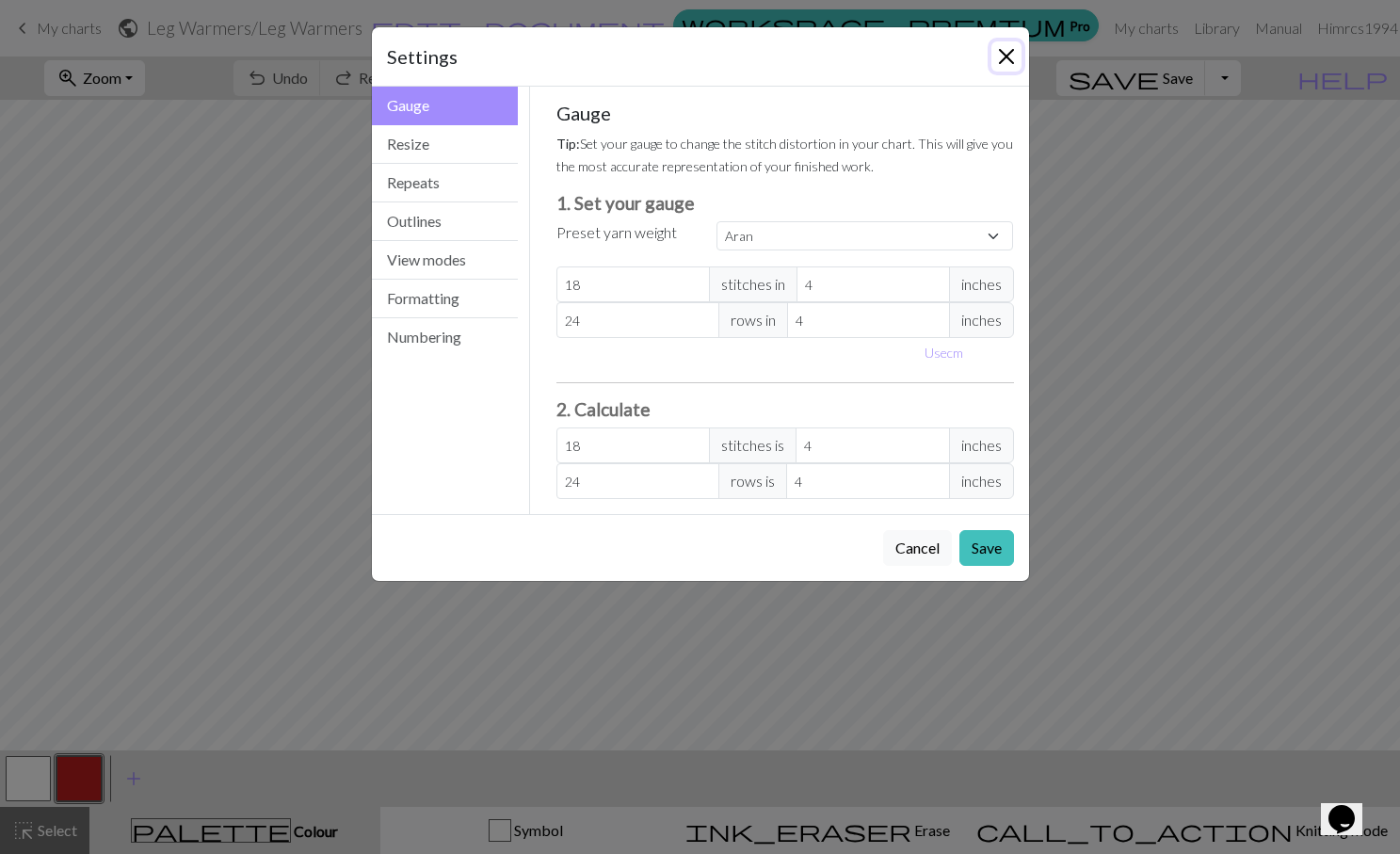 click at bounding box center [1006, 56] 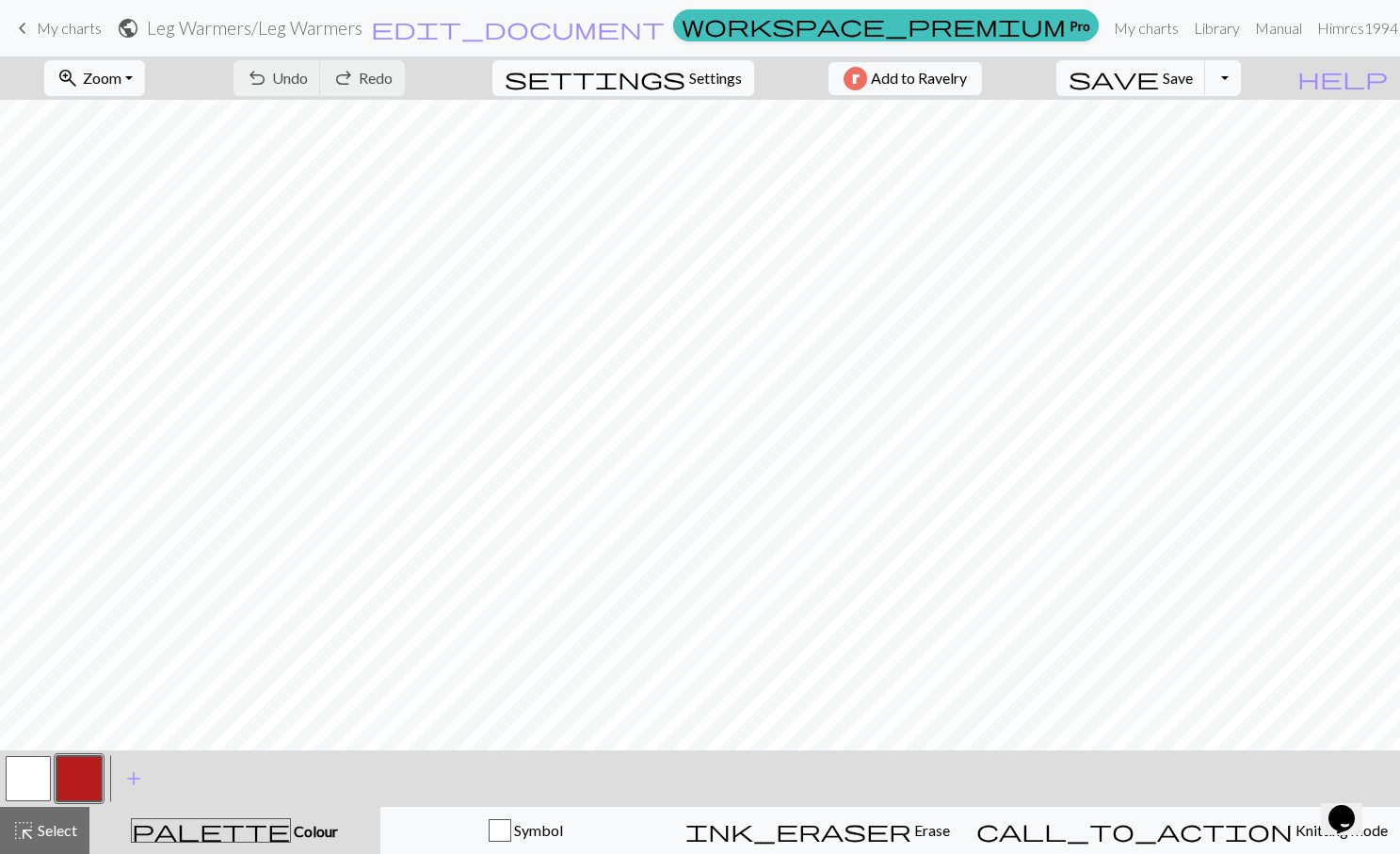 click on "Settings" at bounding box center (716, 78) 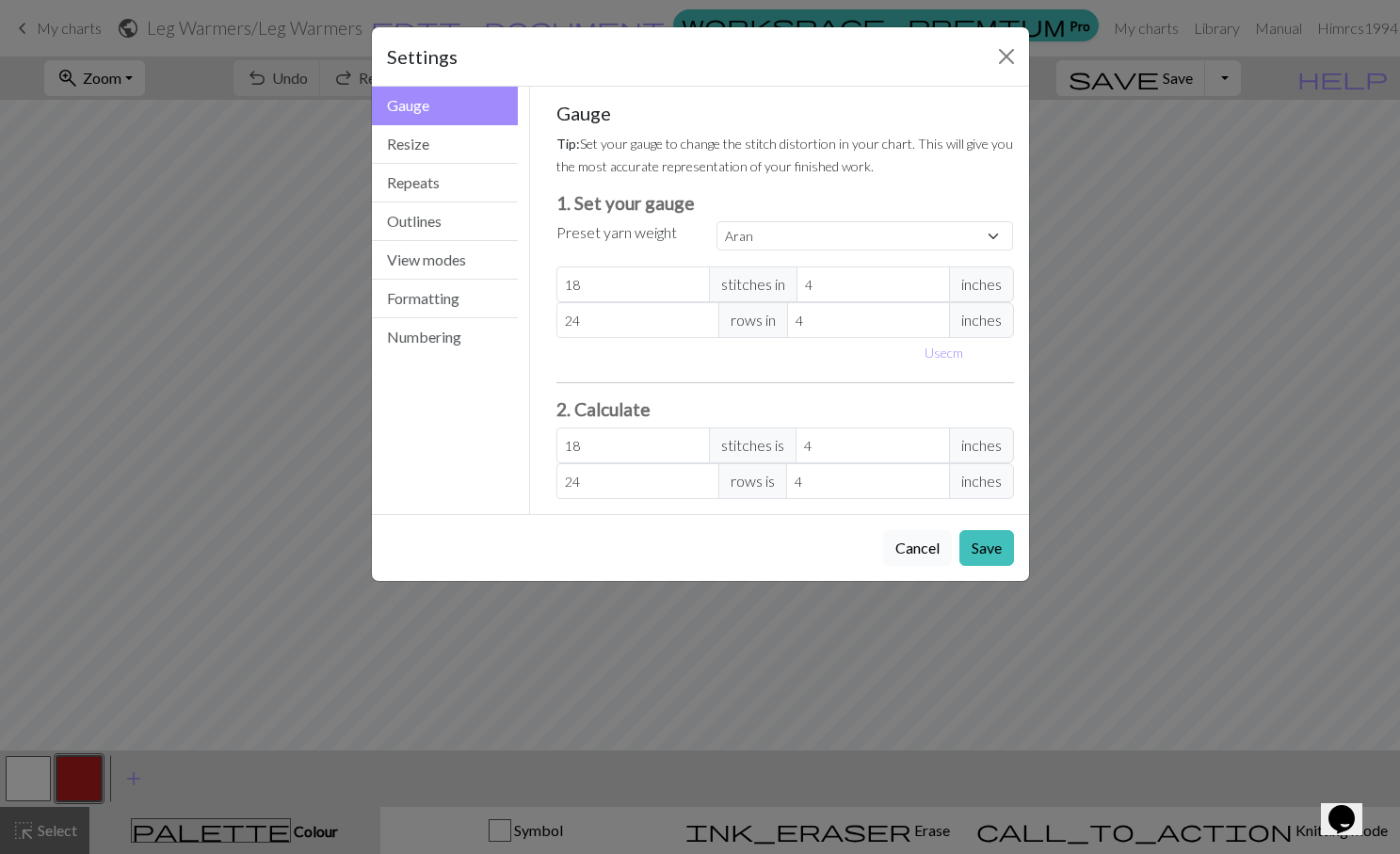 click on "Cancel" at bounding box center [917, 548] 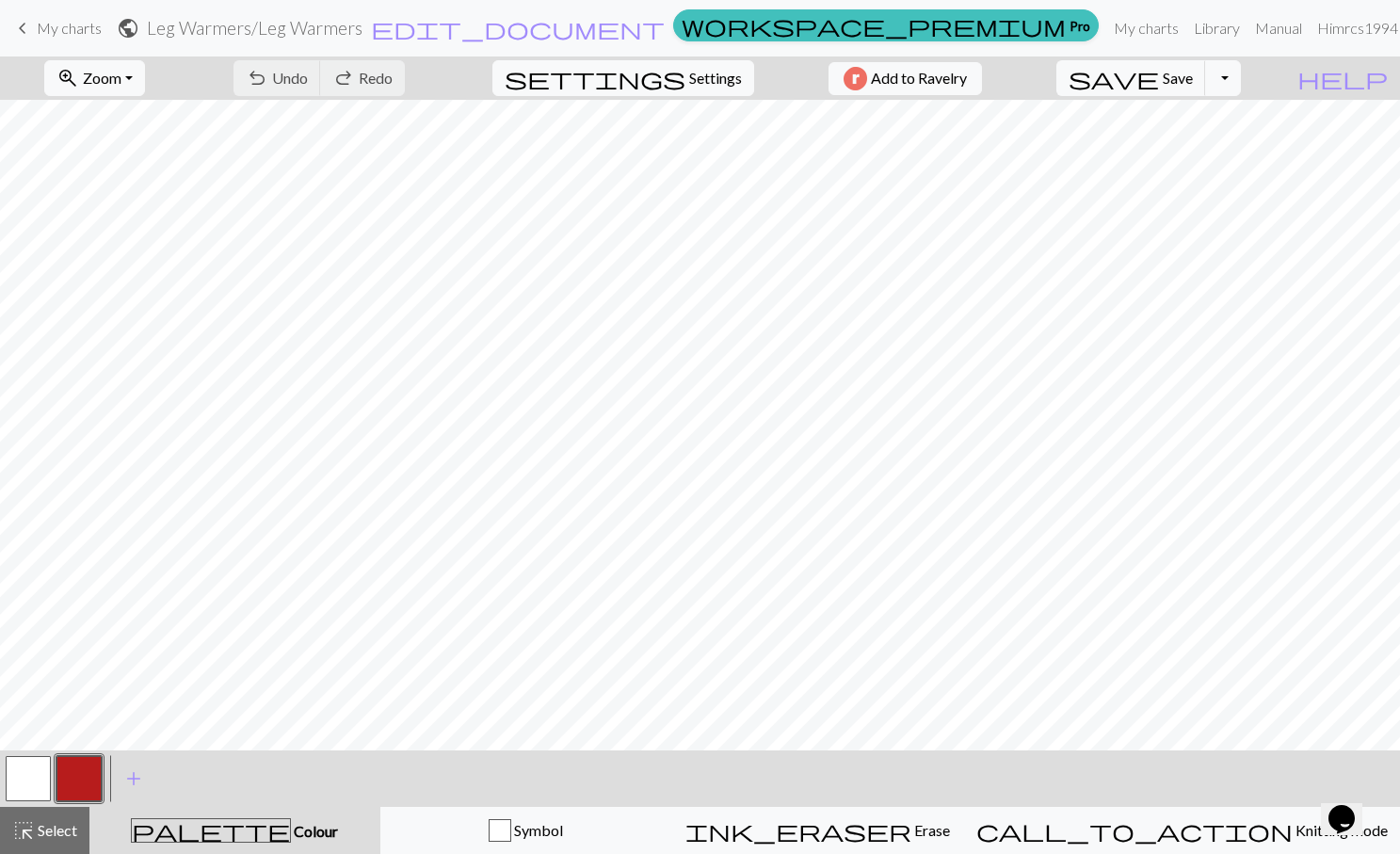 click on "keyboard_arrow_left   My charts" at bounding box center [56, 28] 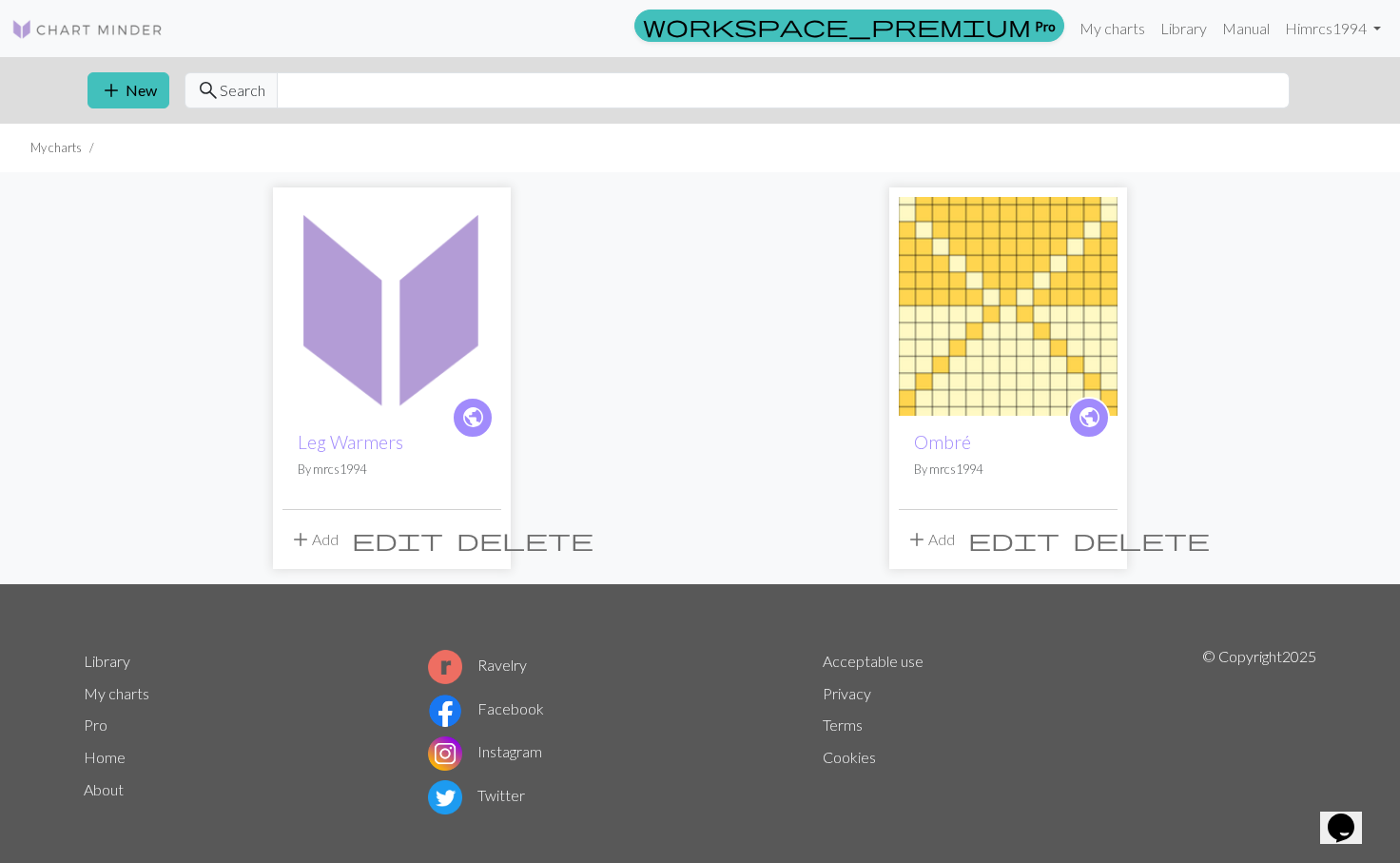 click on "delete" at bounding box center (525, 539) 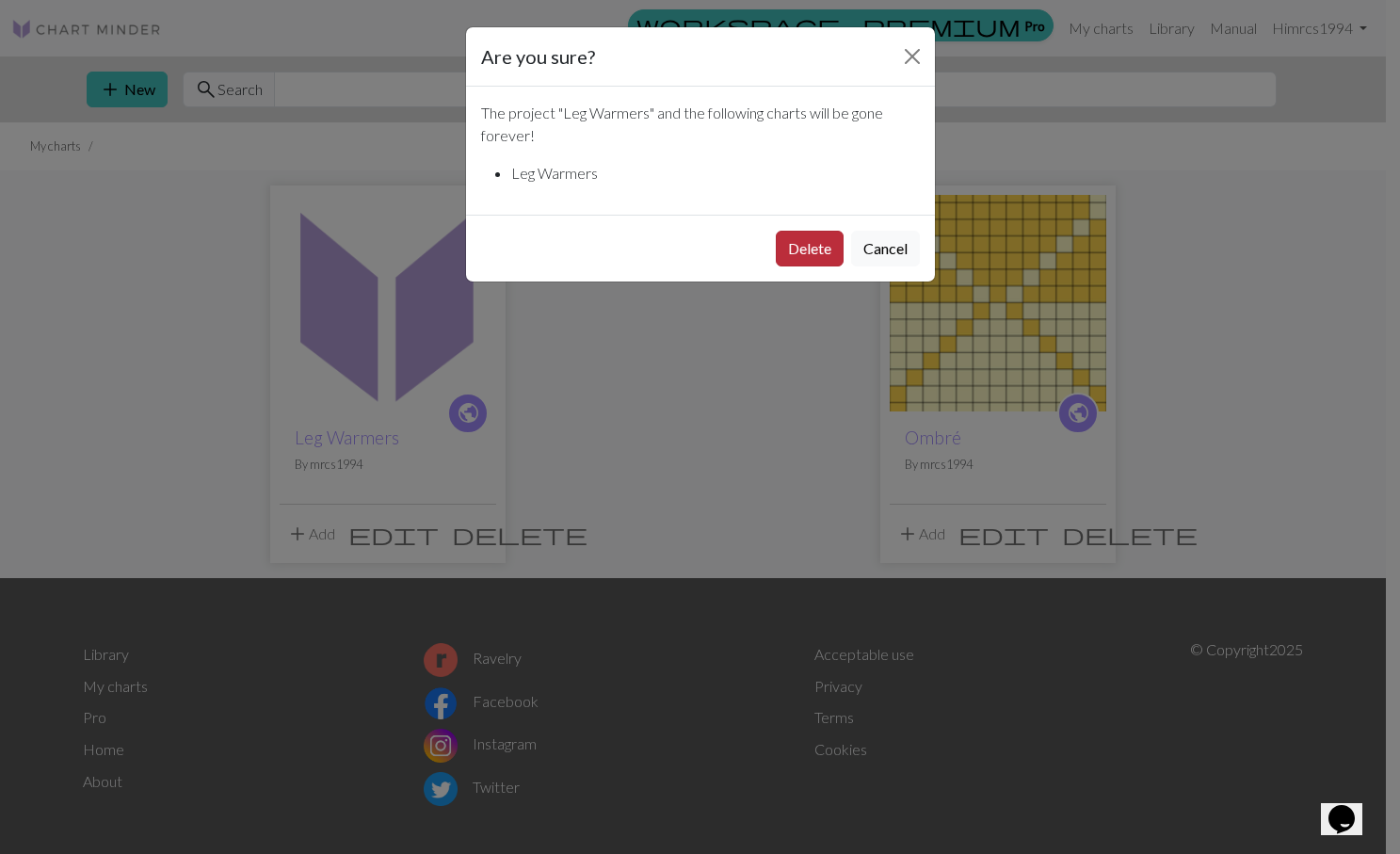 click on "Delete" at bounding box center [810, 249] 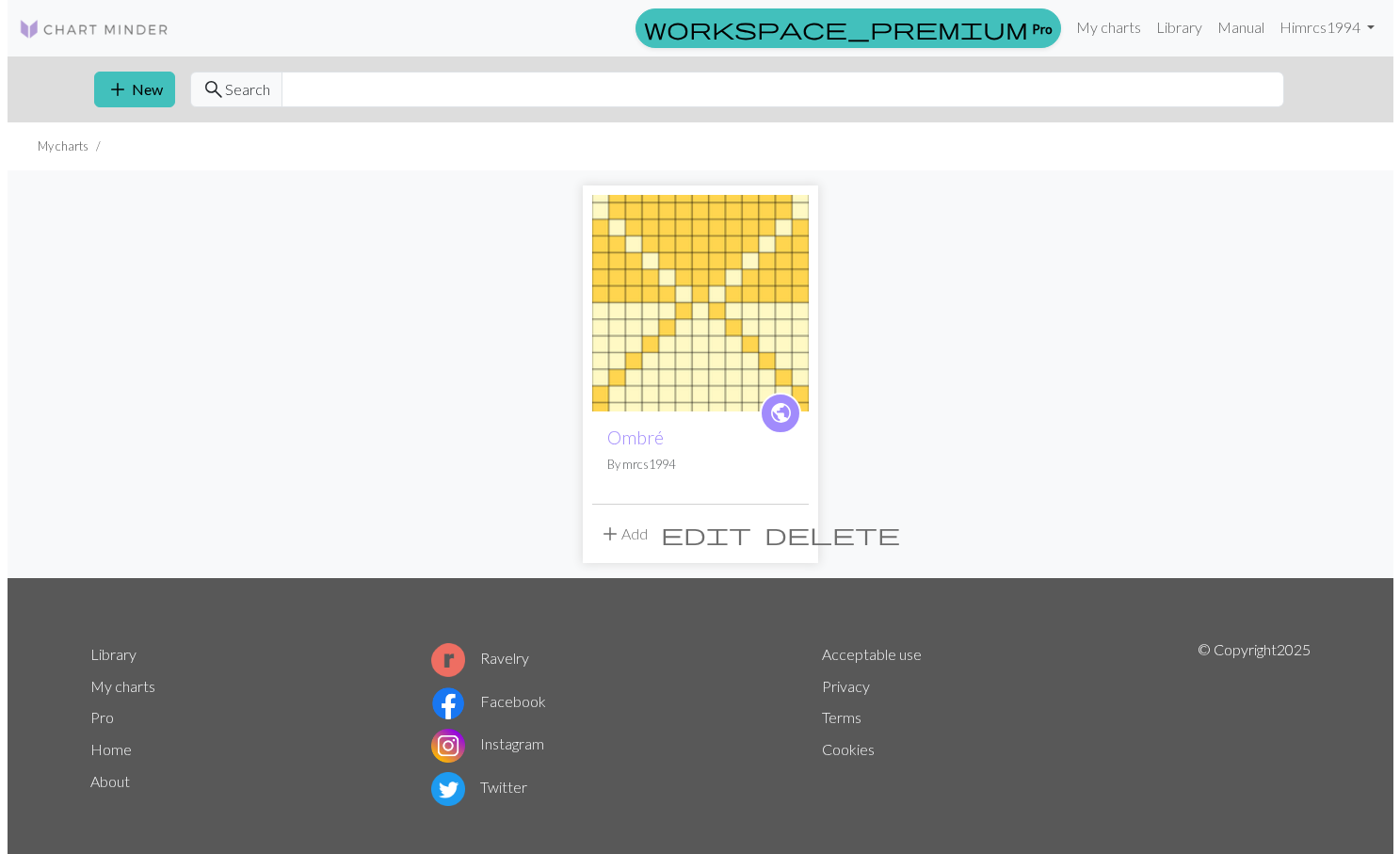 scroll, scrollTop: 0, scrollLeft: 0, axis: both 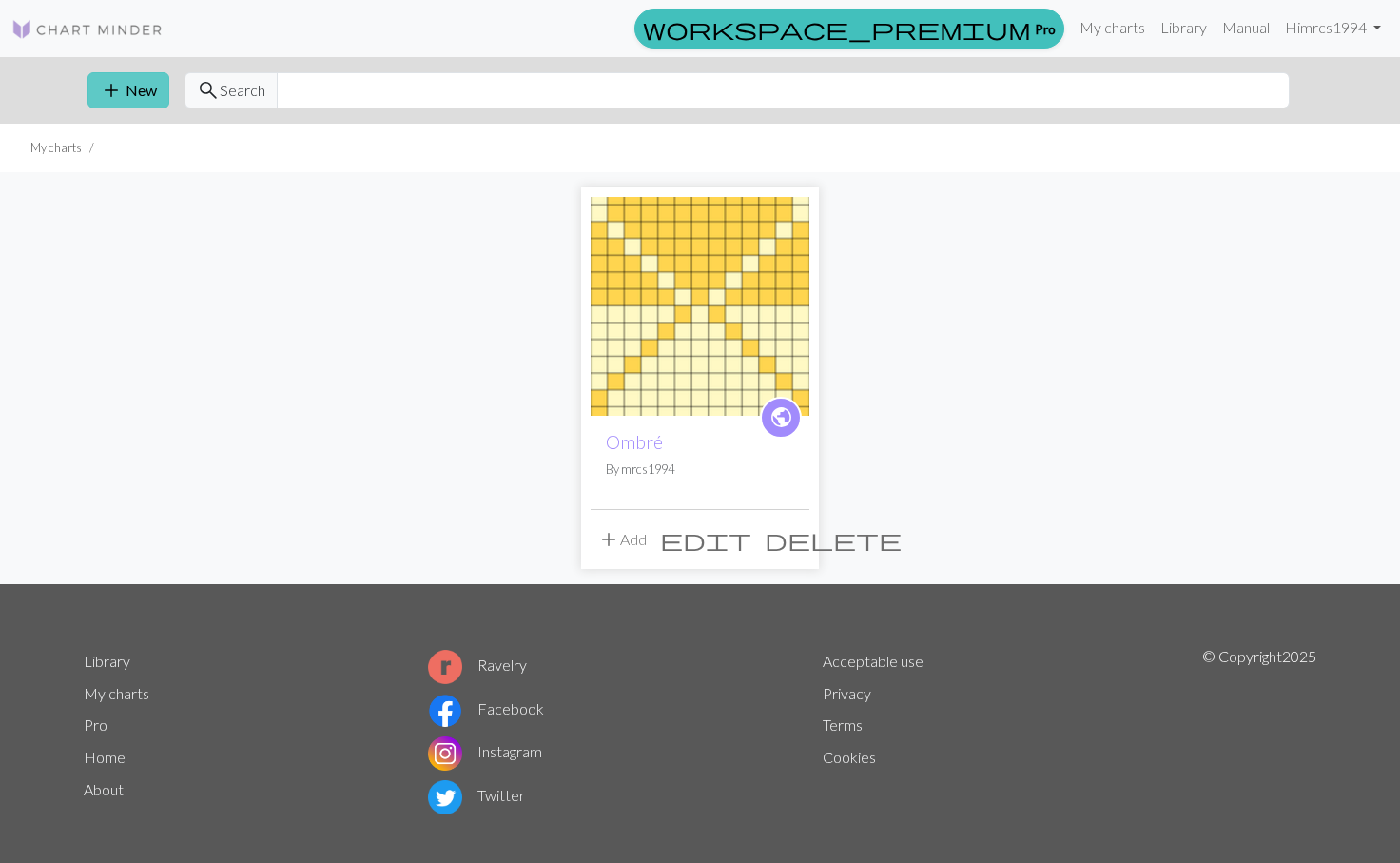 click on "add   New" at bounding box center (128, 90) 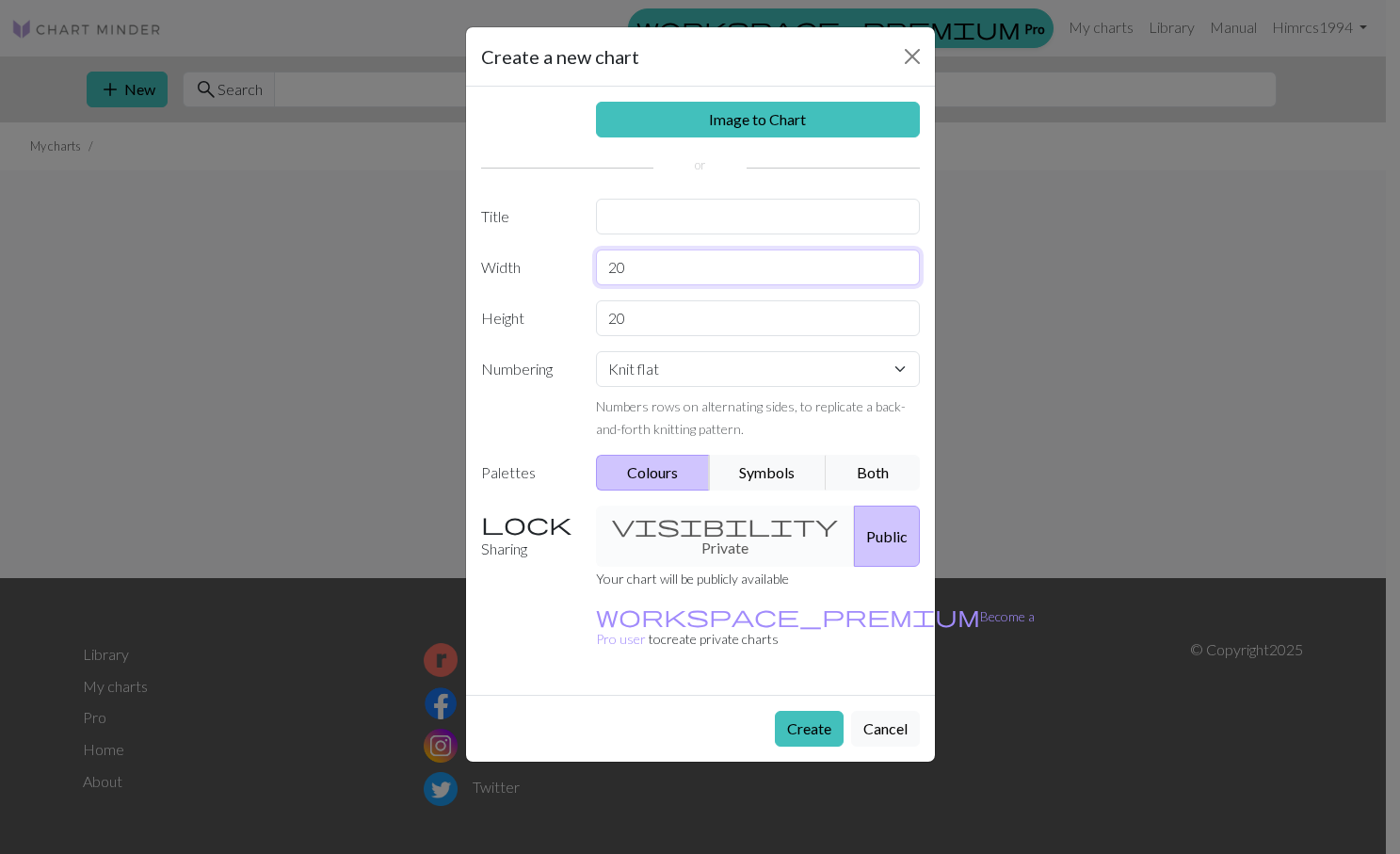 click on "20" at bounding box center [758, 267] 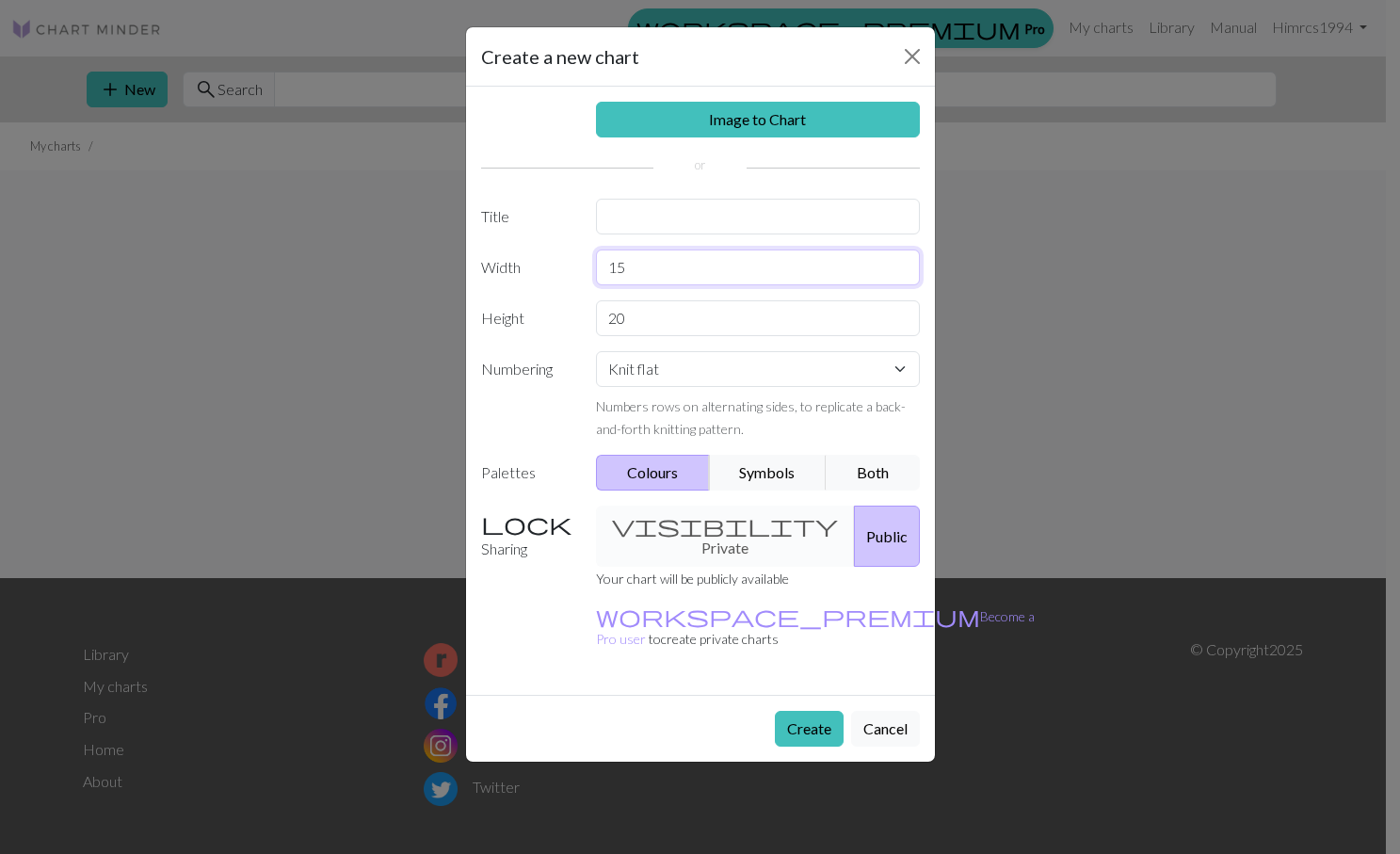 type on "15" 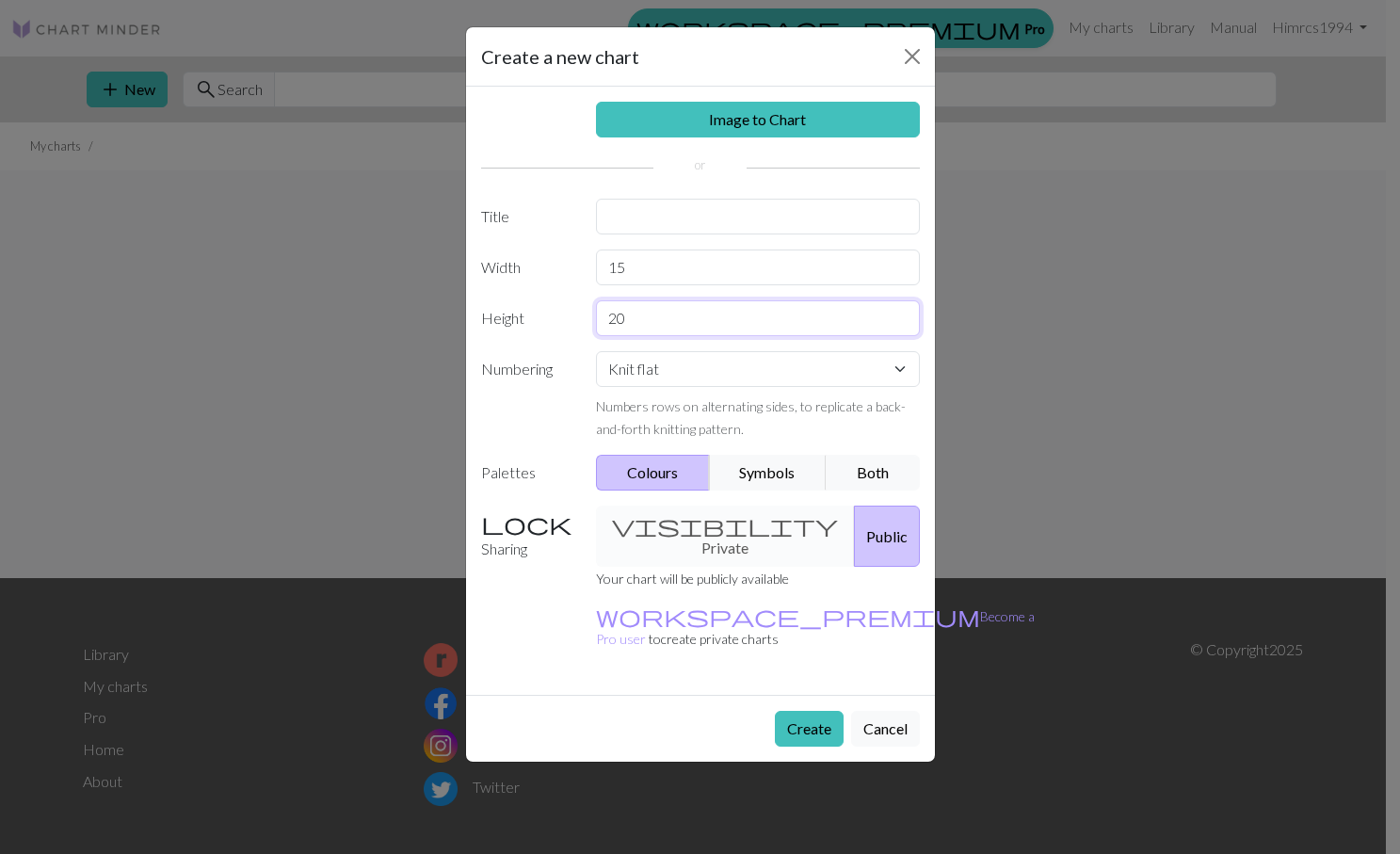 click on "20" at bounding box center [758, 318] 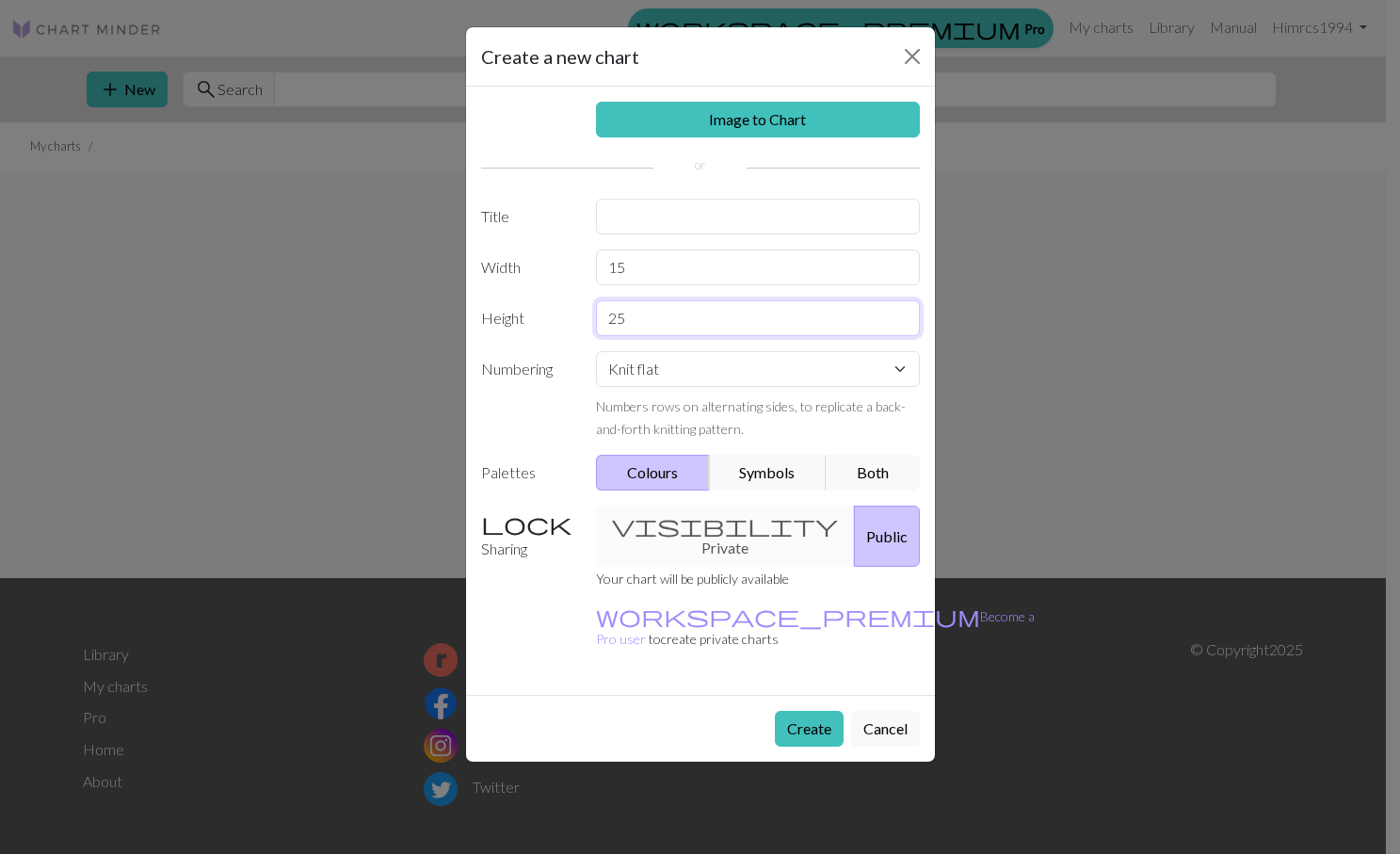 type on "25" 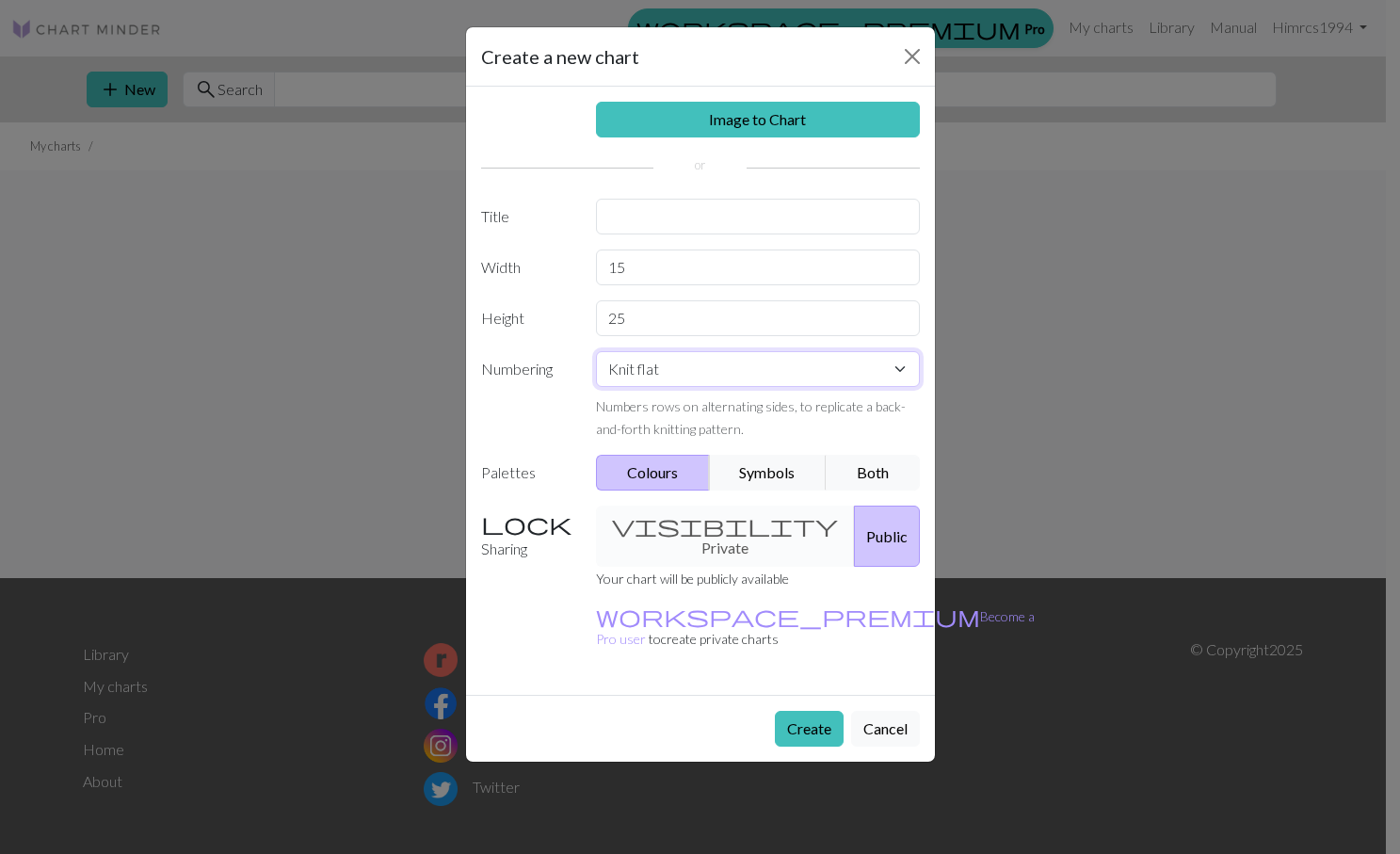 click on "Knit flat Knit in the round Lace knitting Cross stitch" at bounding box center [758, 369] 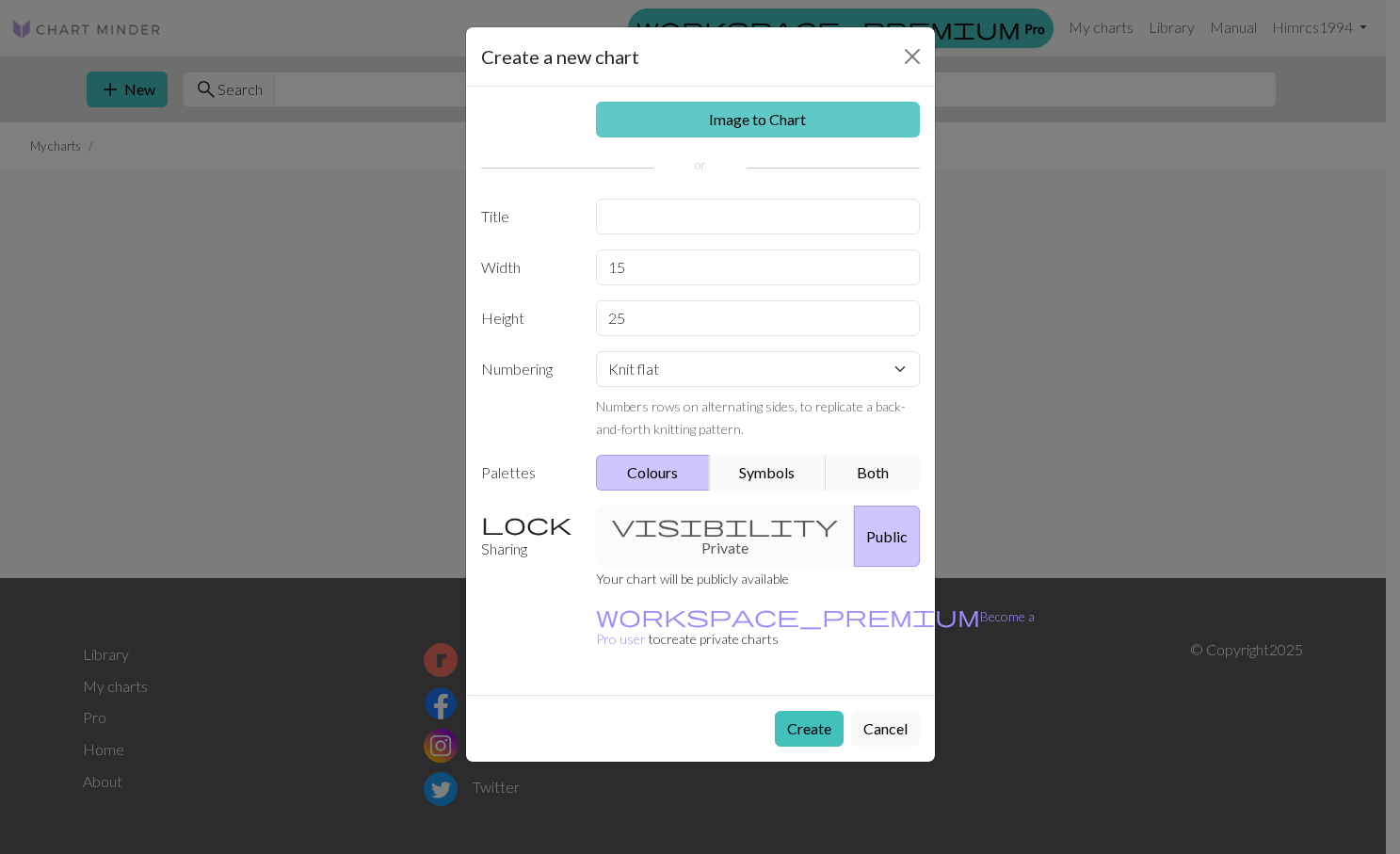 click on "Image to Chart" at bounding box center [758, 120] 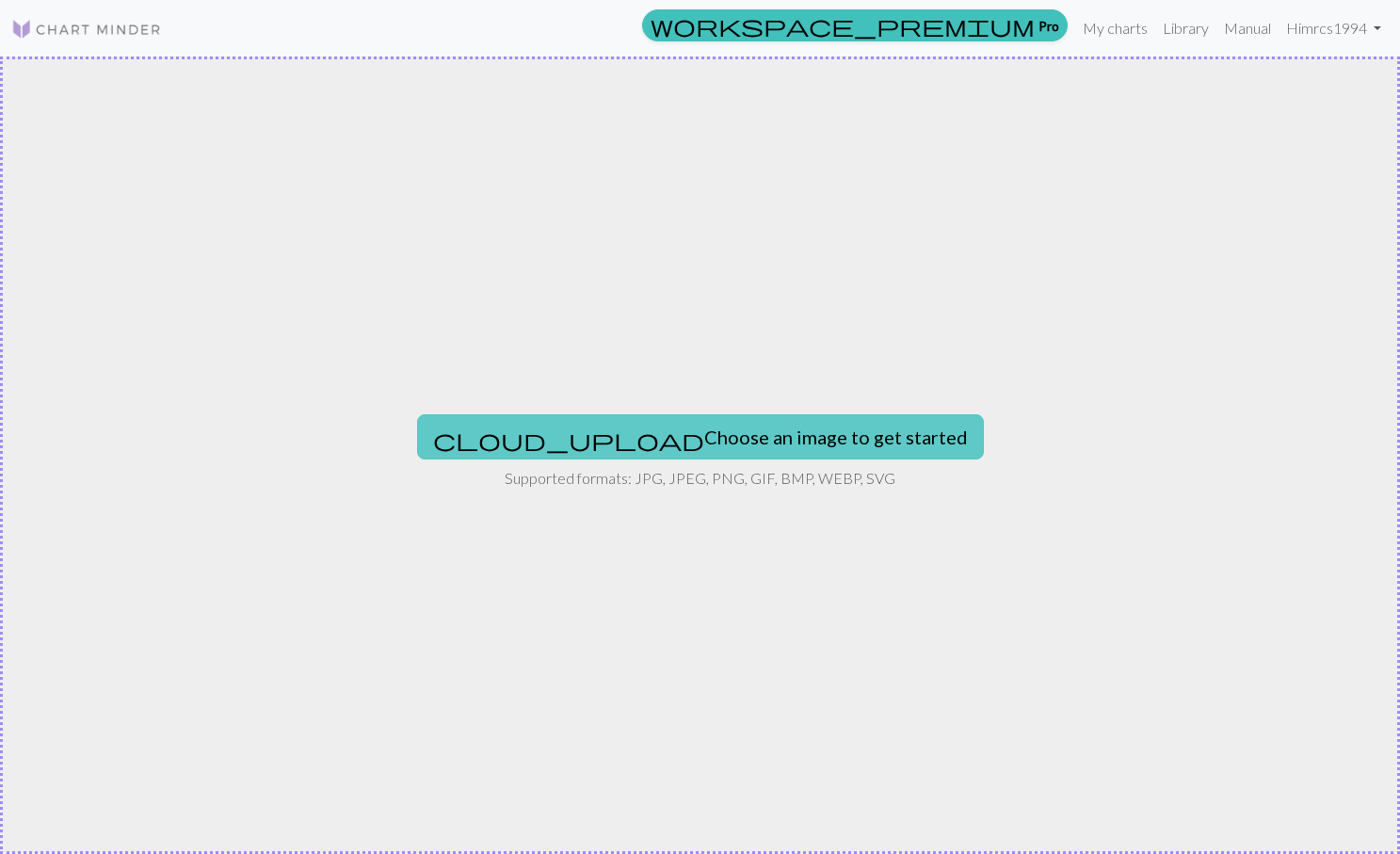 click on "cloud_upload  Choose an image to get started" at bounding box center [700, 437] 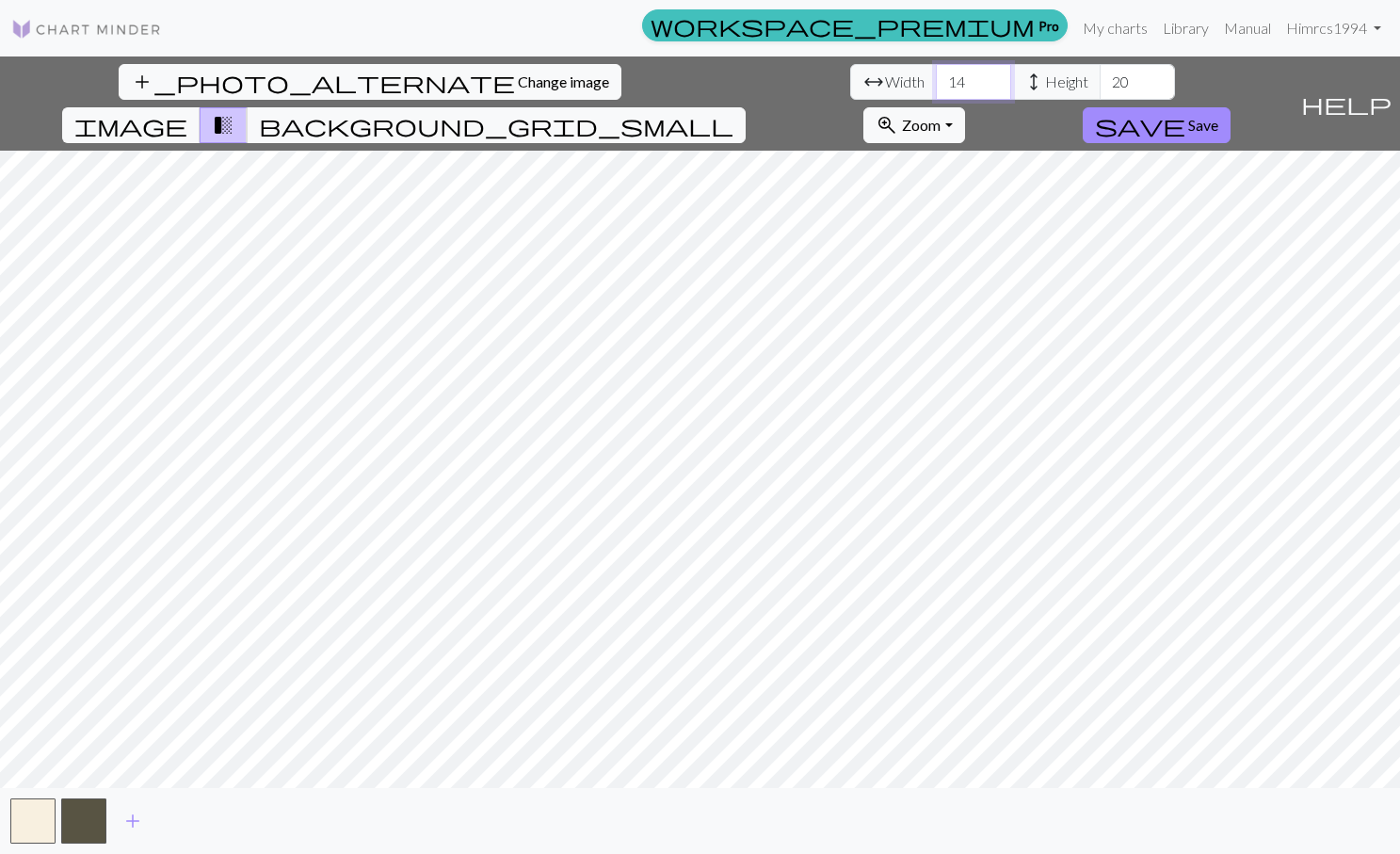 click on "14" at bounding box center [974, 82] 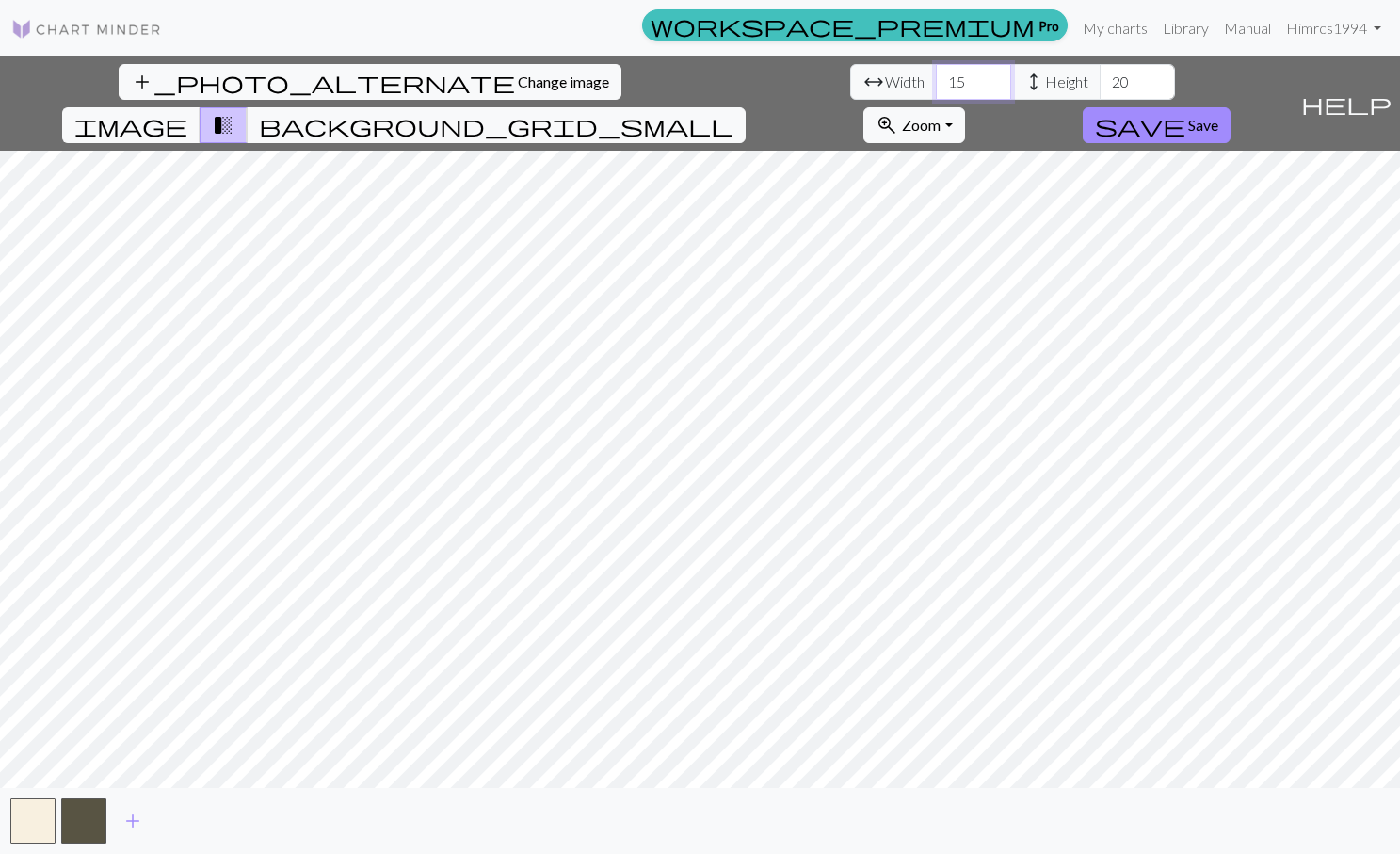 click on "15" at bounding box center (974, 82) 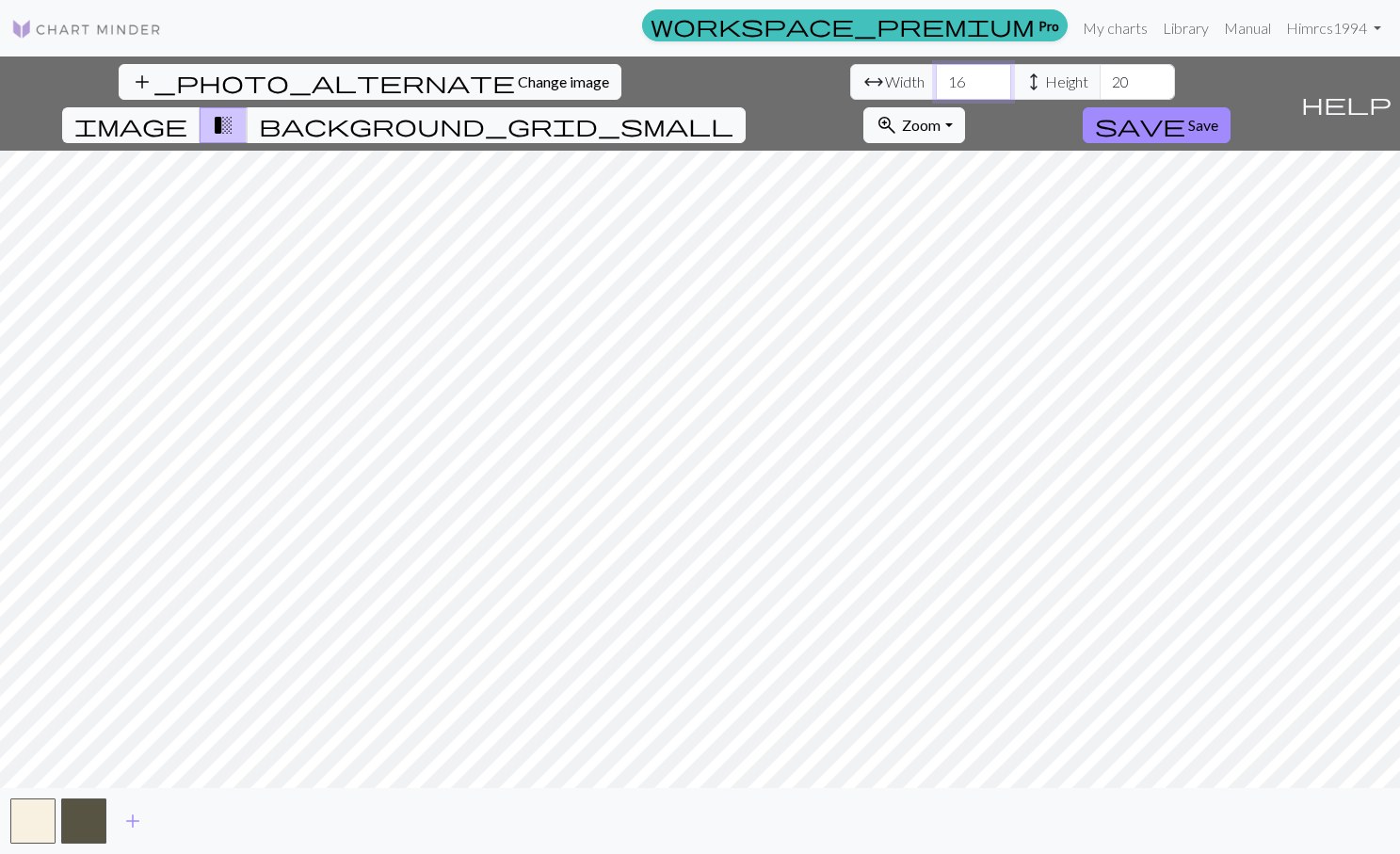 click on "16" at bounding box center [974, 82] 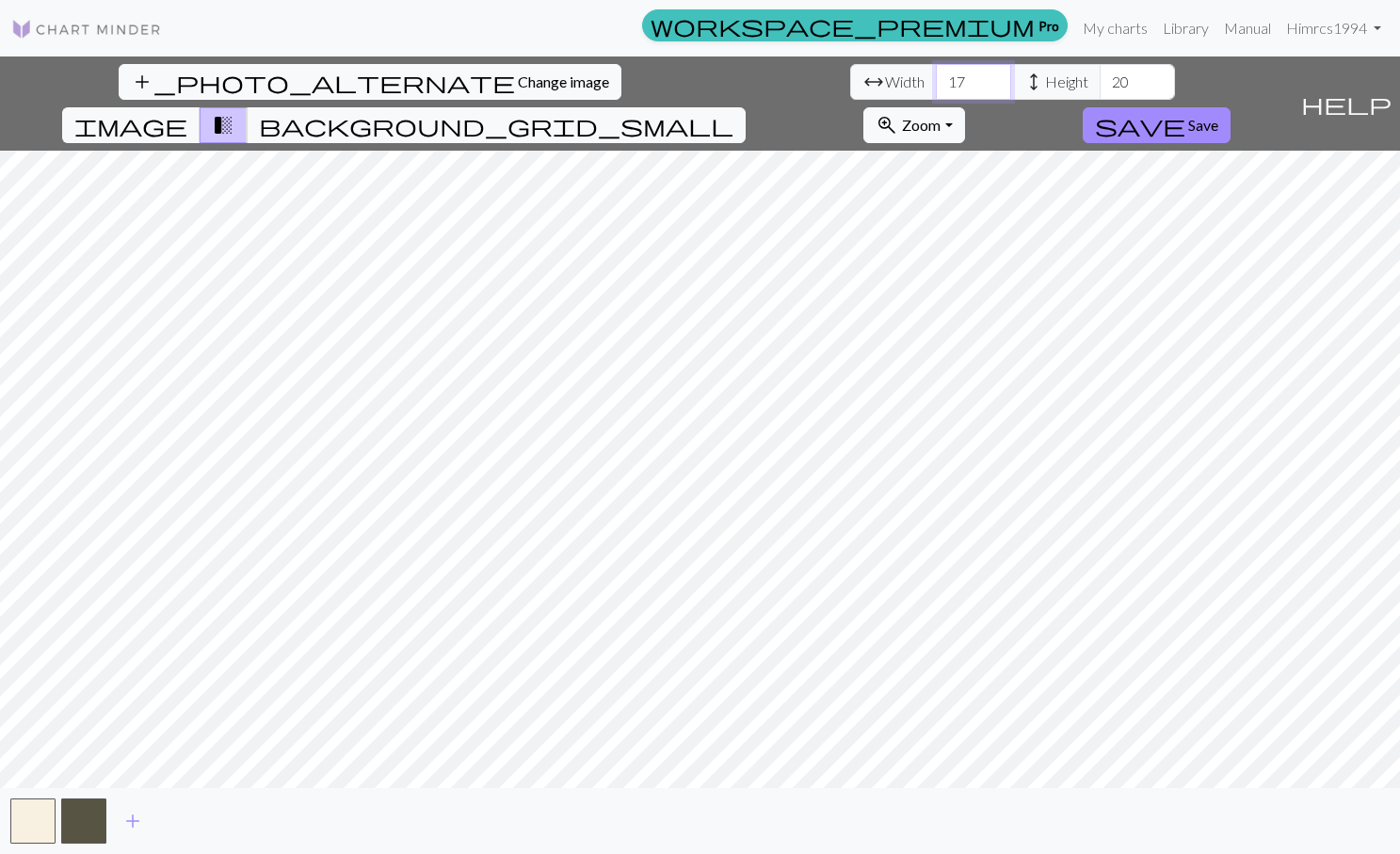click on "17" at bounding box center (974, 82) 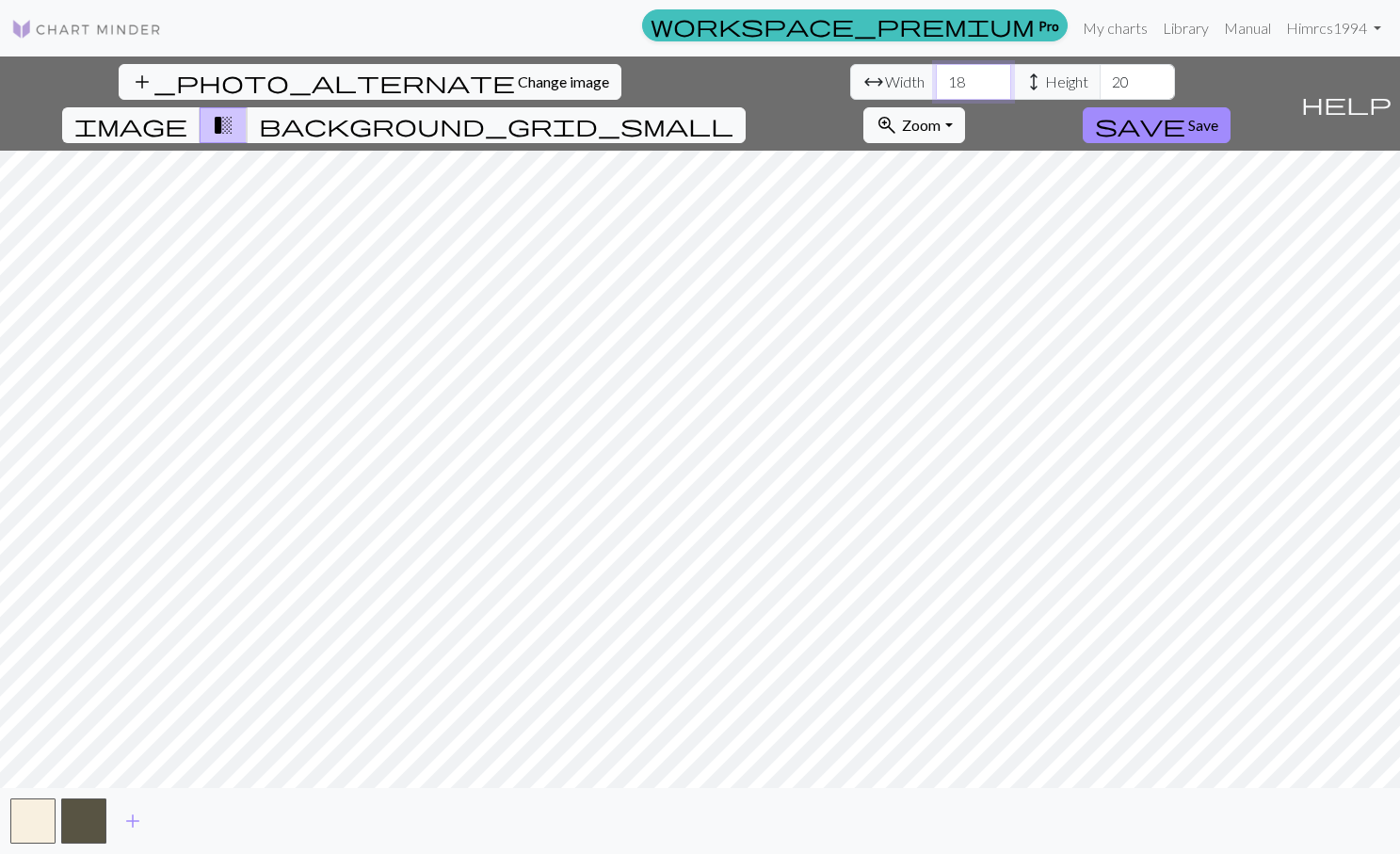 click on "18" at bounding box center [974, 82] 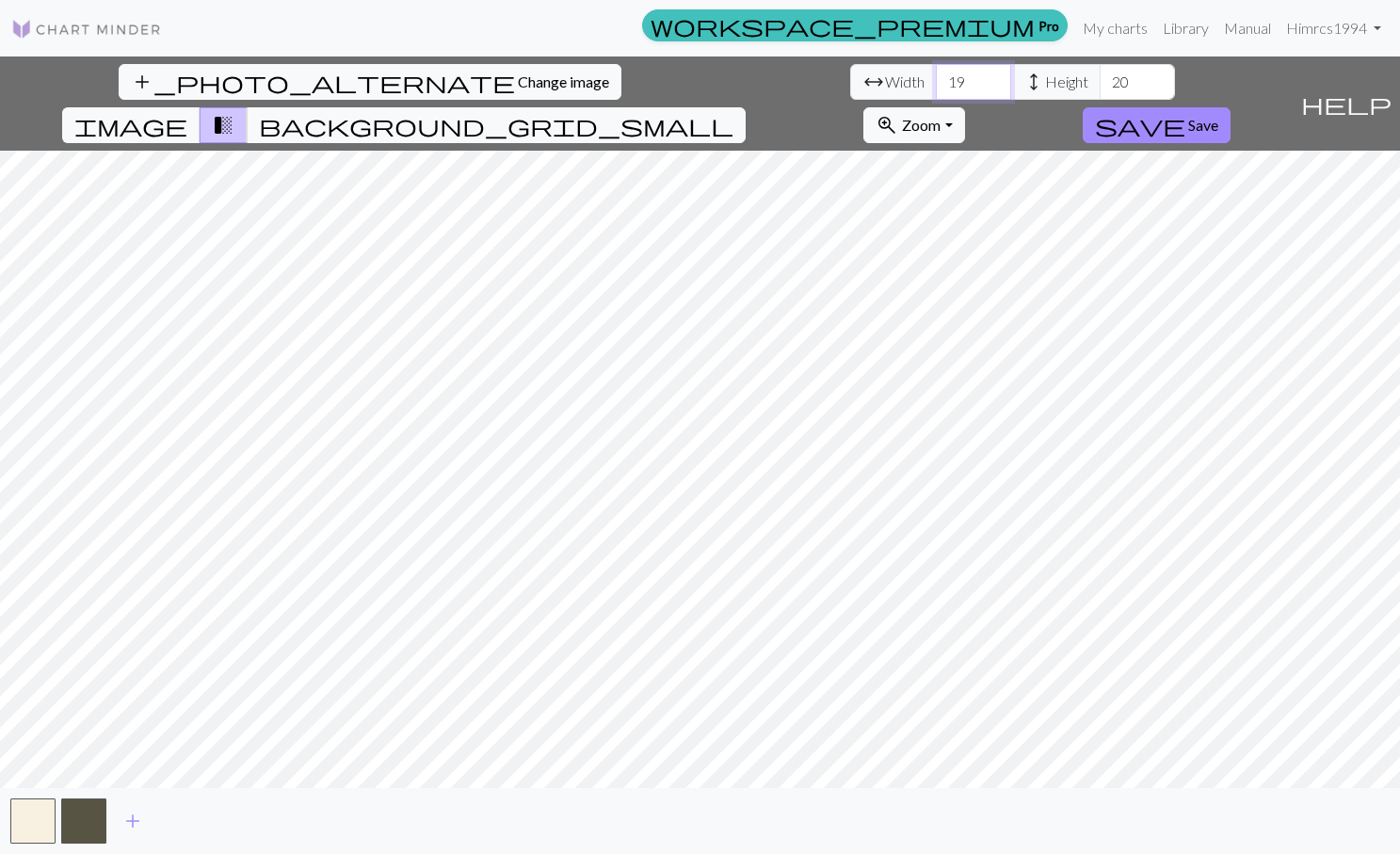 click on "19" at bounding box center [974, 82] 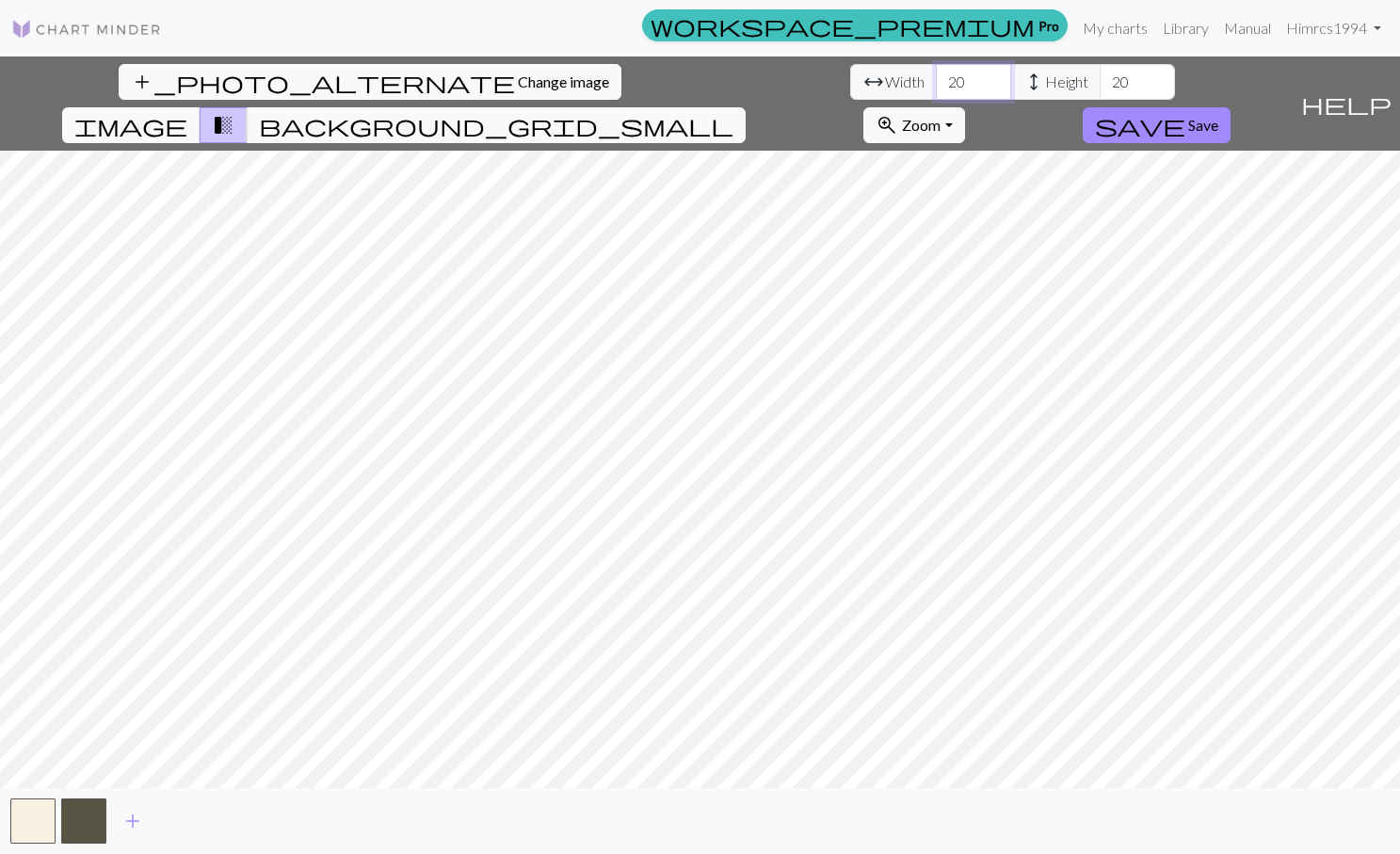 click on "20" at bounding box center (974, 82) 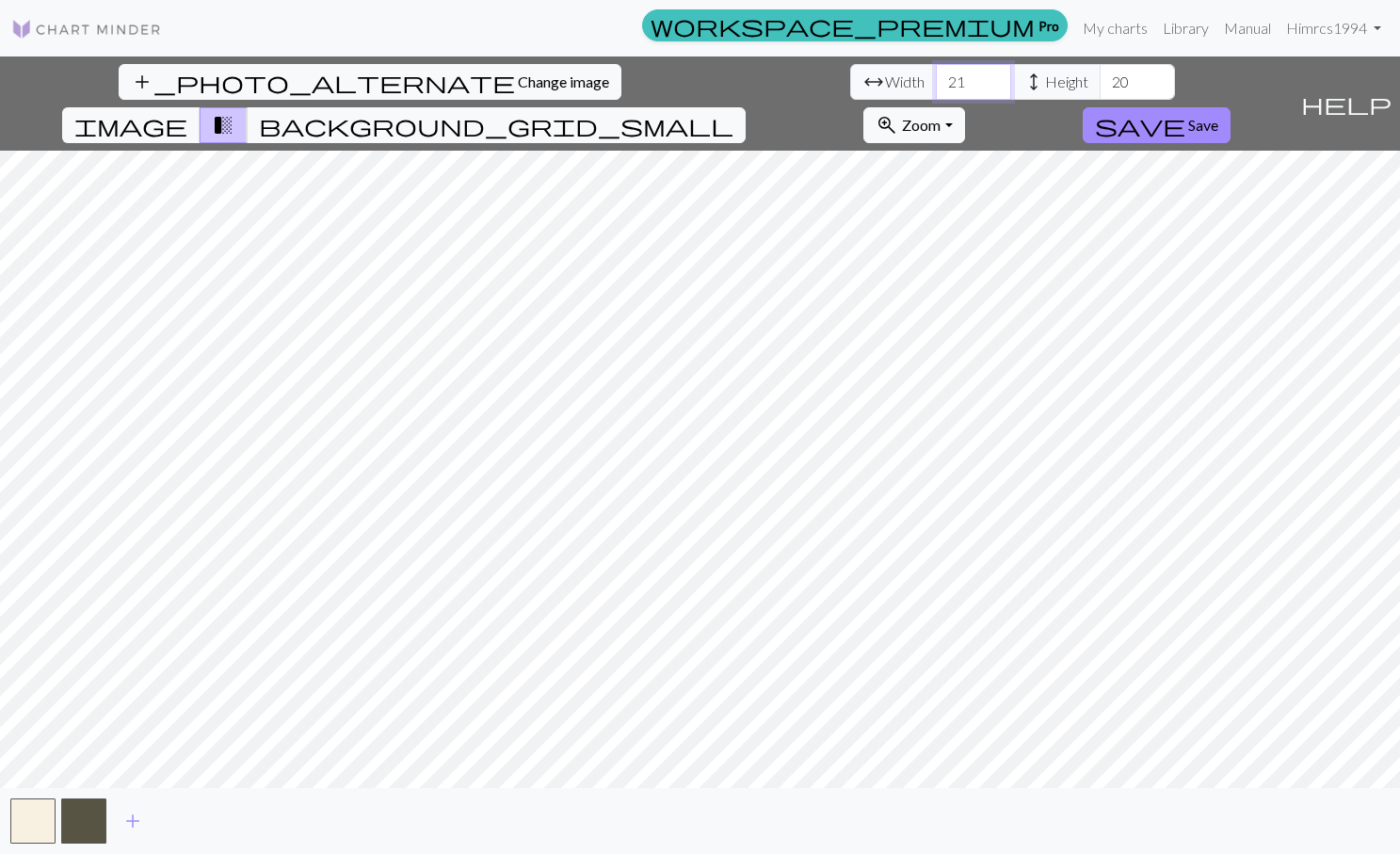 click on "21" at bounding box center (974, 82) 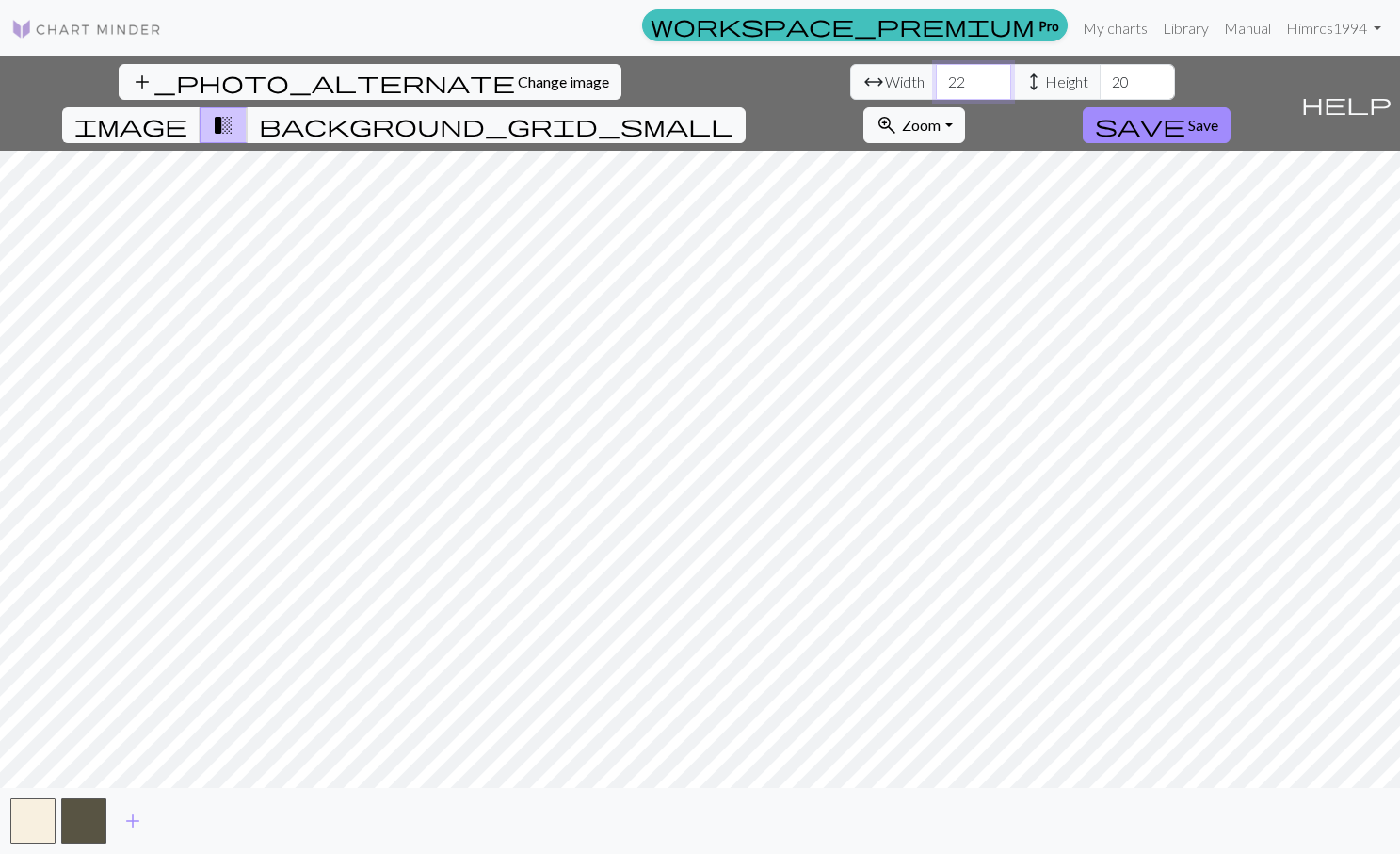 click on "22" at bounding box center (974, 82) 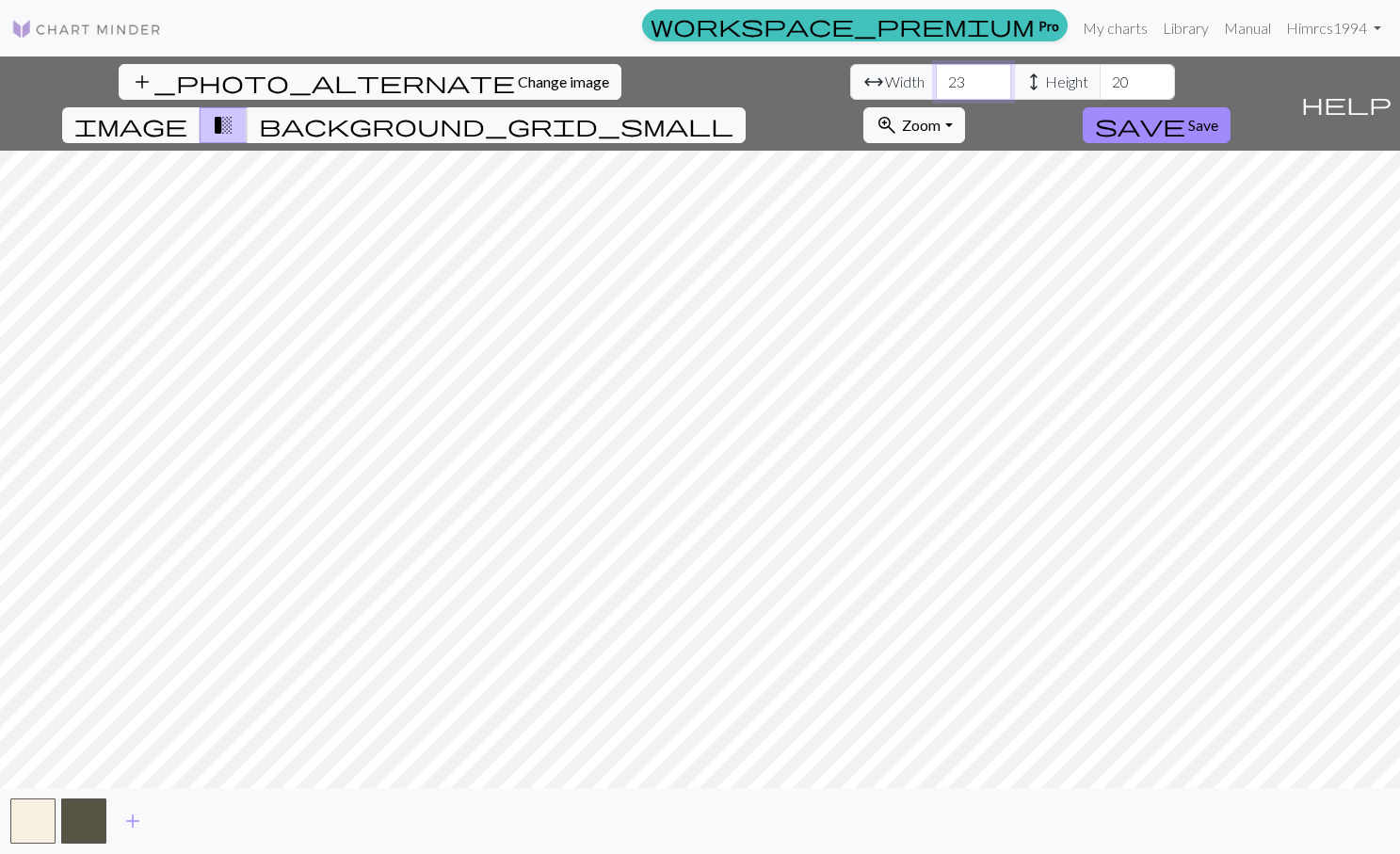 click on "23" at bounding box center [974, 82] 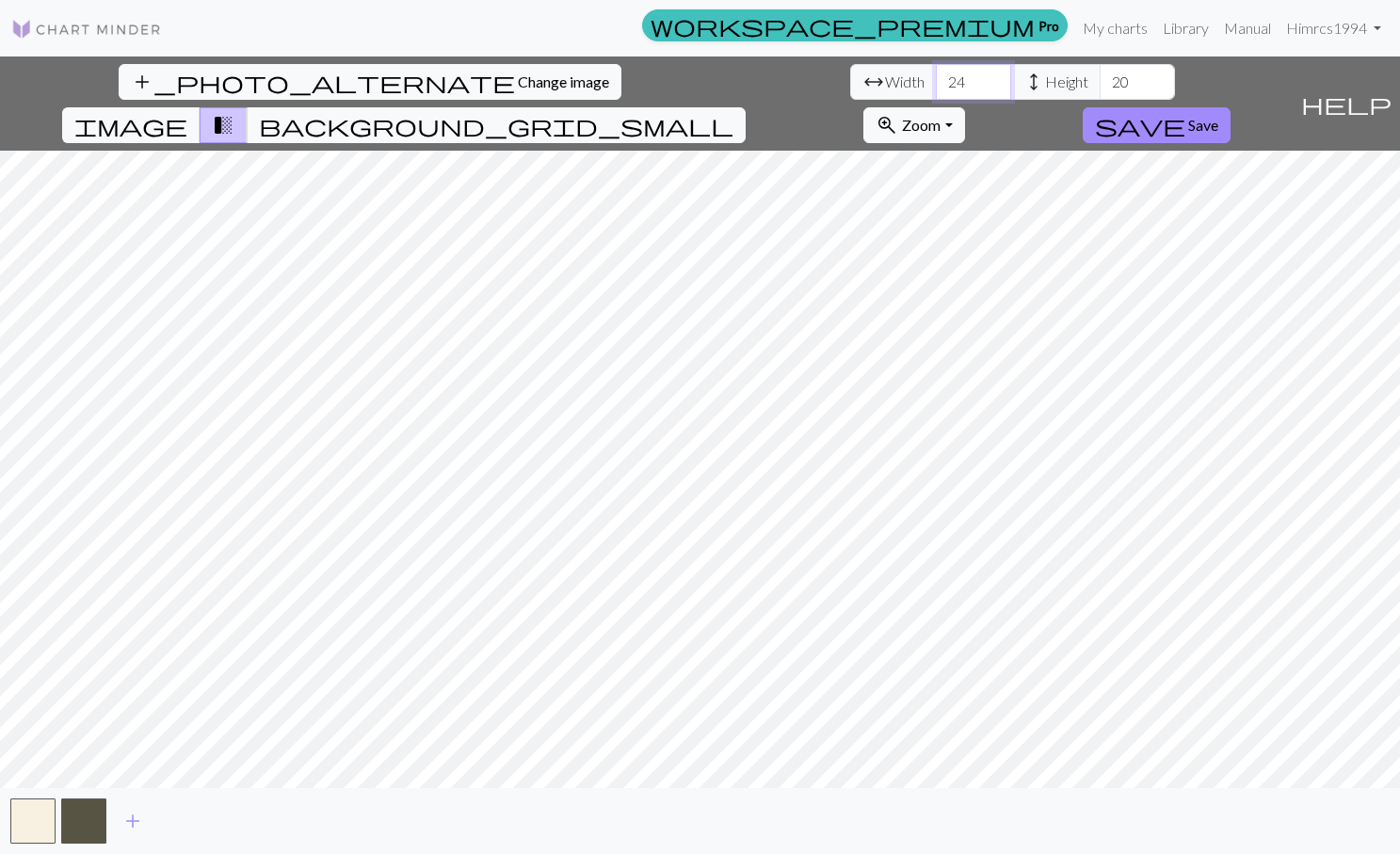 click on "24" at bounding box center [974, 82] 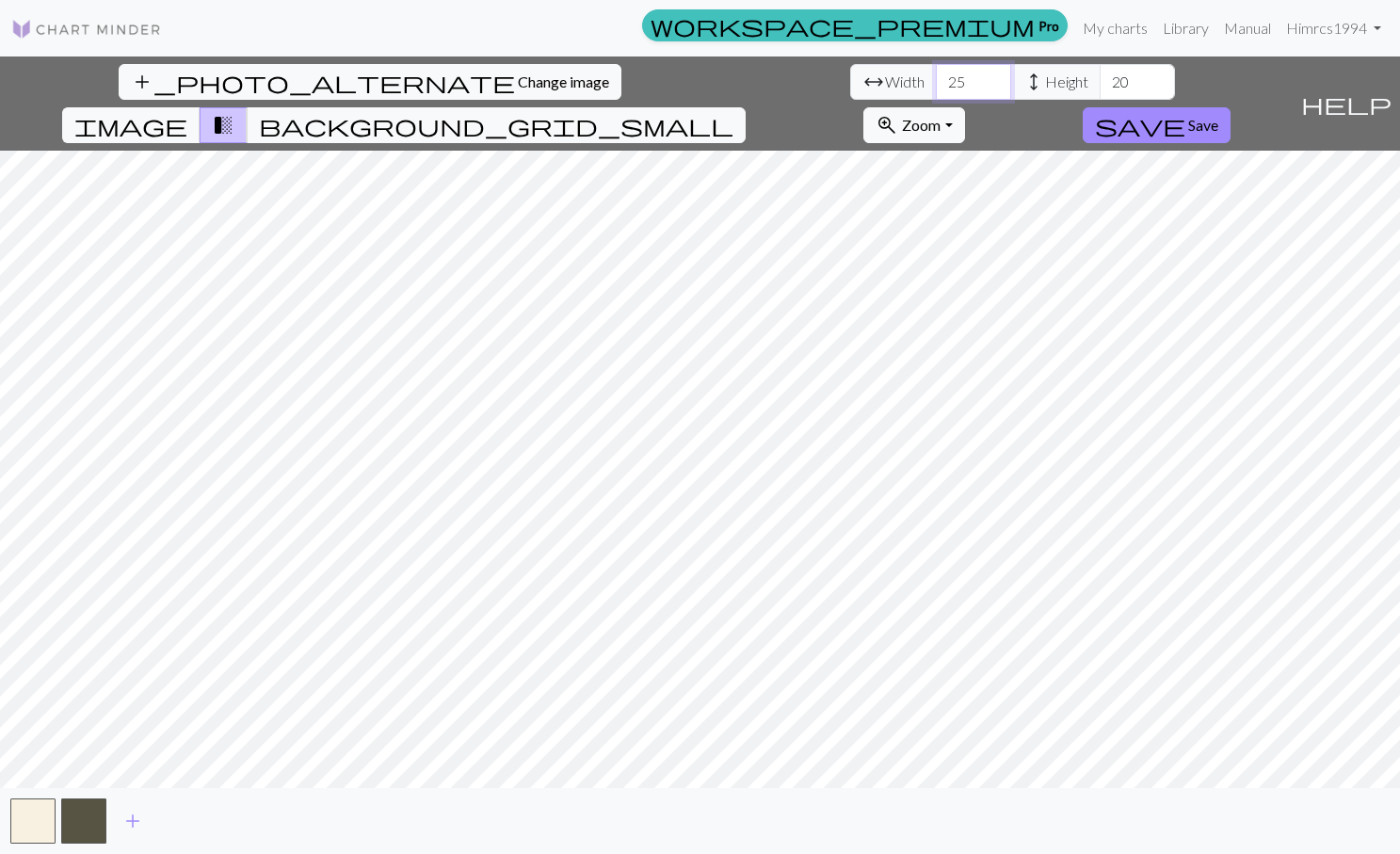 click on "25" at bounding box center (974, 82) 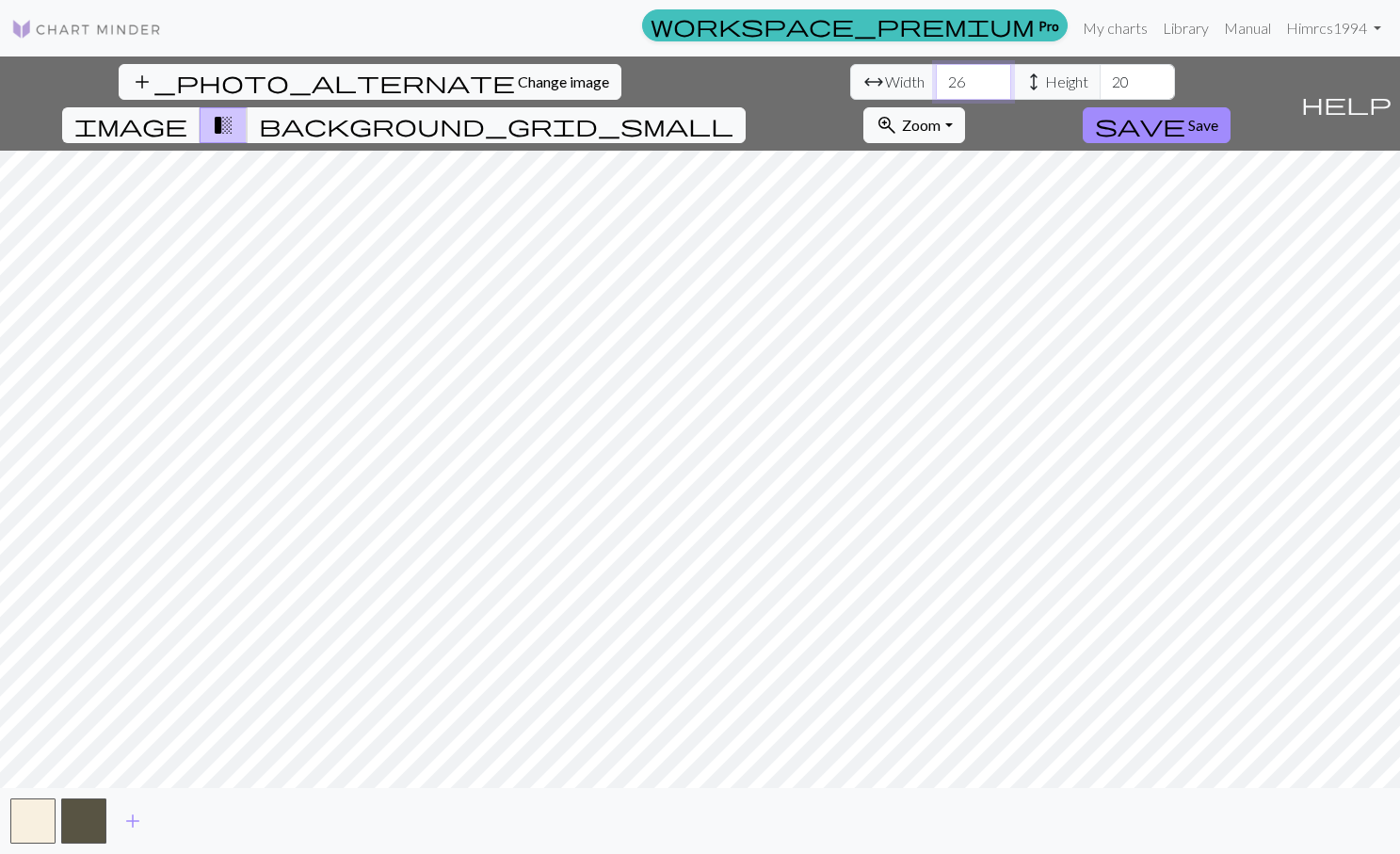 click on "26" at bounding box center (974, 82) 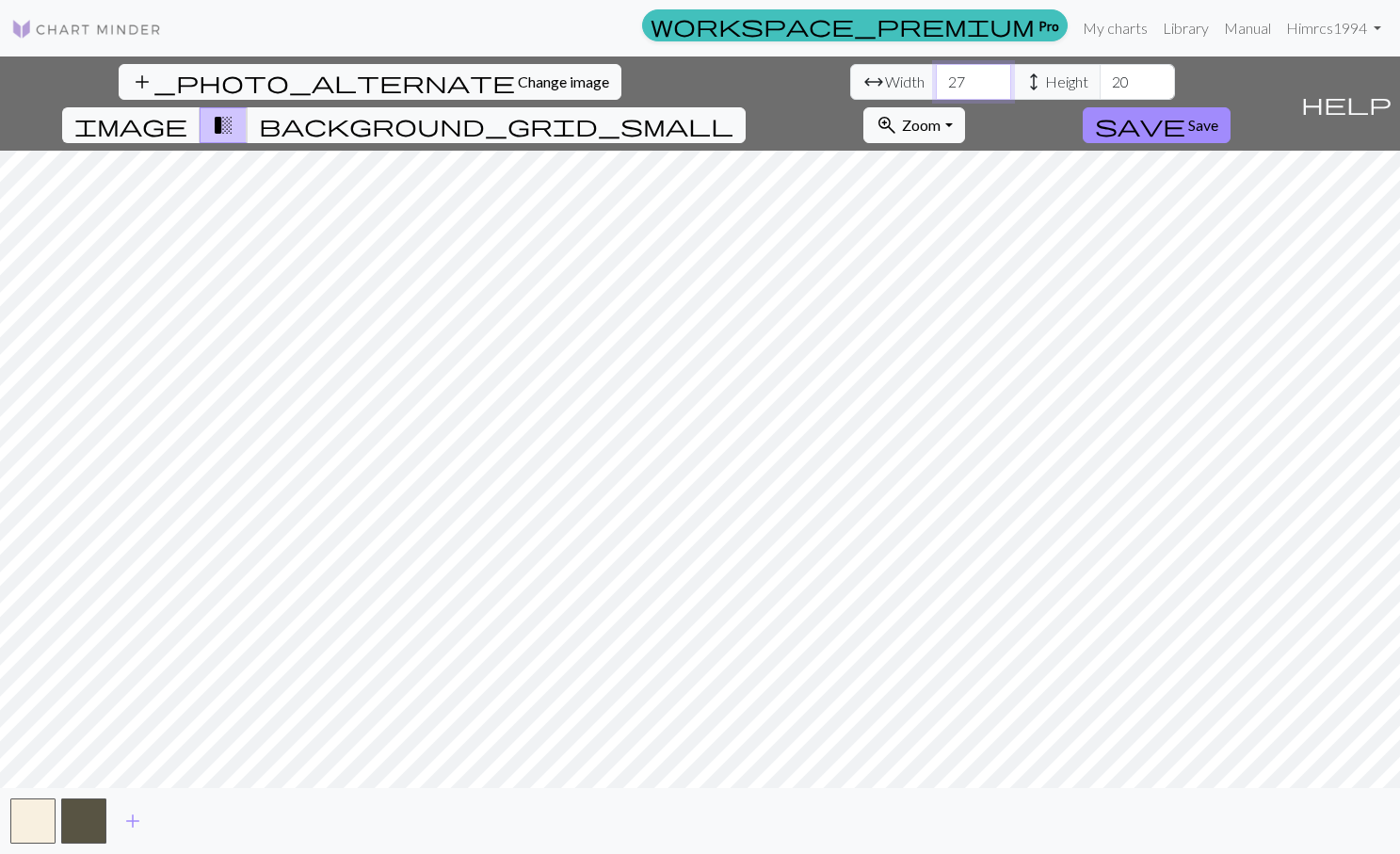 click on "27" at bounding box center (974, 82) 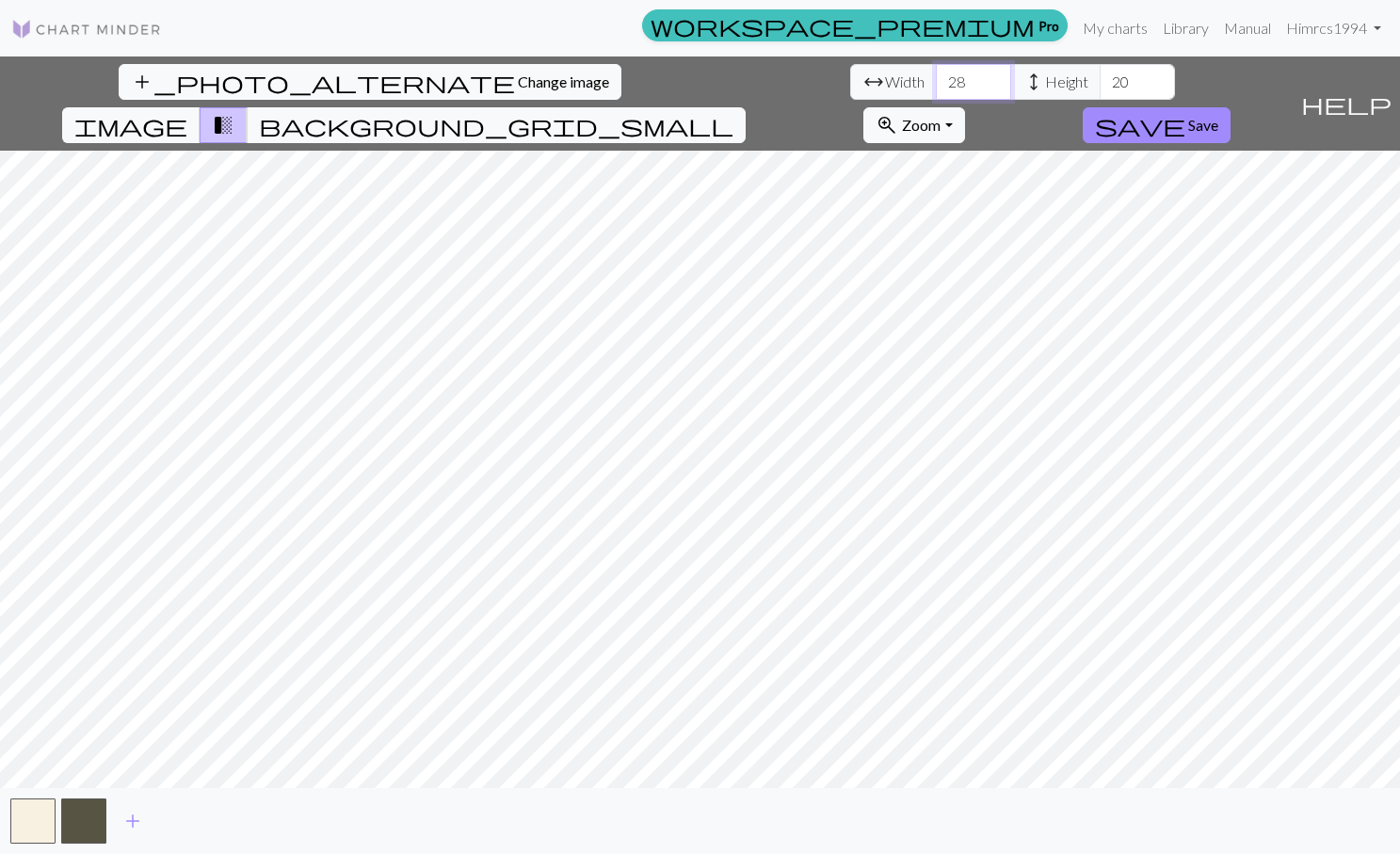 click on "28" at bounding box center [974, 82] 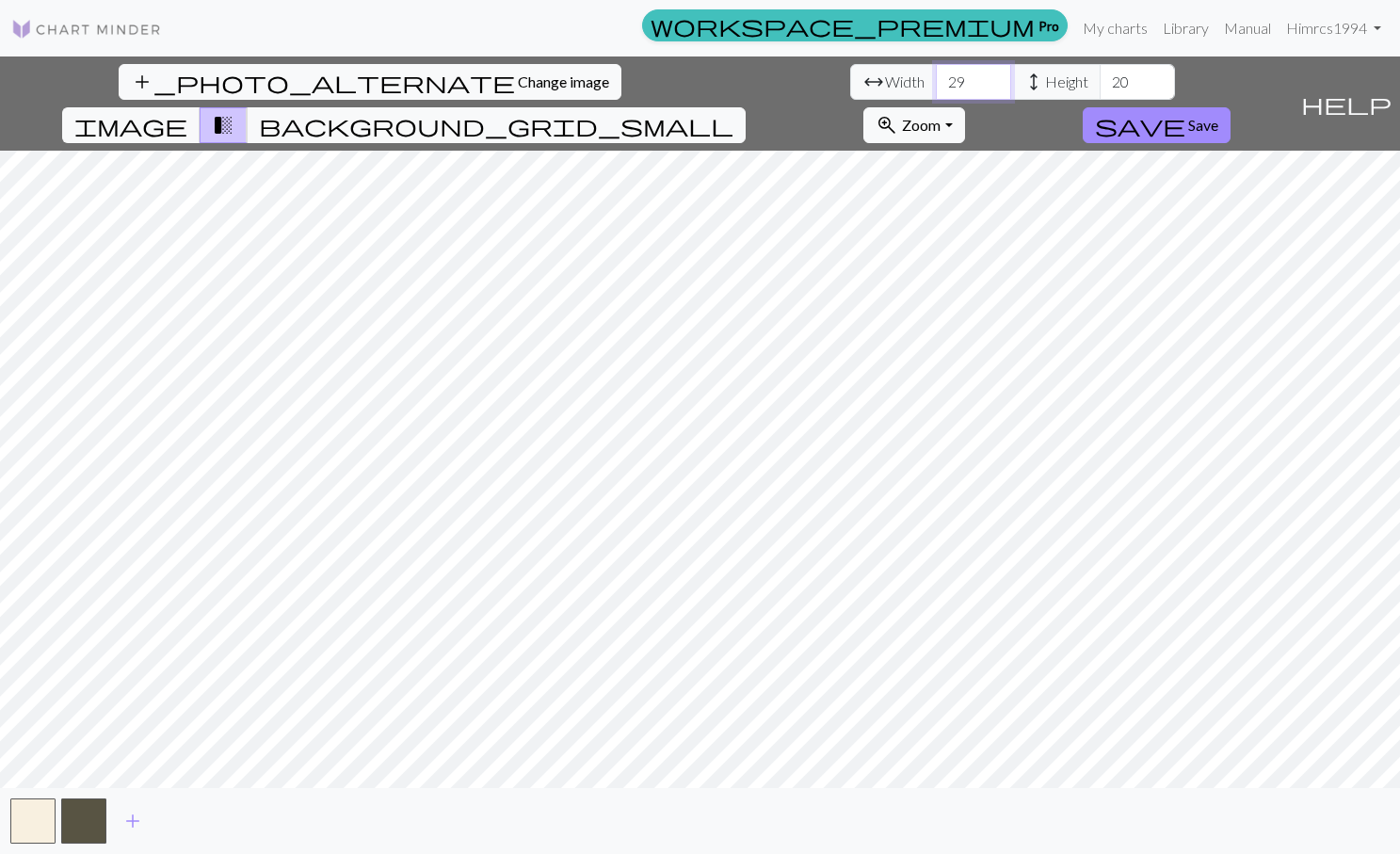 click on "29" at bounding box center [974, 82] 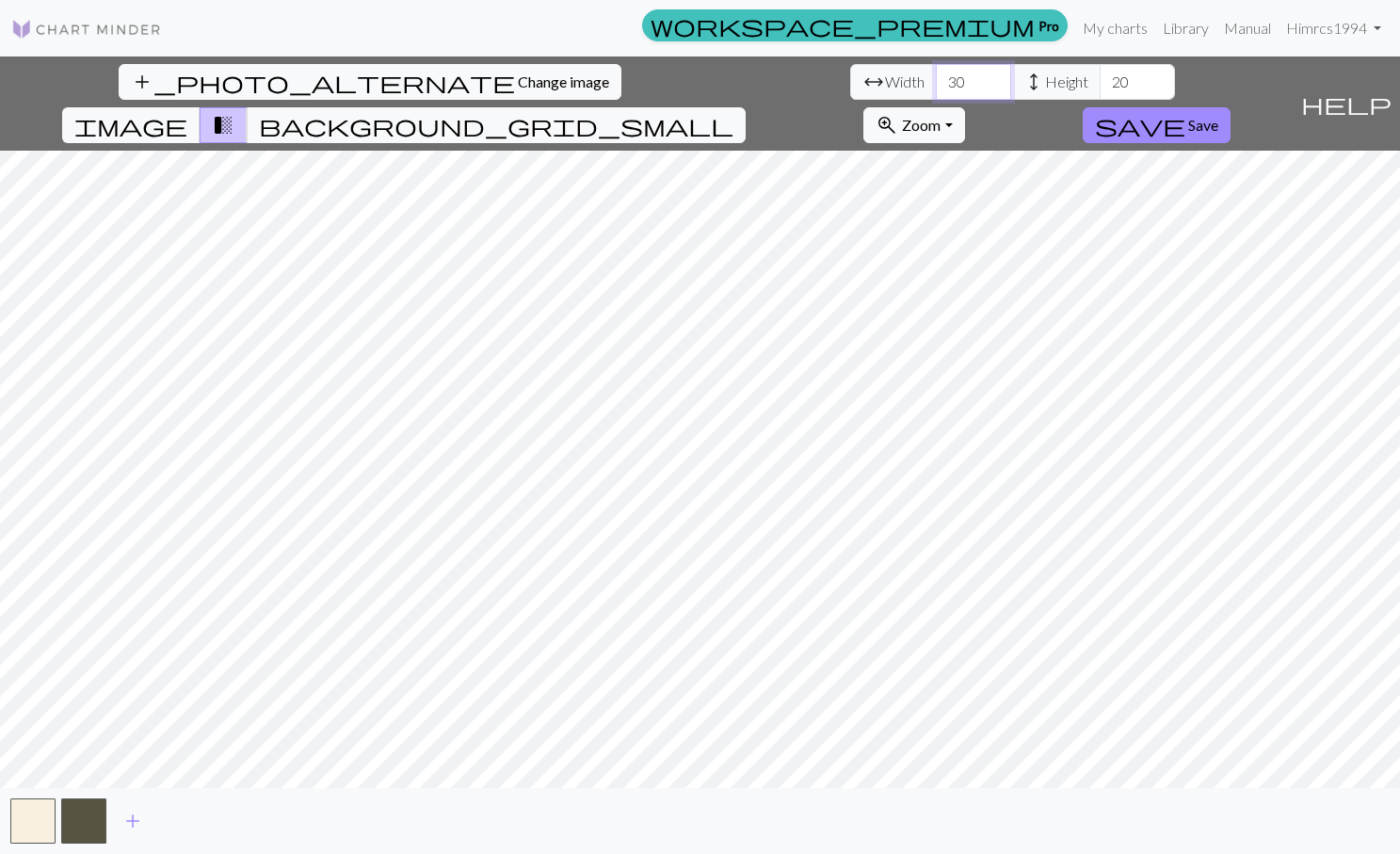 type on "30" 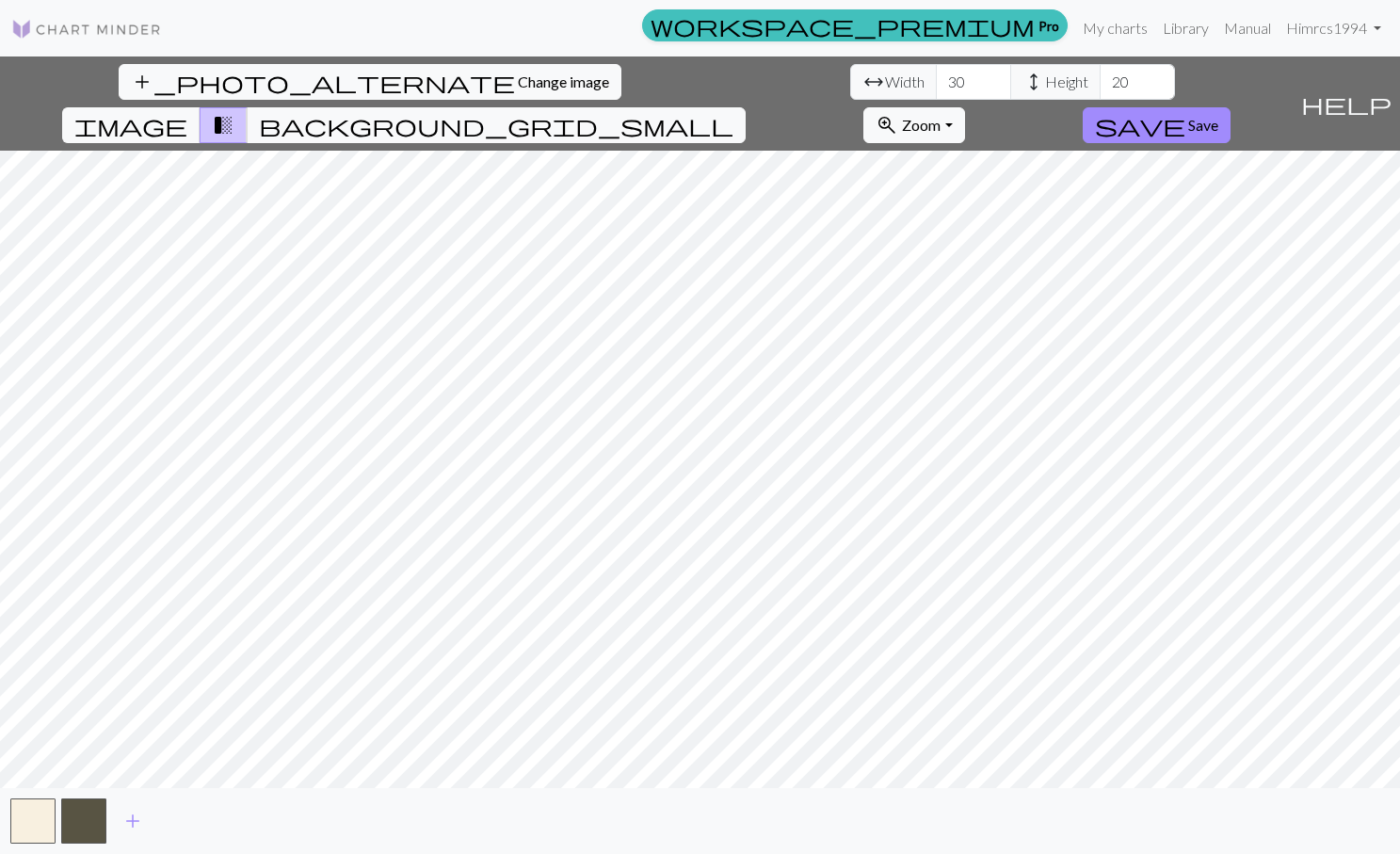 click on "height" at bounding box center [1034, 82] 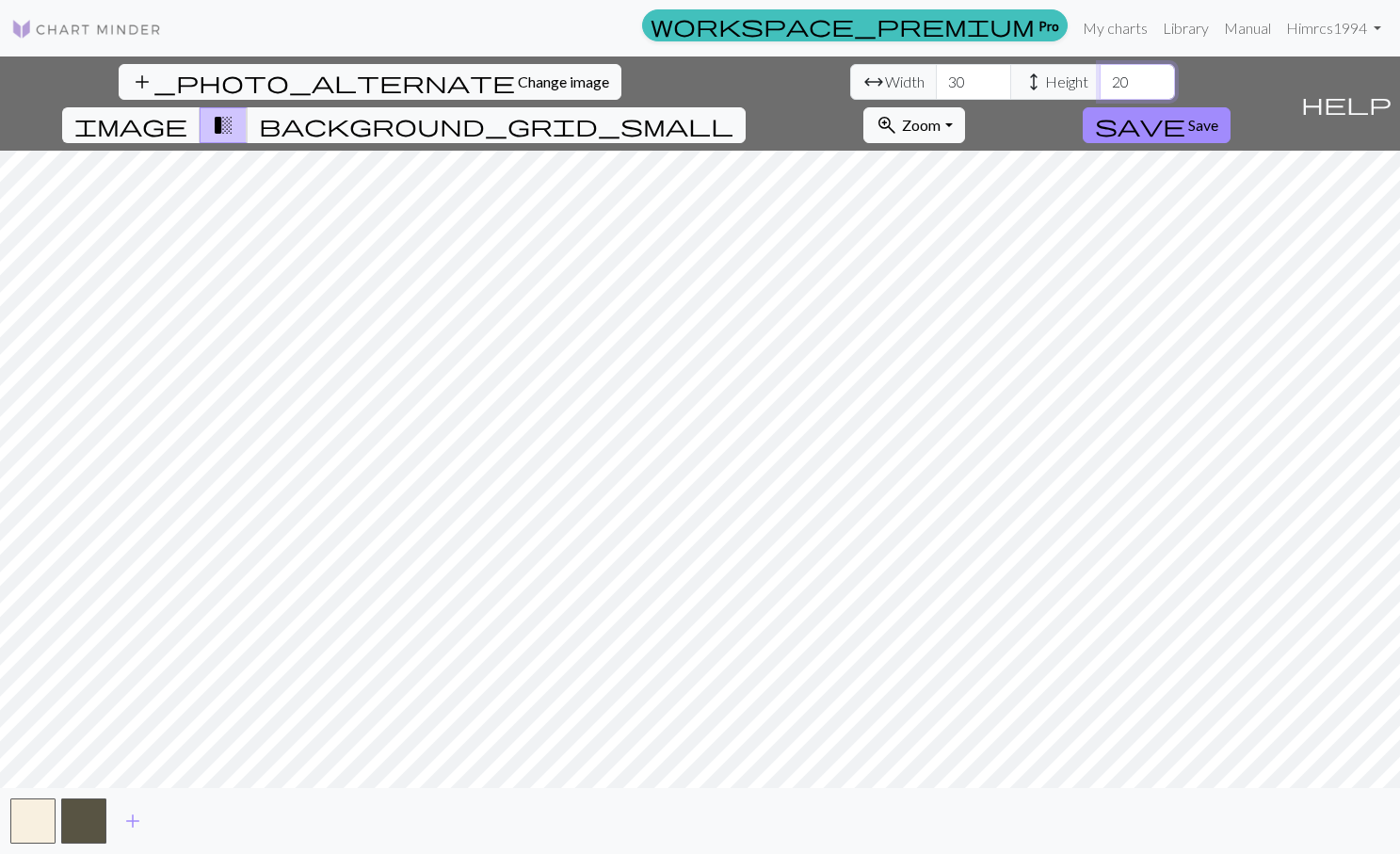 click on "20" at bounding box center (1137, 82) 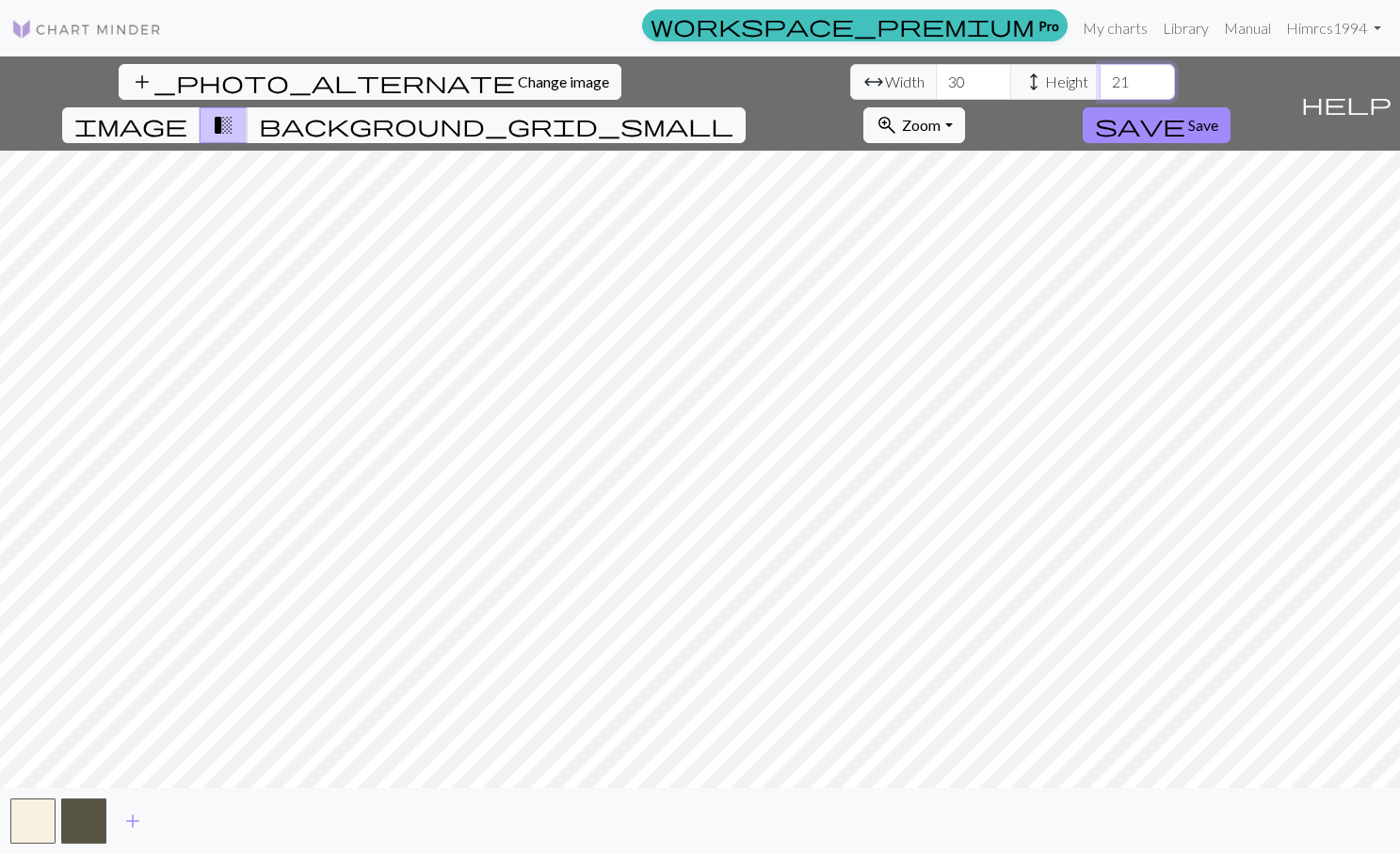 click on "21" at bounding box center [1137, 82] 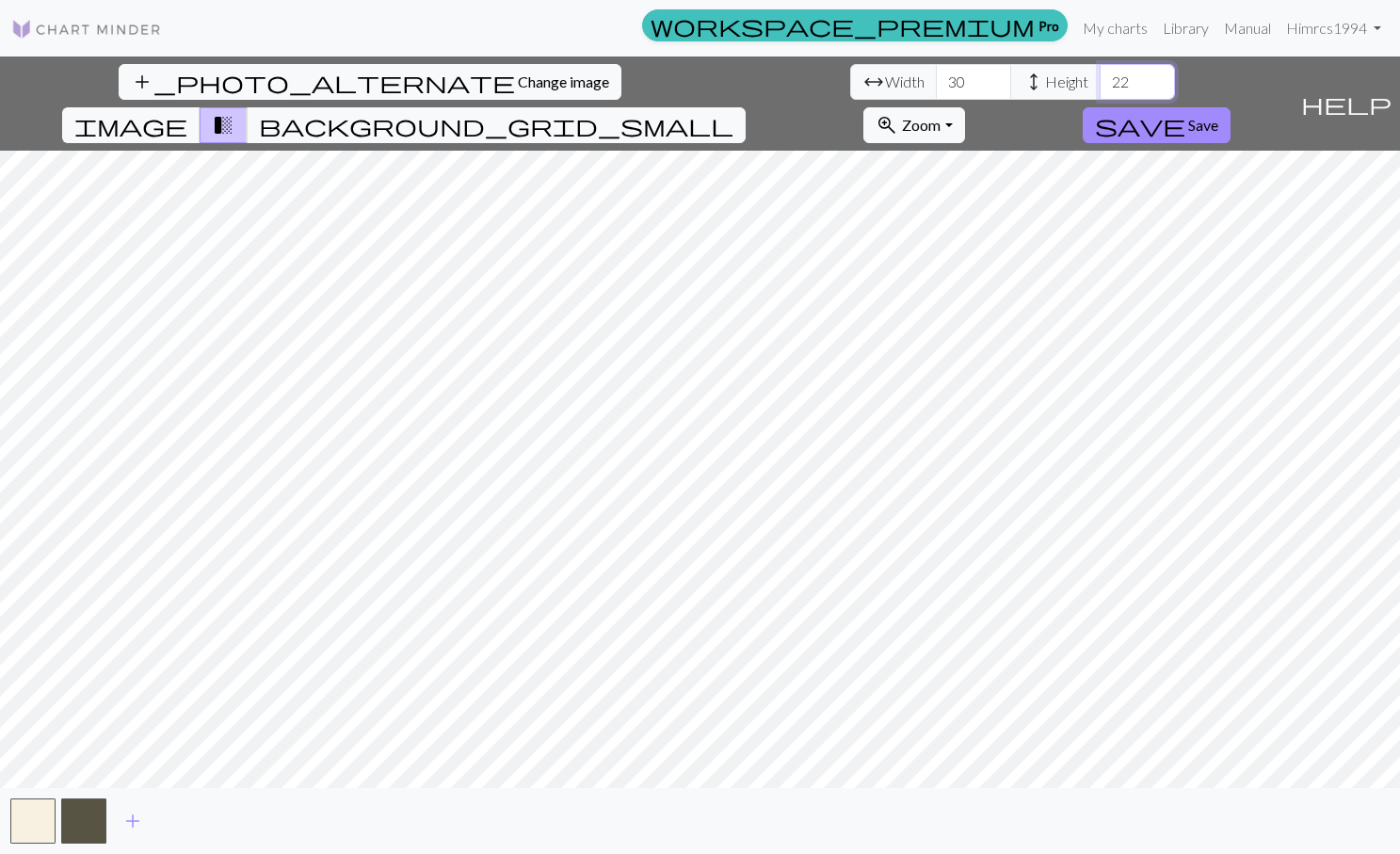 click on "22" at bounding box center (1137, 82) 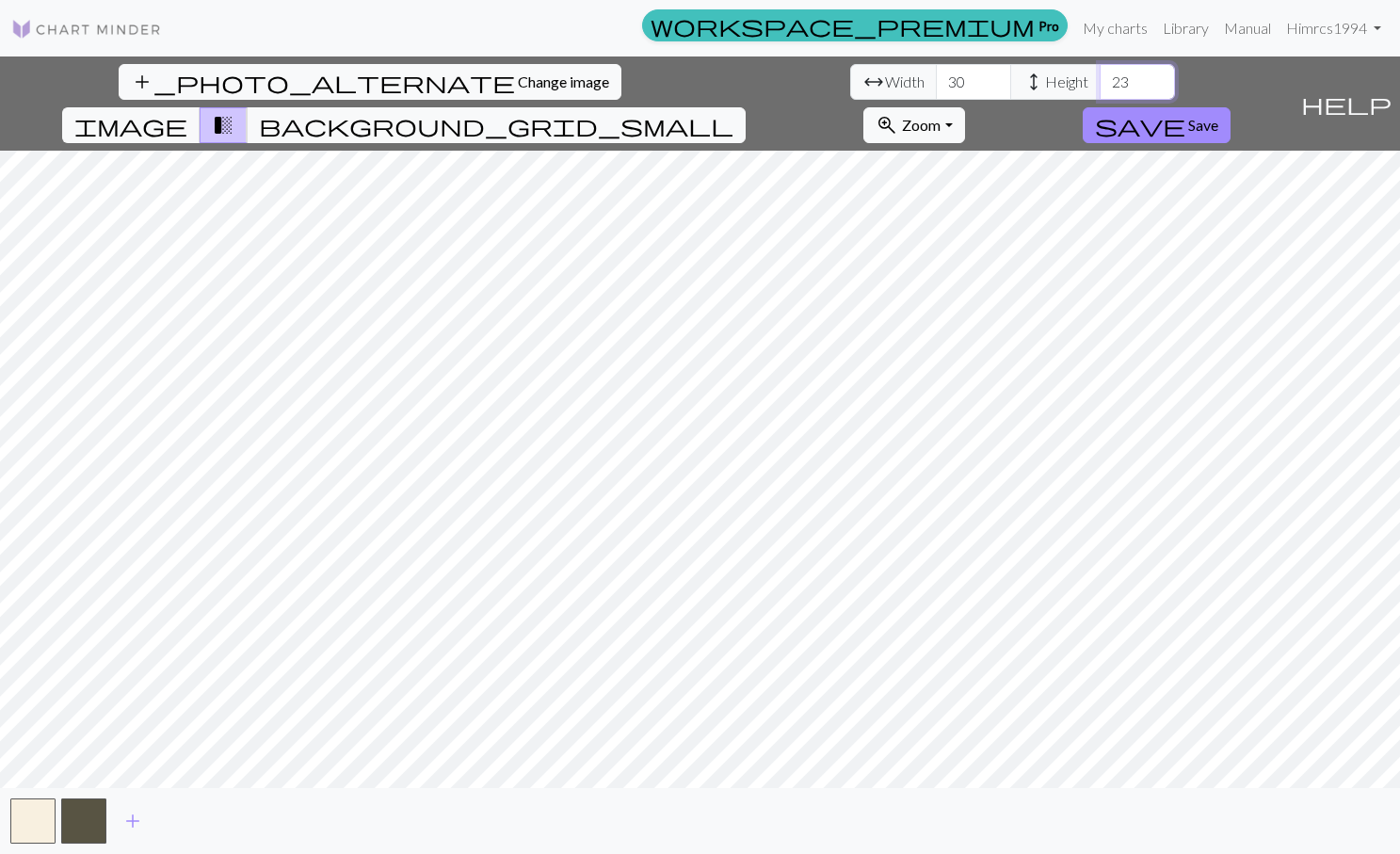 click on "23" at bounding box center [1137, 82] 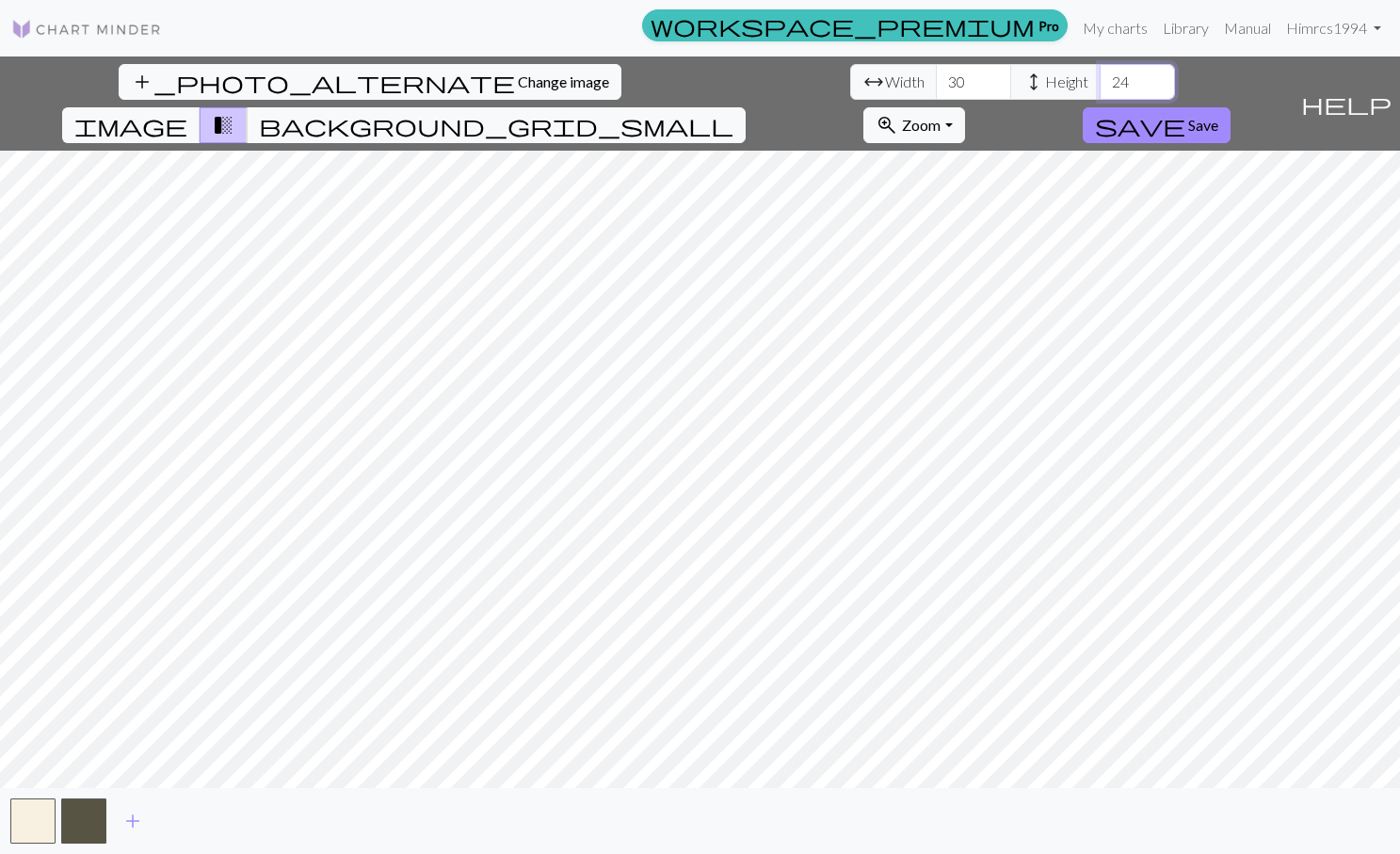 click on "24" at bounding box center (1137, 82) 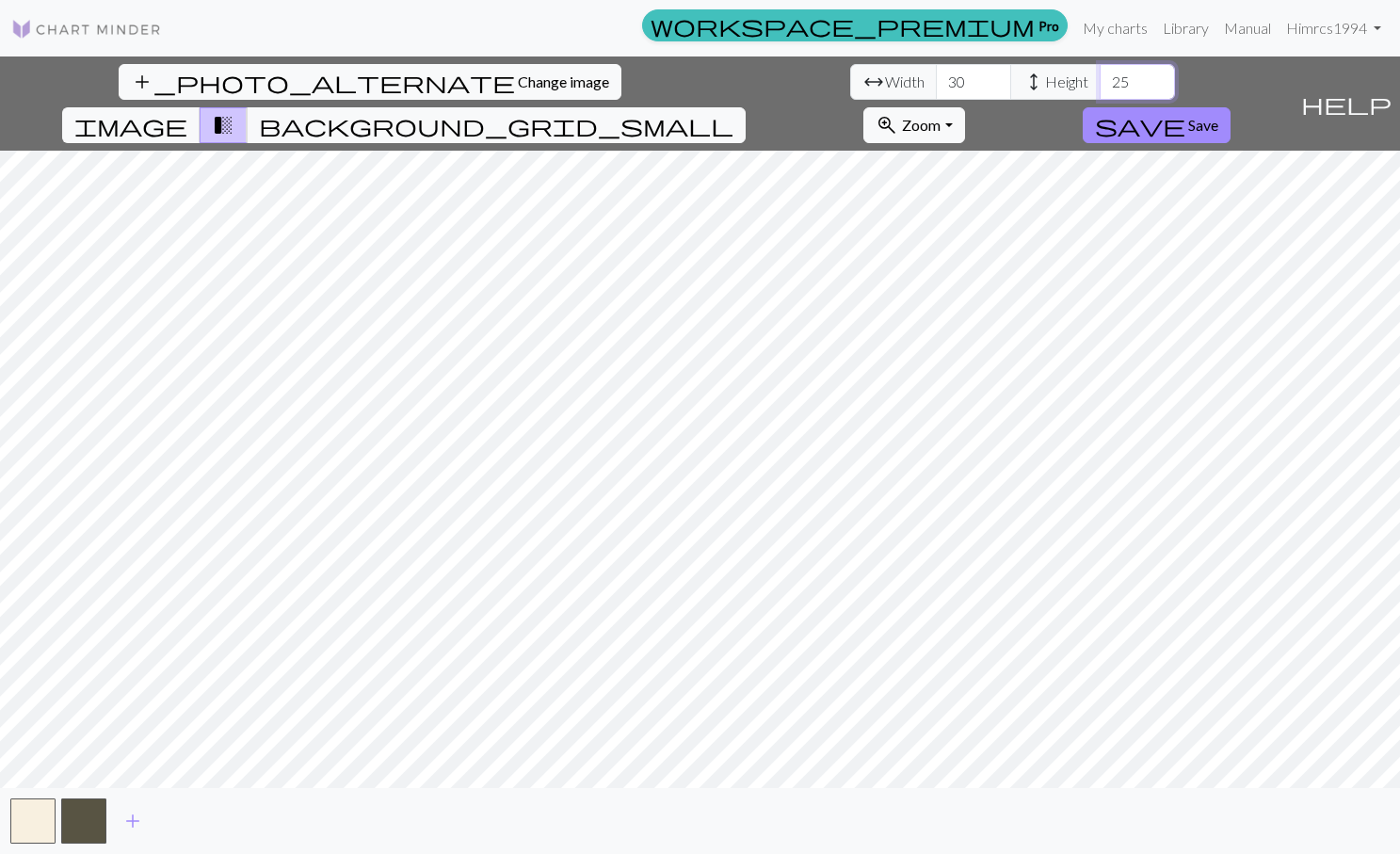 click on "25" at bounding box center [1137, 82] 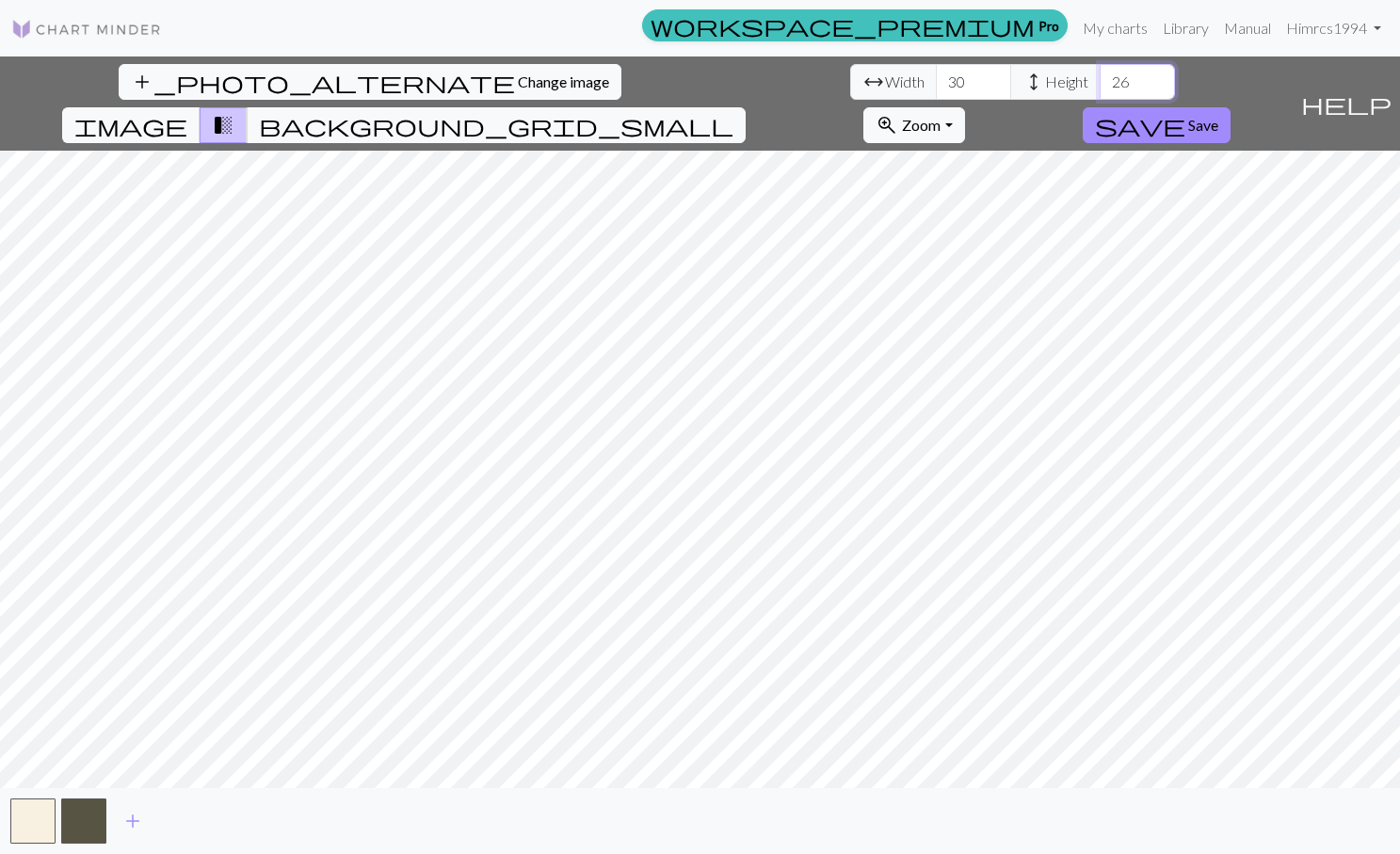 click on "26" at bounding box center [1137, 82] 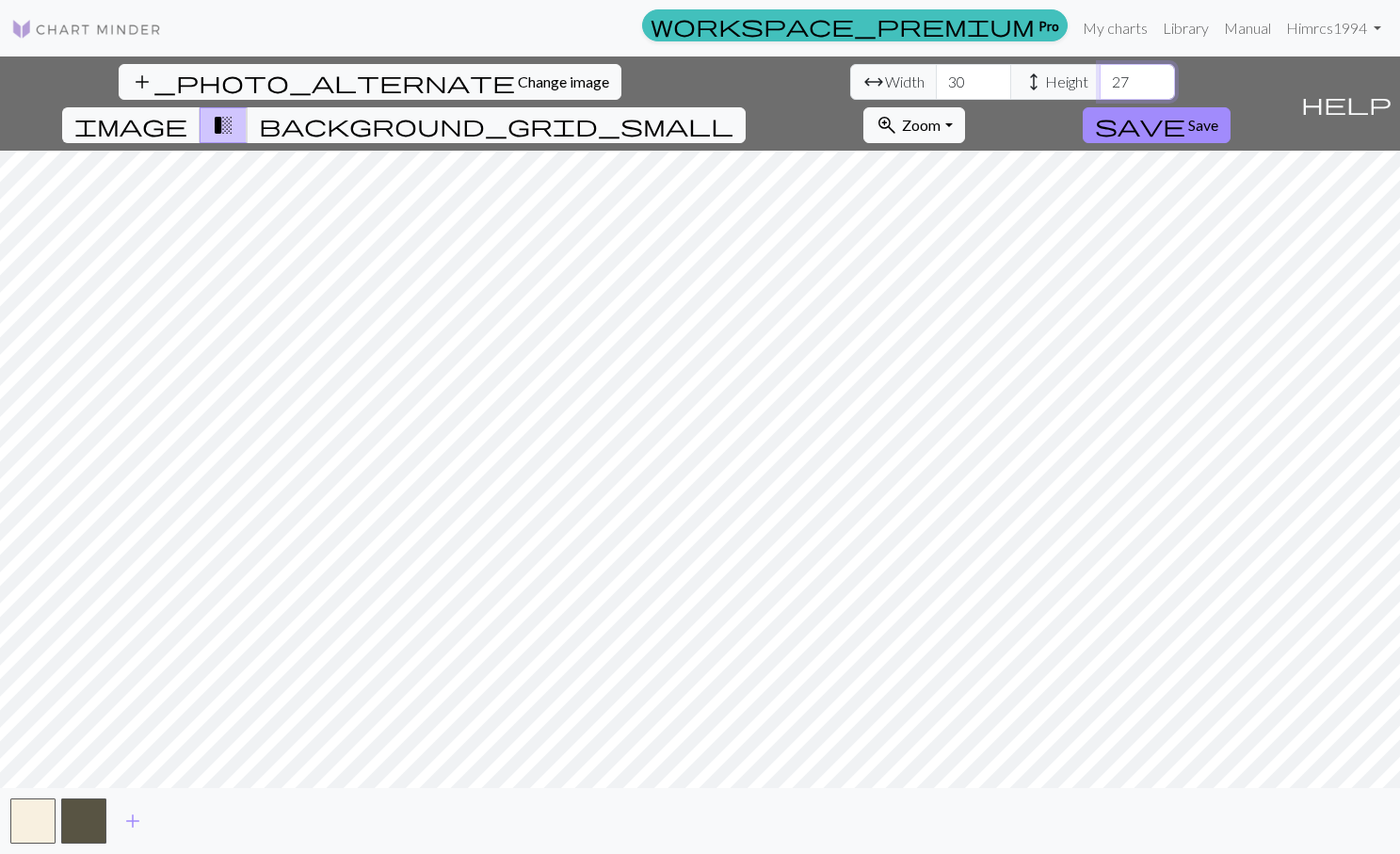 click on "27" at bounding box center [1137, 82] 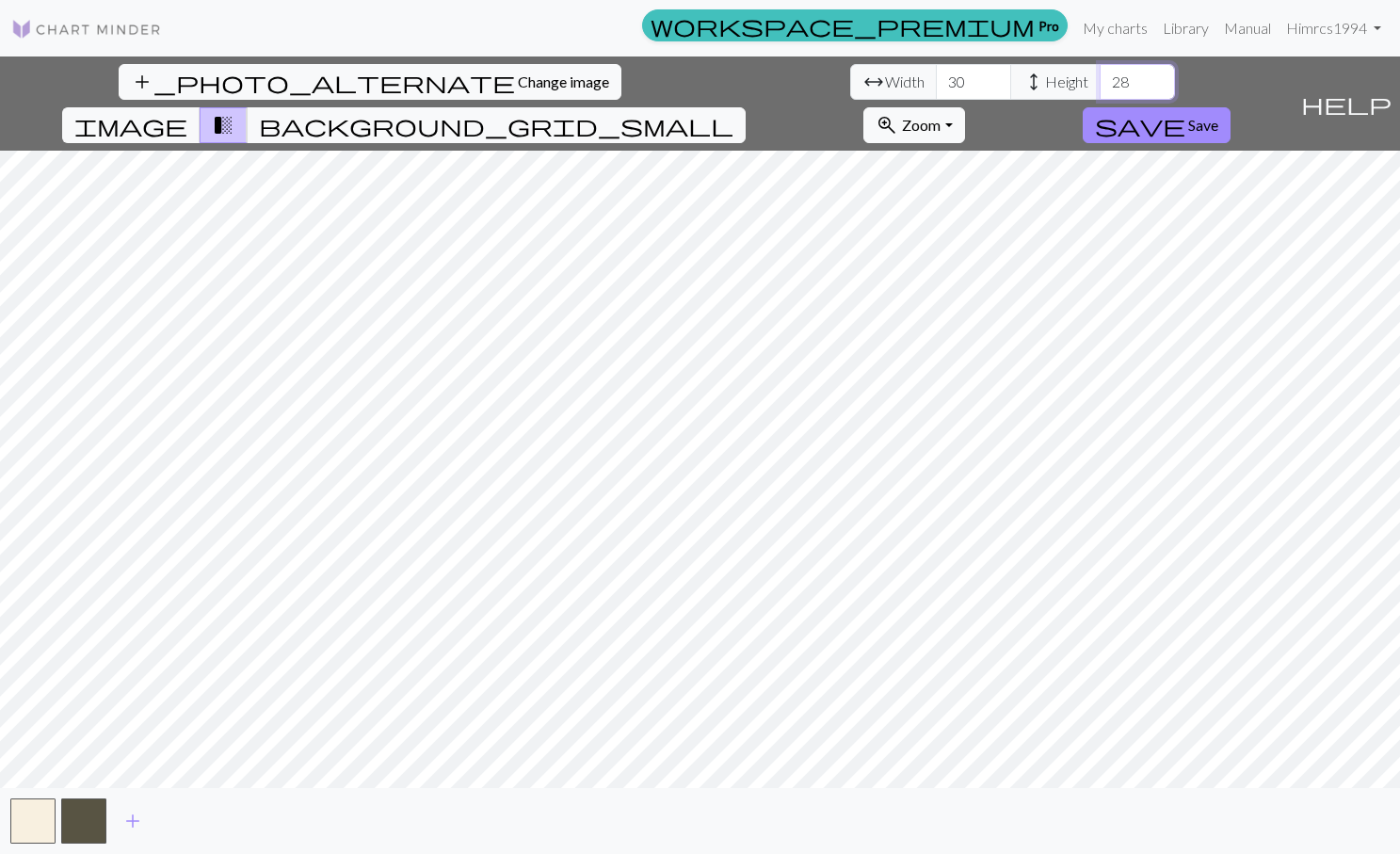 click on "28" at bounding box center [1137, 82] 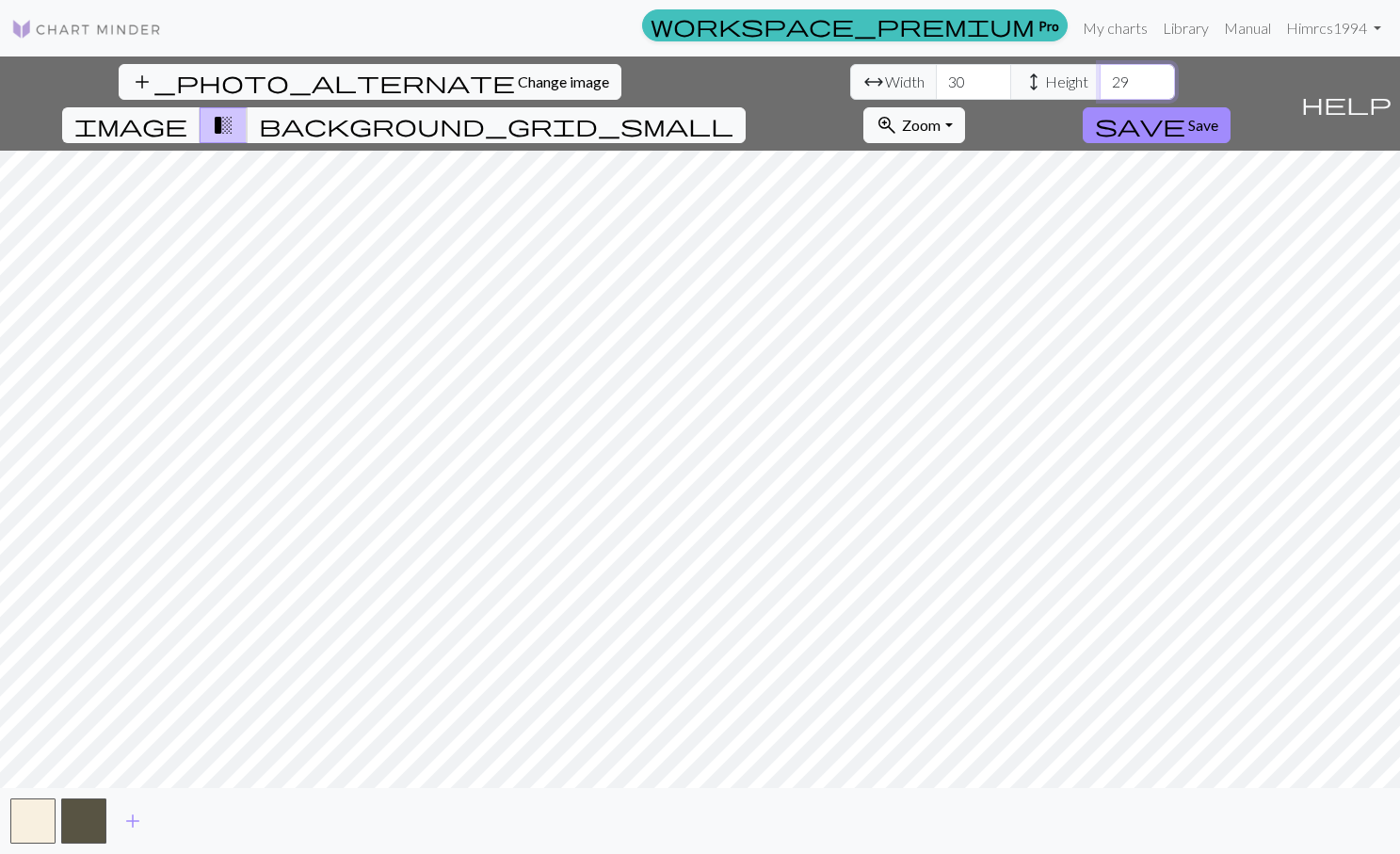 click on "29" at bounding box center (1137, 82) 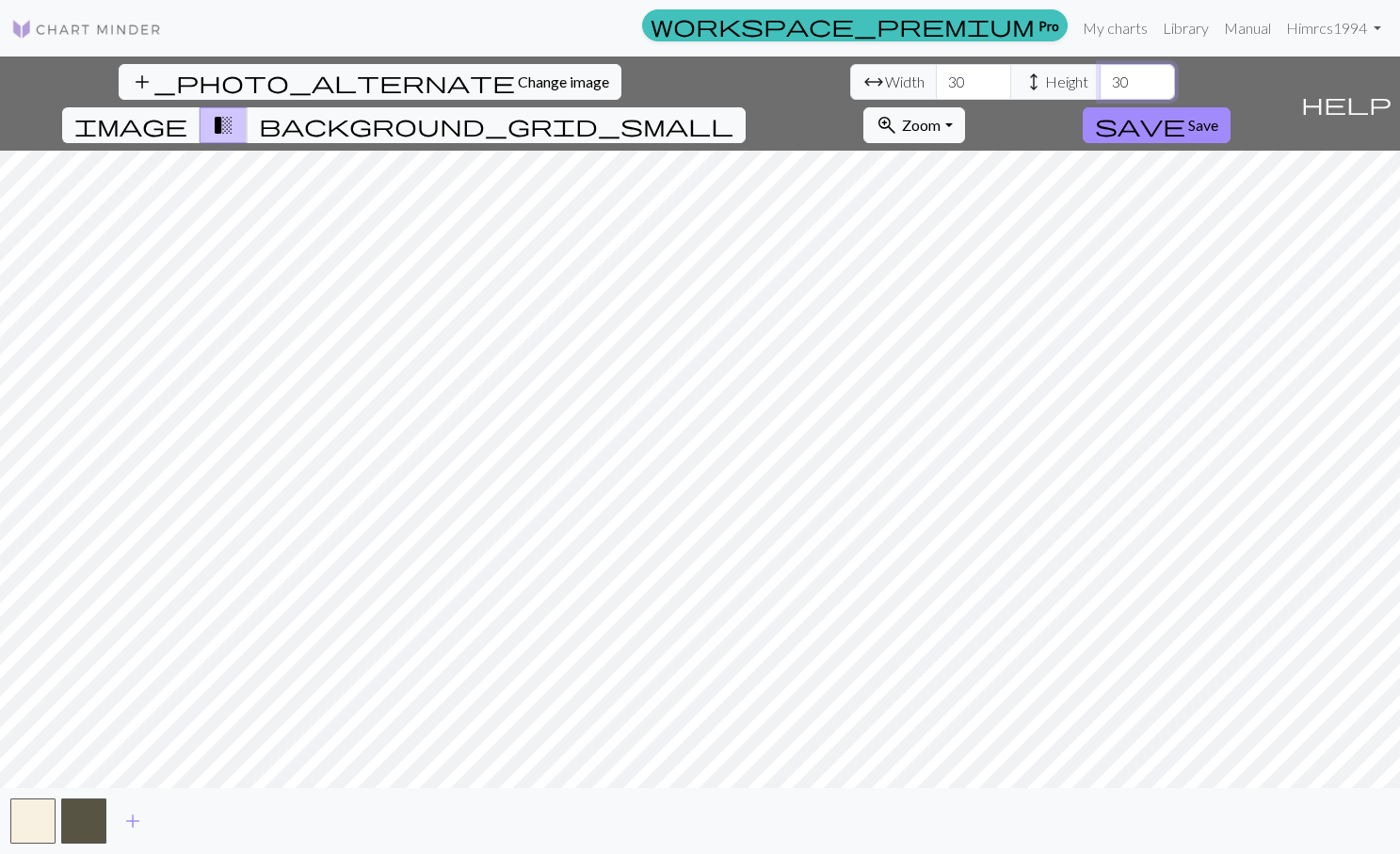 click on "30" at bounding box center (1137, 82) 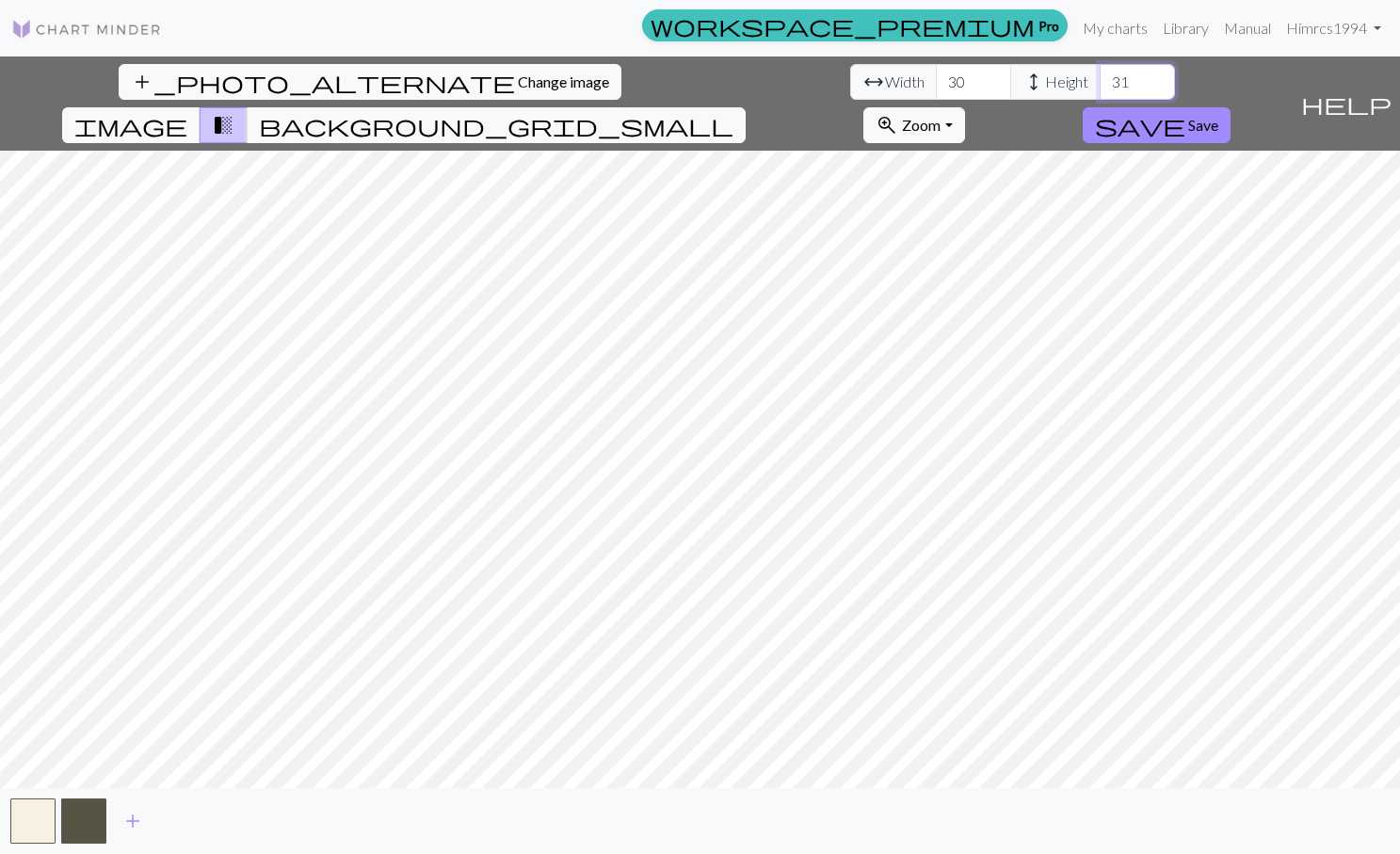 click on "31" at bounding box center [1137, 82] 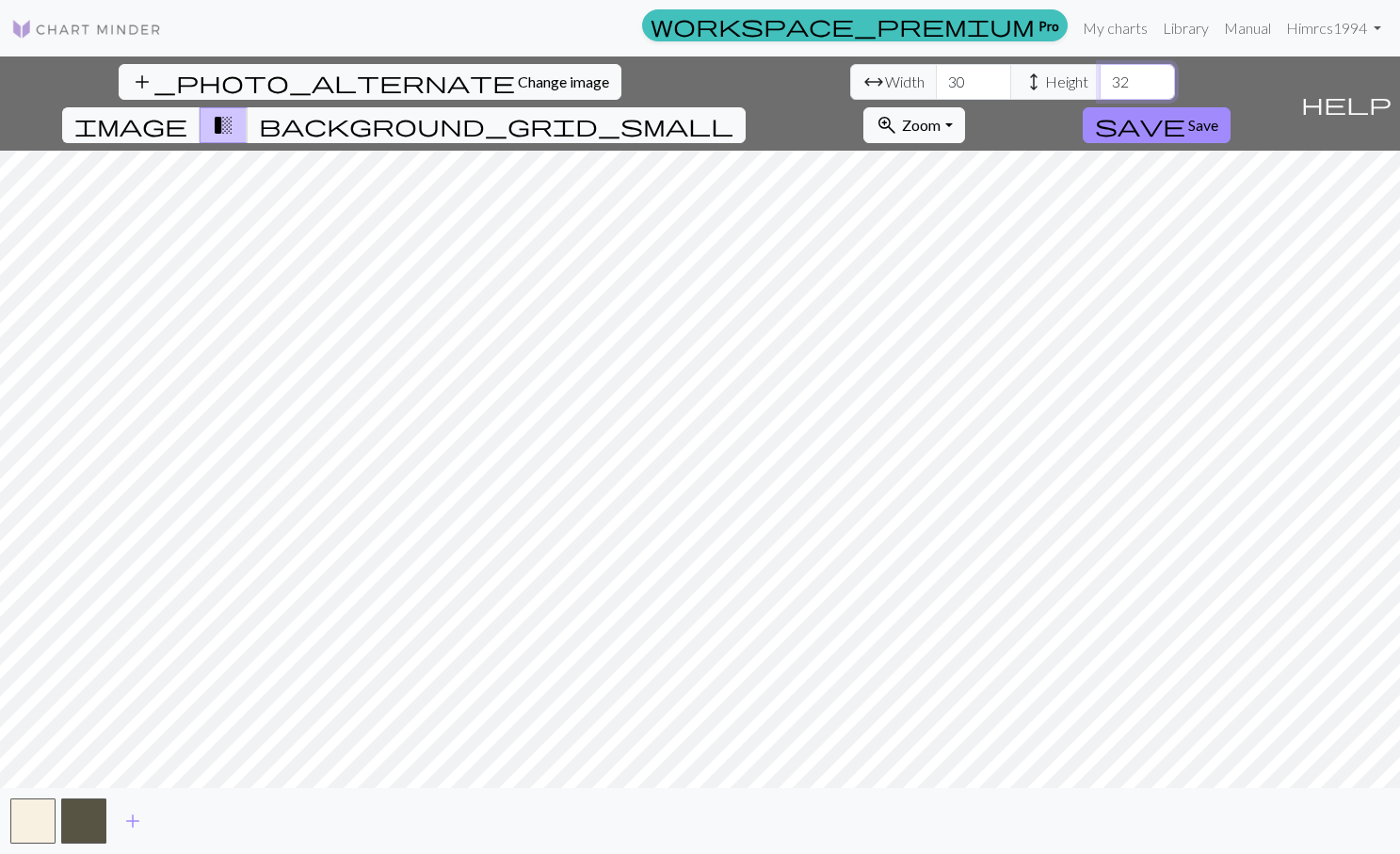 click on "32" at bounding box center [1137, 82] 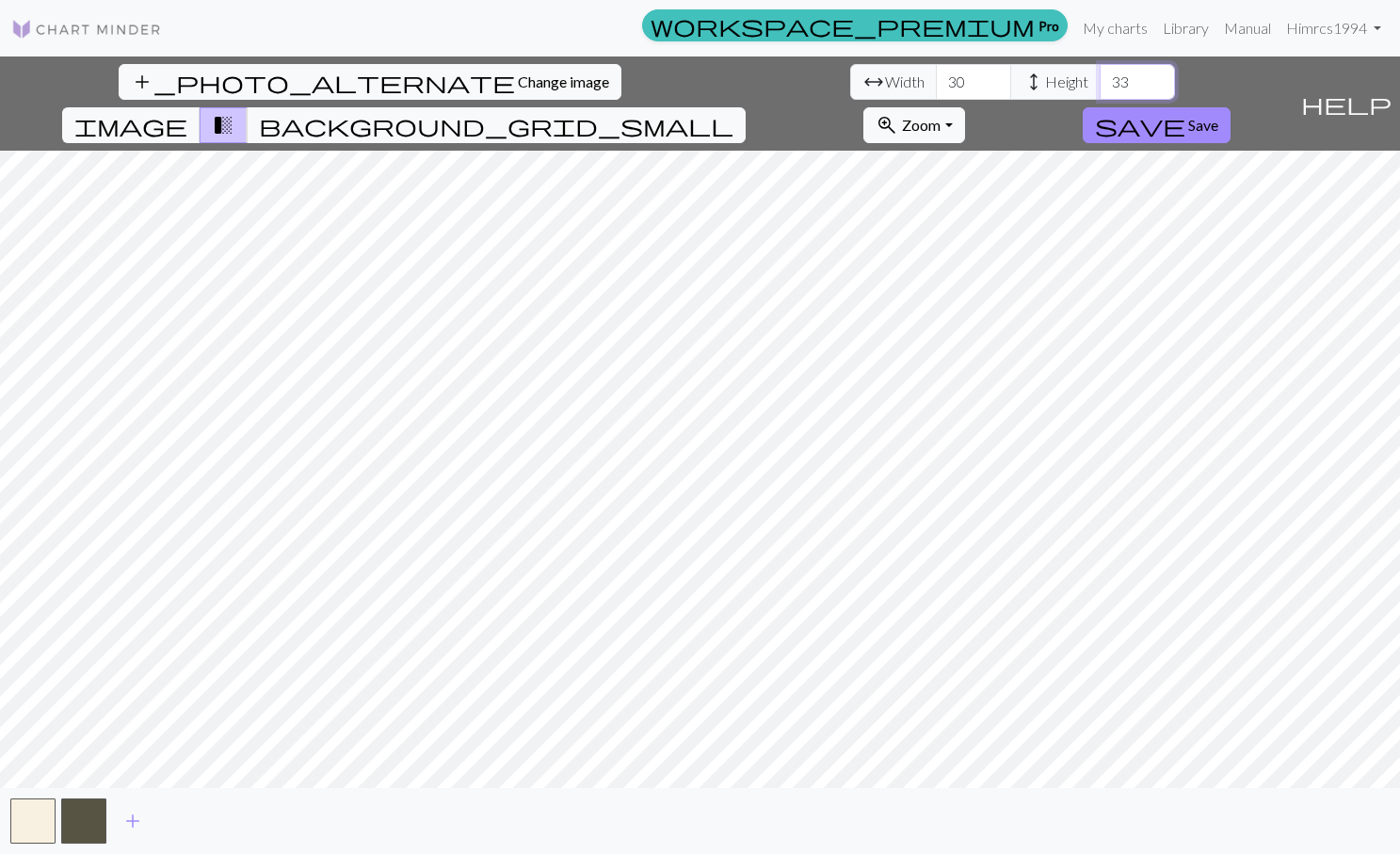 click on "33" at bounding box center [1137, 82] 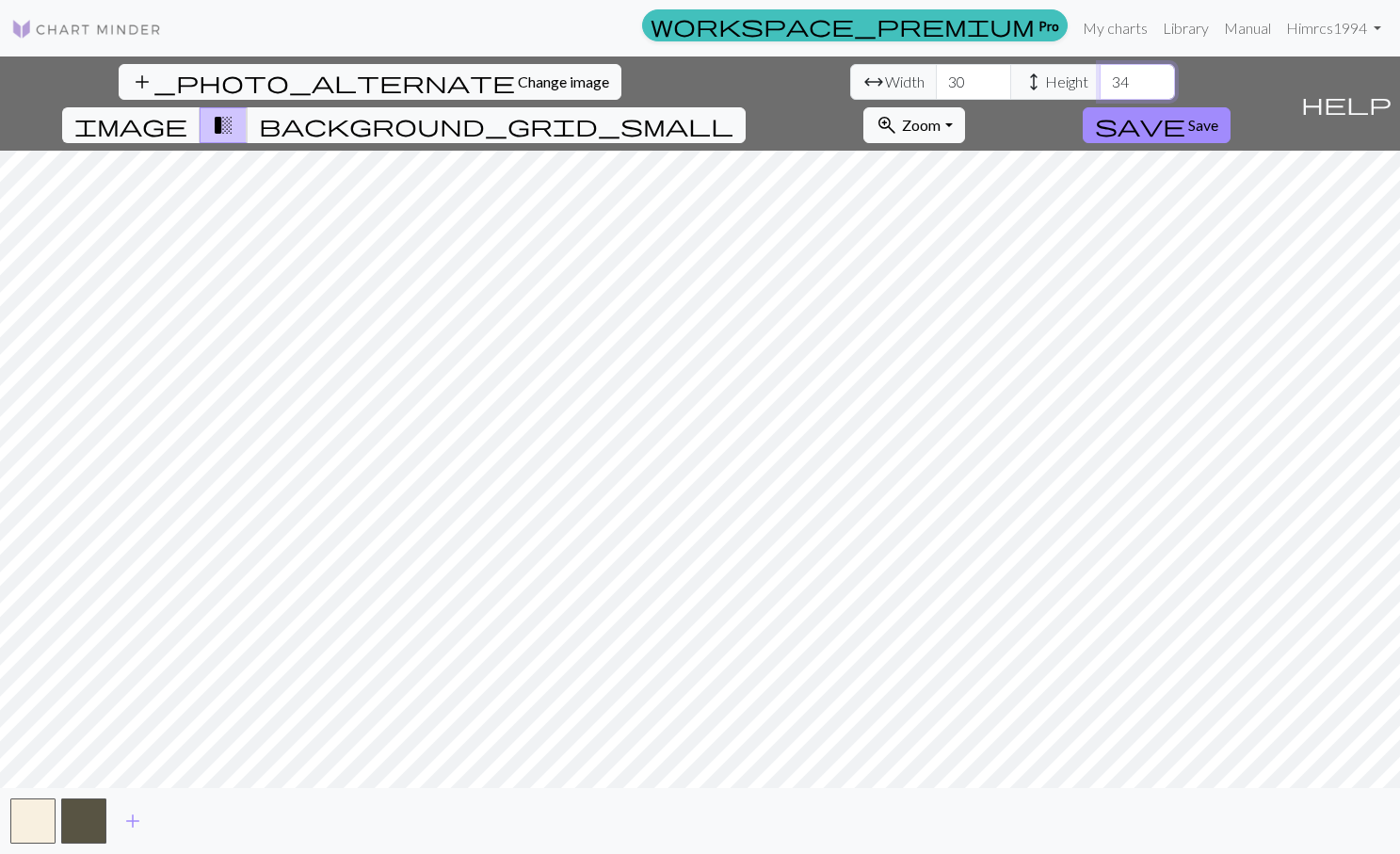 click on "34" at bounding box center [1137, 82] 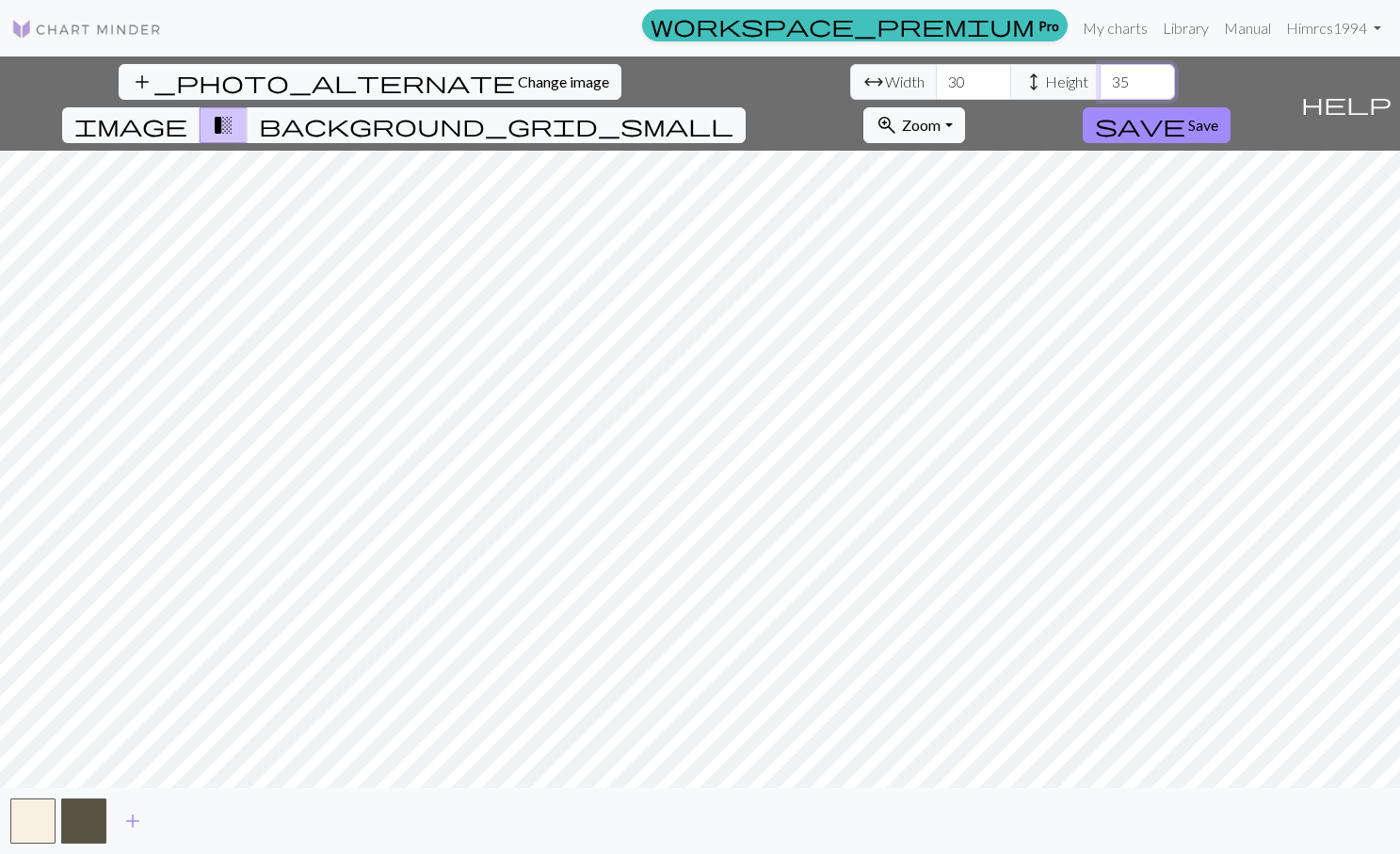 click on "35" at bounding box center (1137, 82) 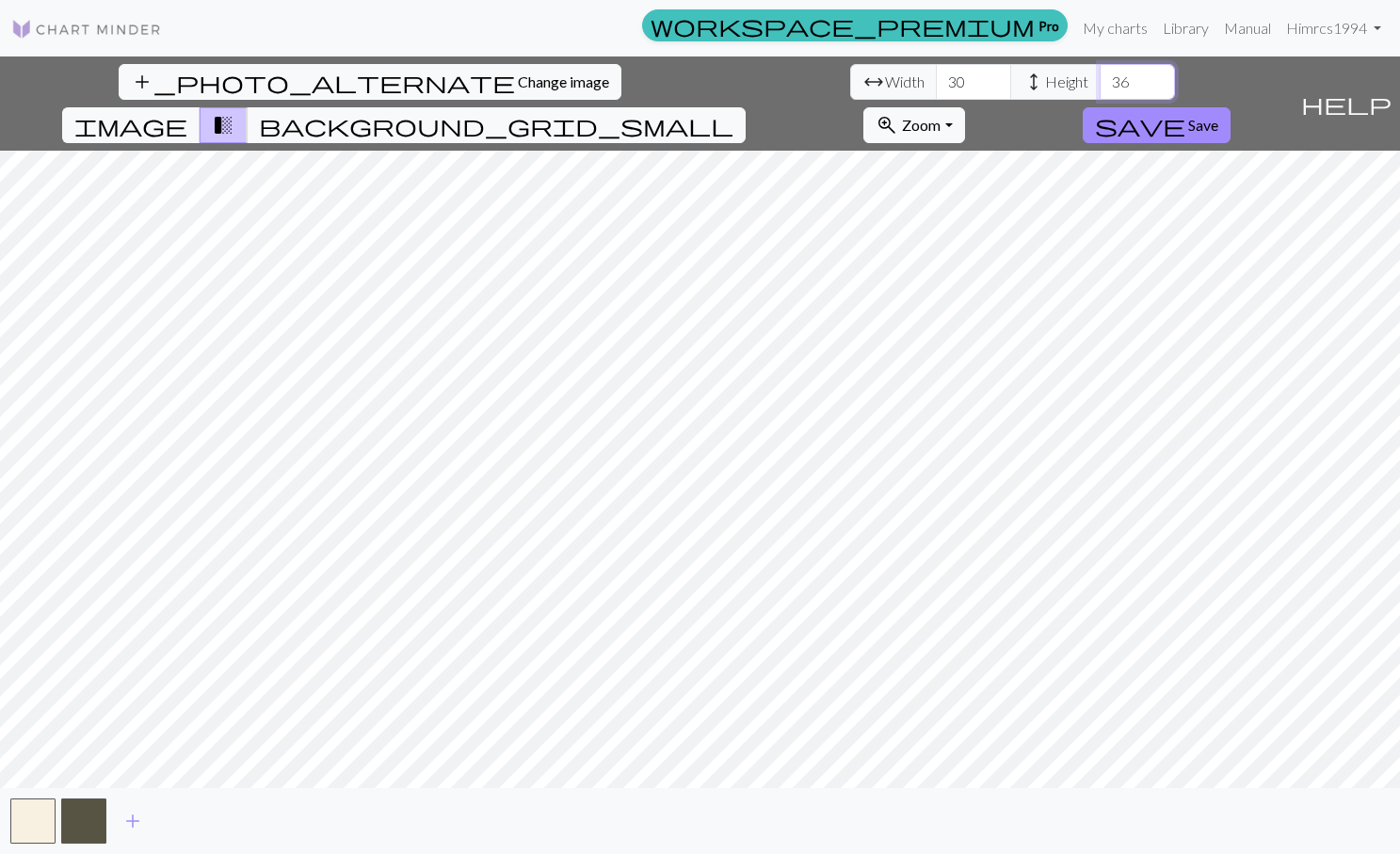 click on "36" at bounding box center [1137, 82] 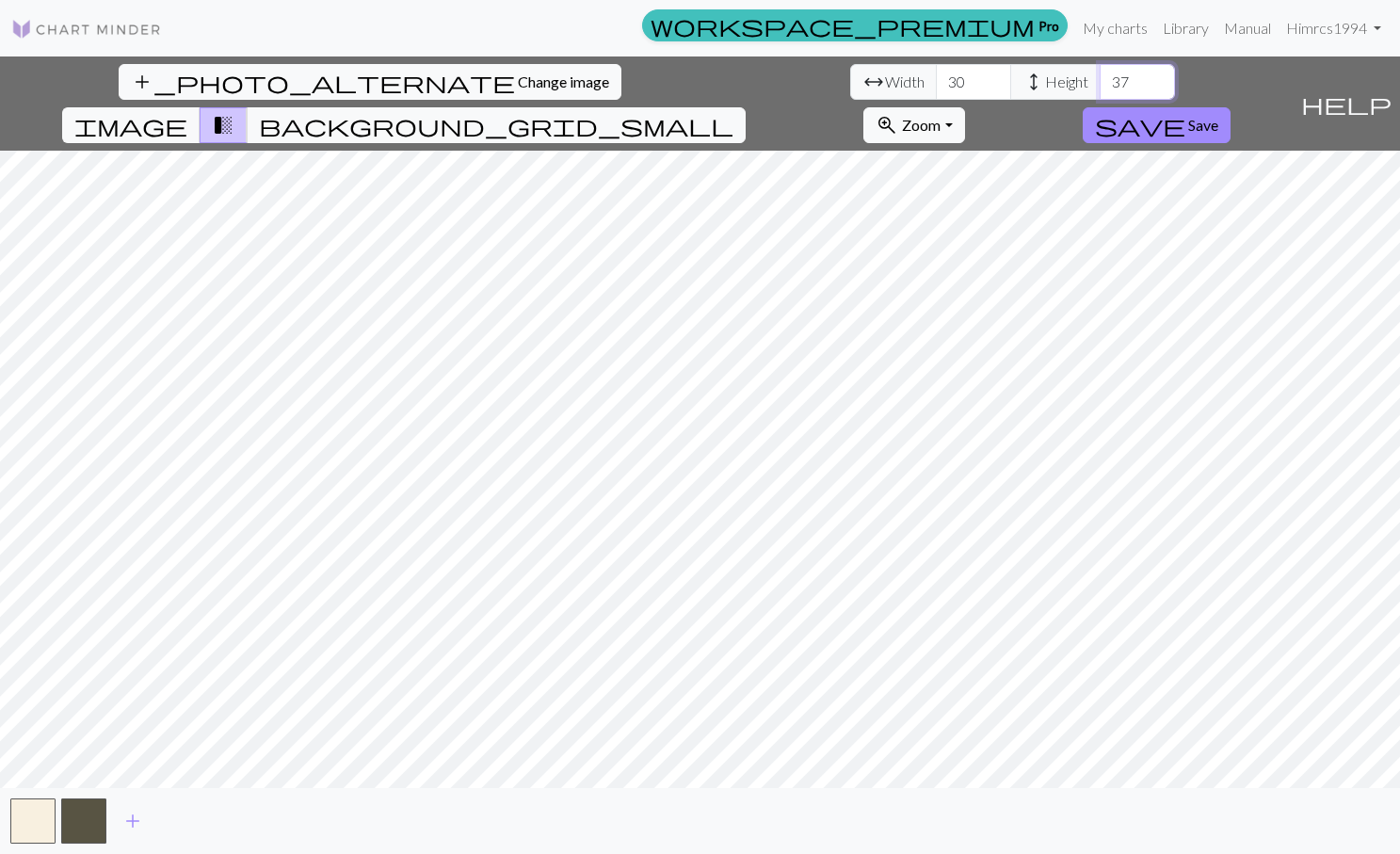 click on "37" at bounding box center [1137, 82] 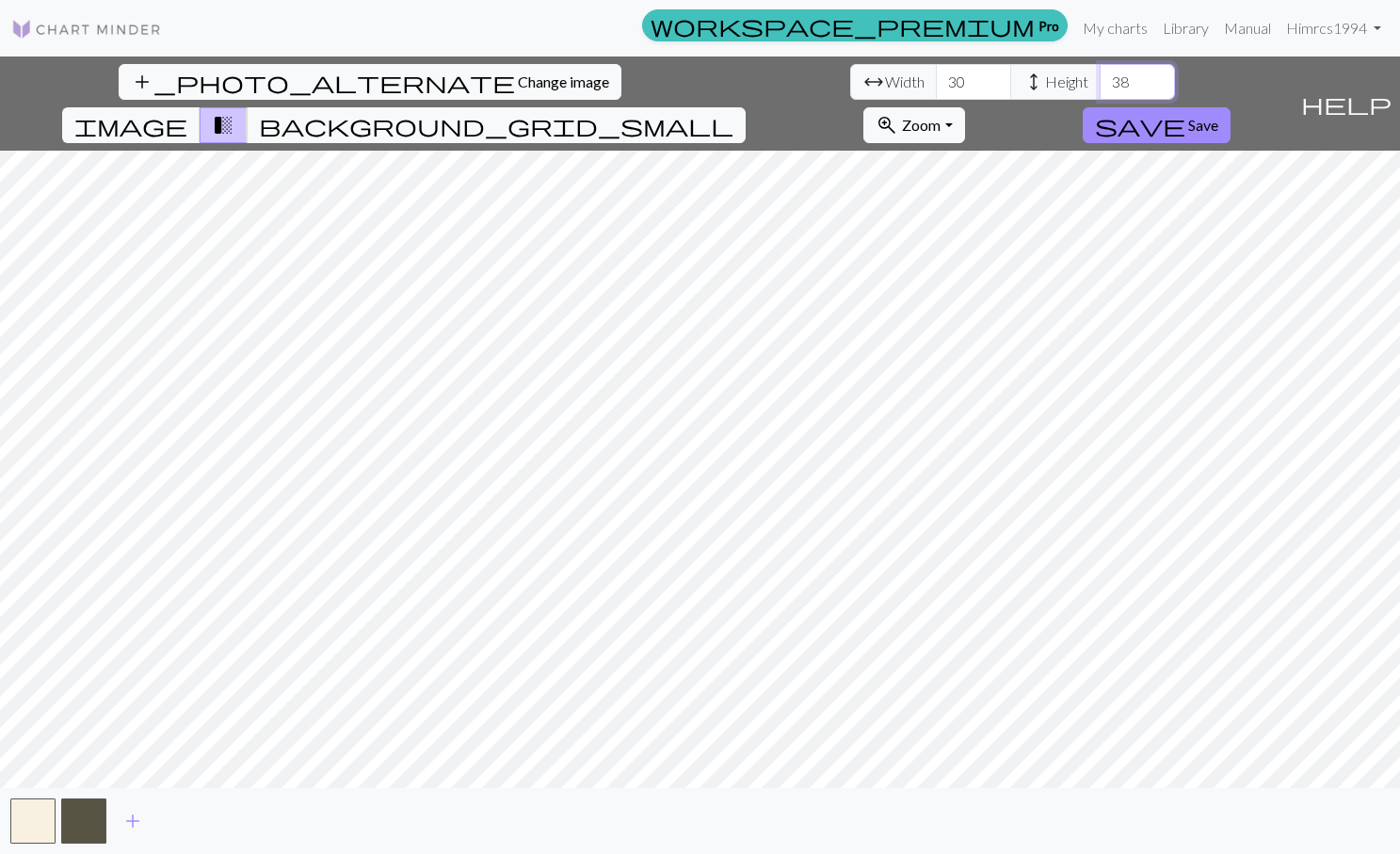 click on "38" at bounding box center [1137, 82] 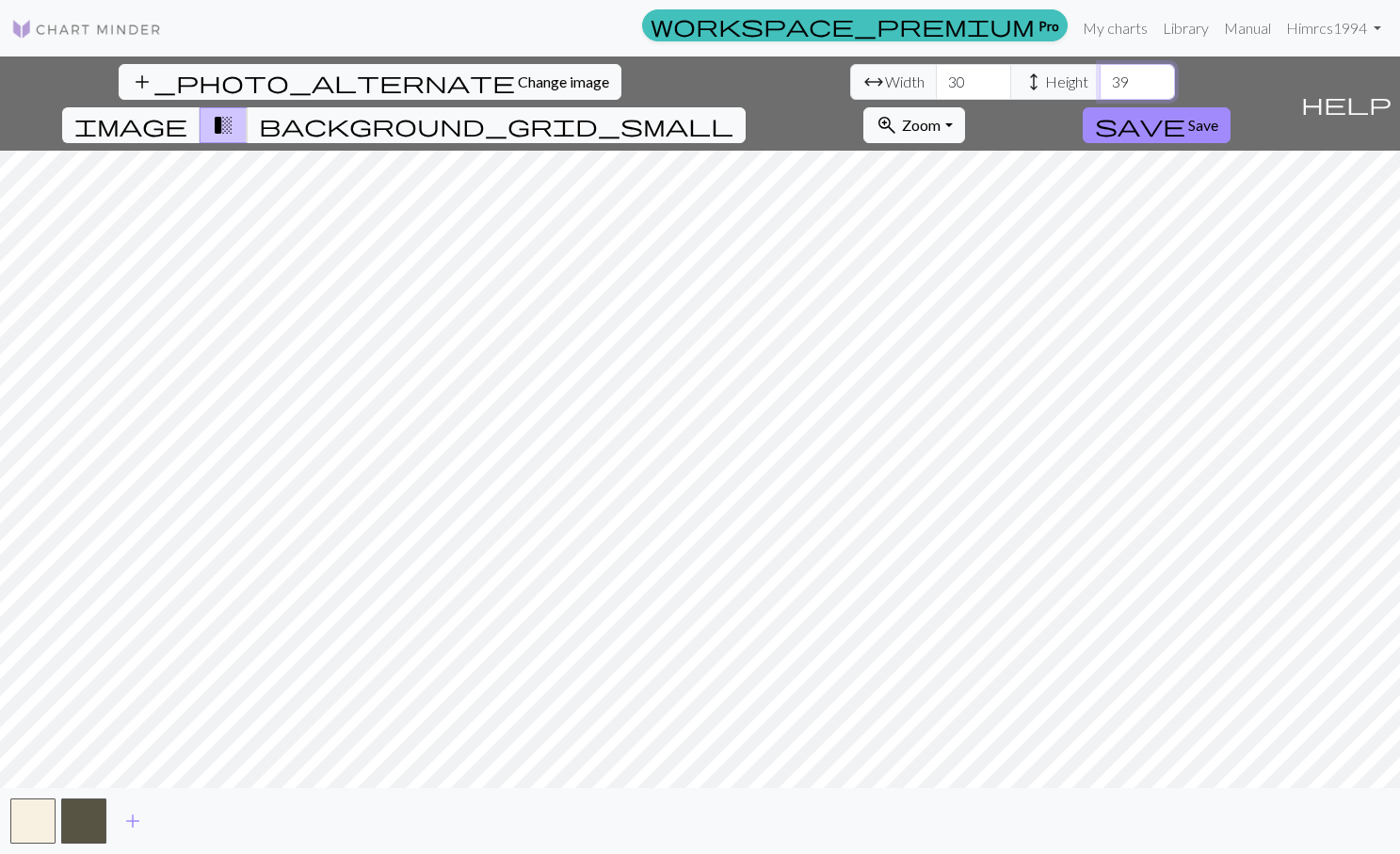 click on "39" at bounding box center (1137, 82) 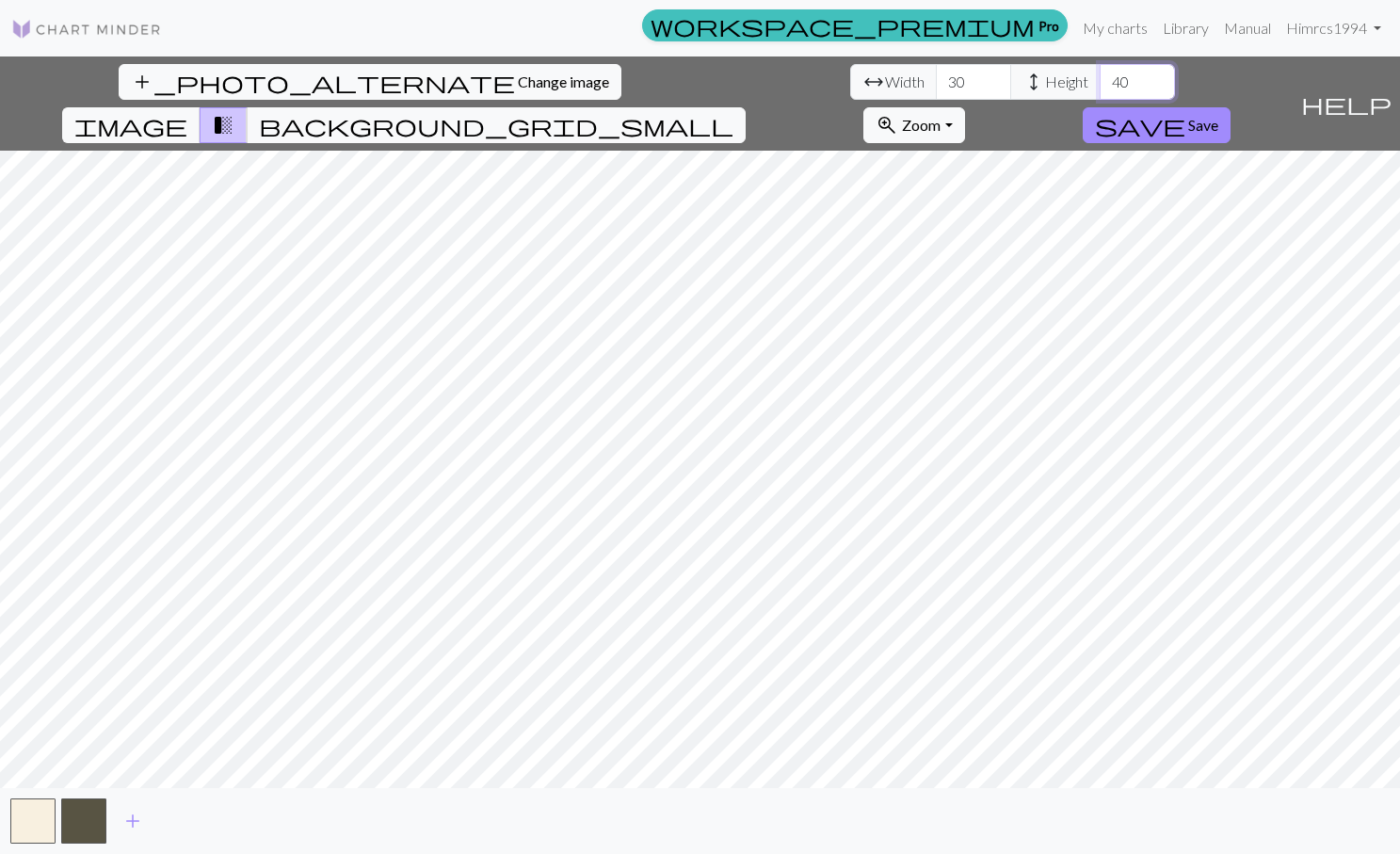 click on "40" at bounding box center [1137, 82] 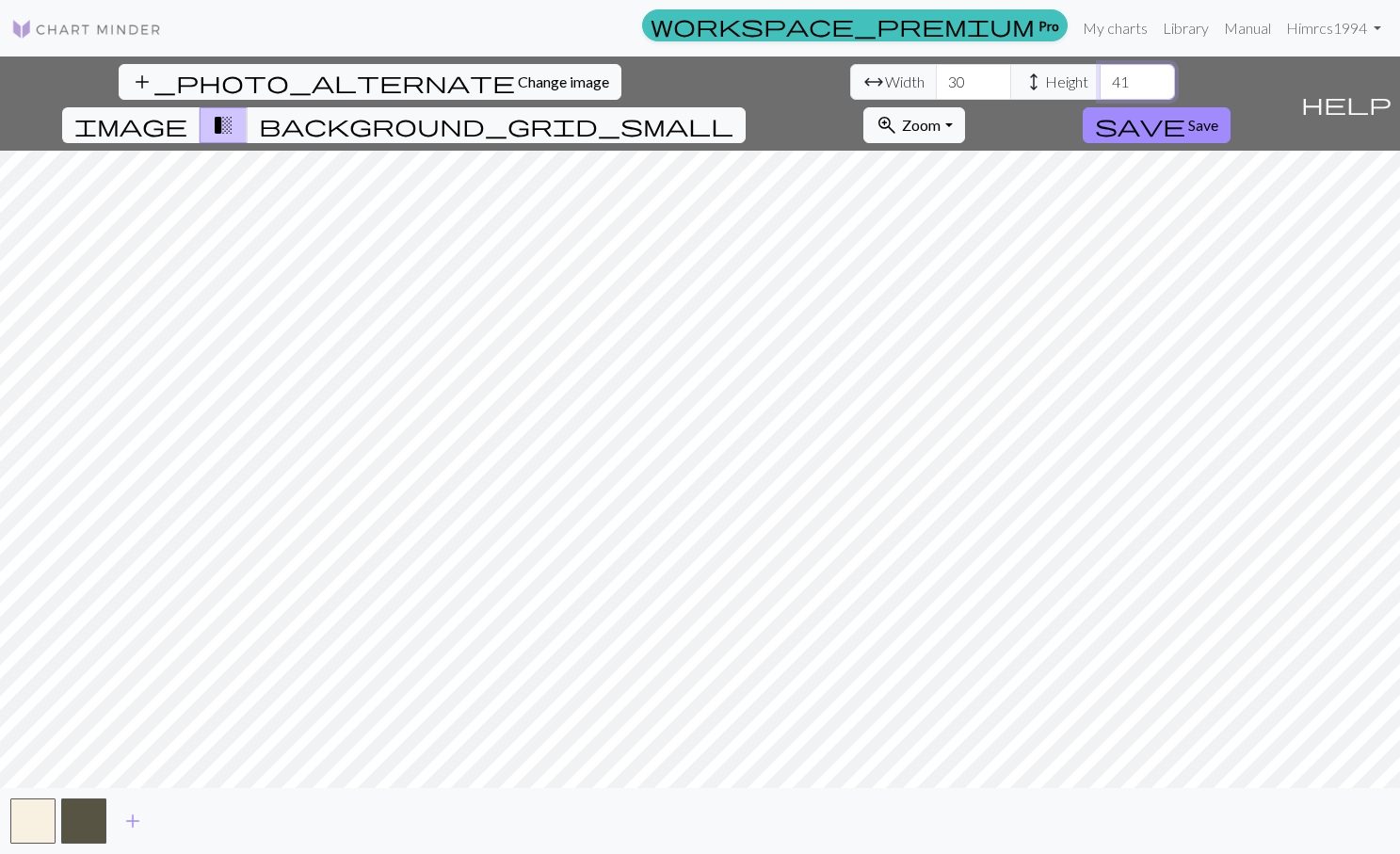 click on "41" at bounding box center [1137, 82] 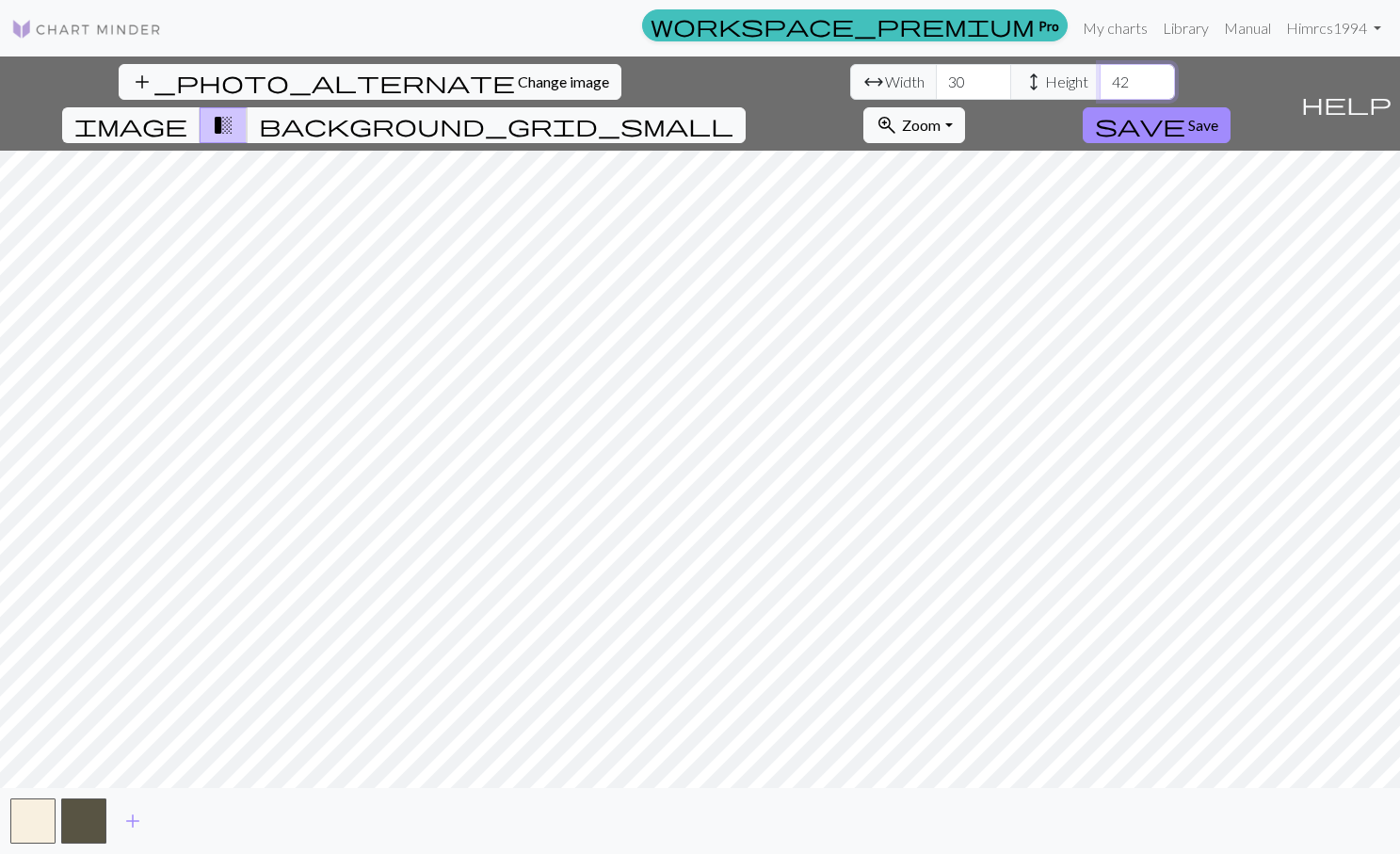 click on "42" at bounding box center [1137, 82] 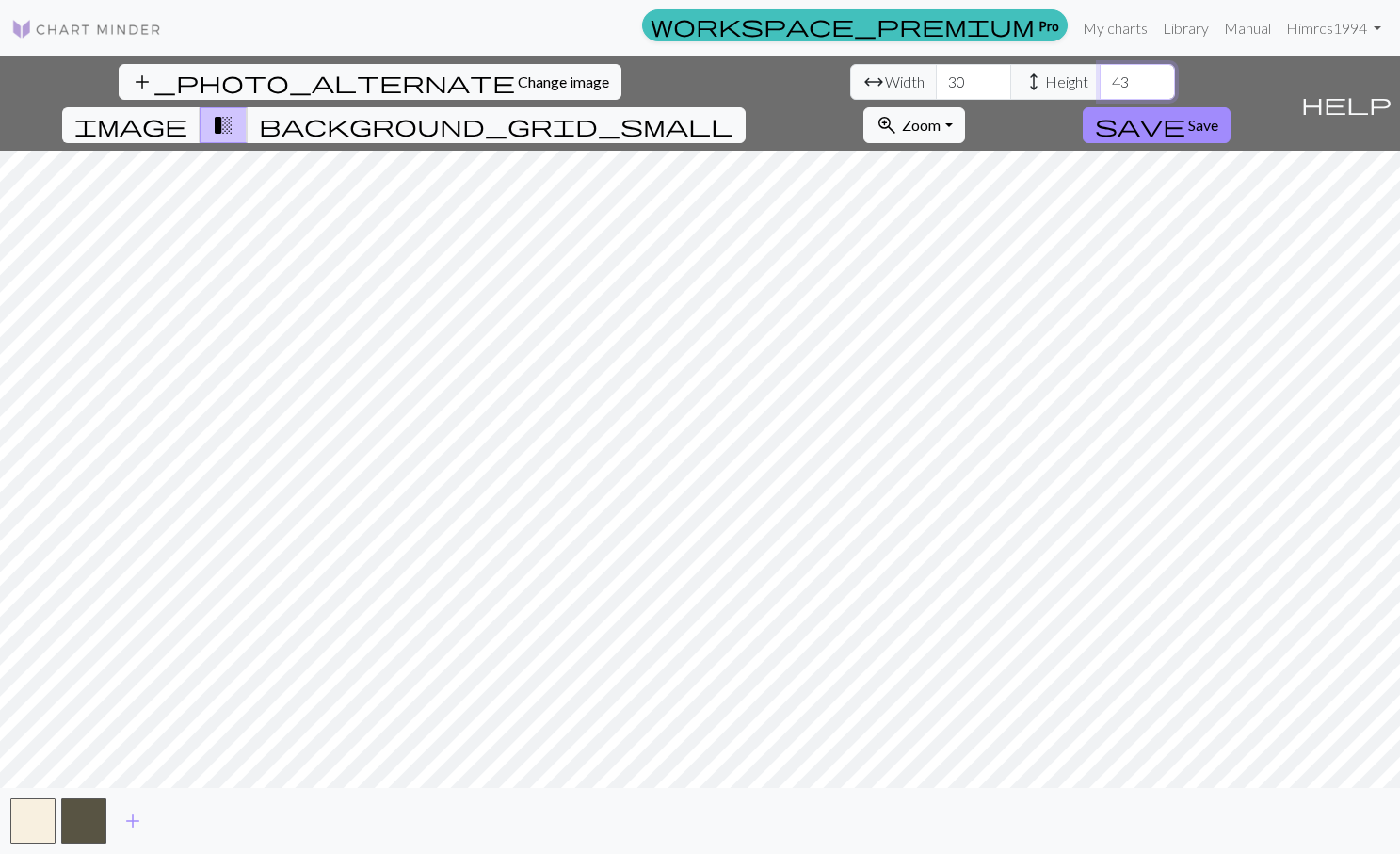 click on "43" at bounding box center (1137, 82) 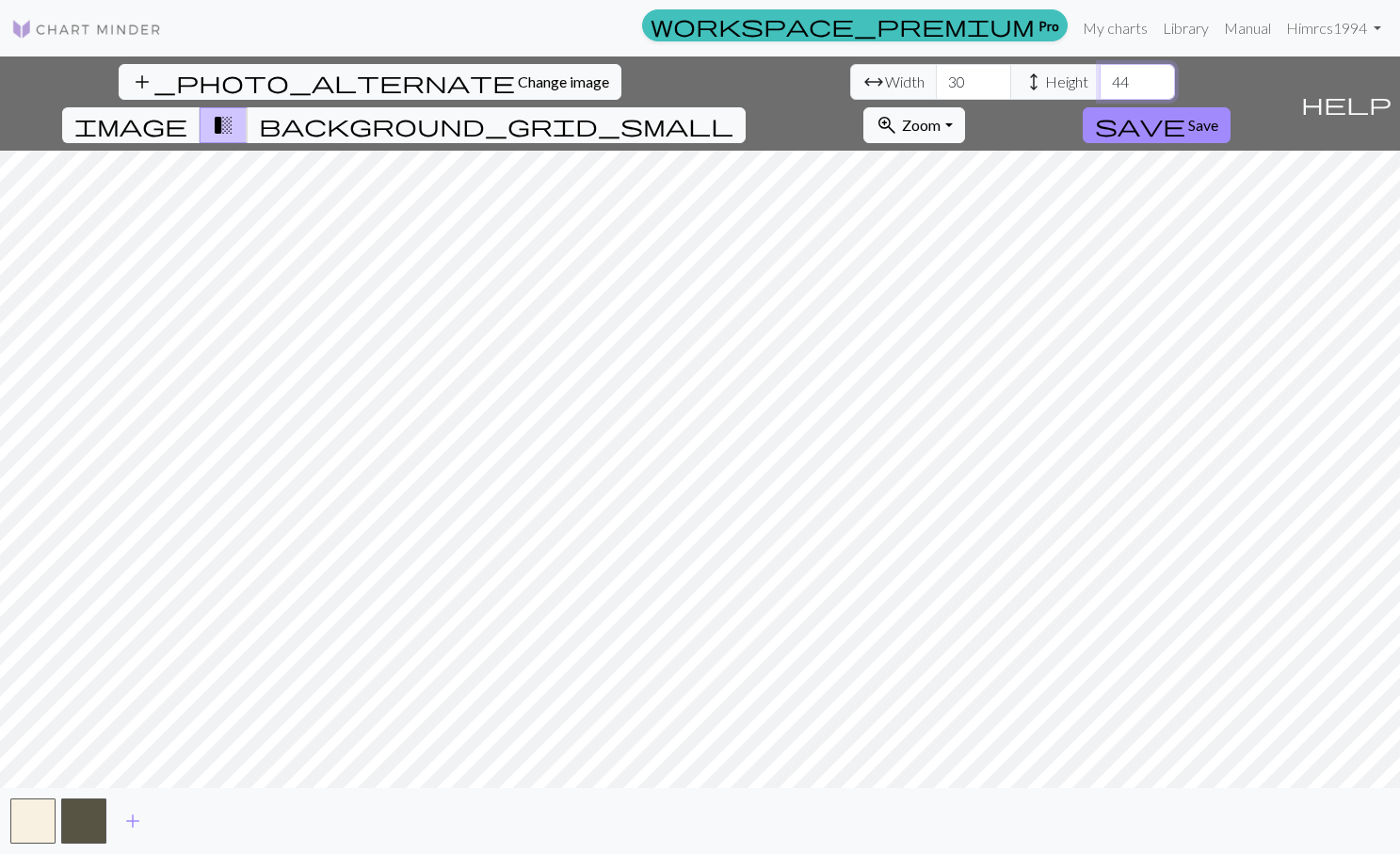 click on "44" at bounding box center [1137, 82] 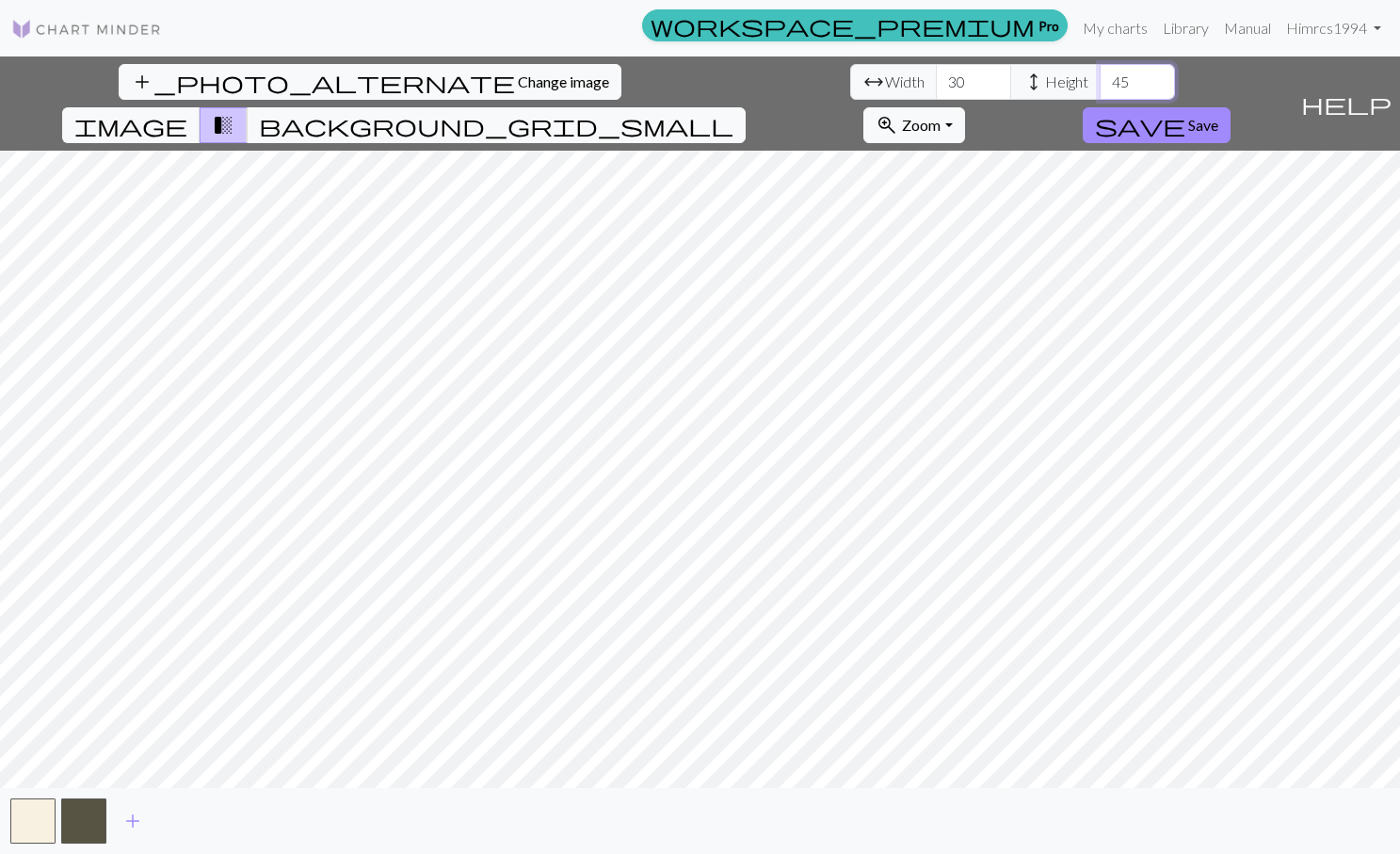 click on "45" at bounding box center [1137, 82] 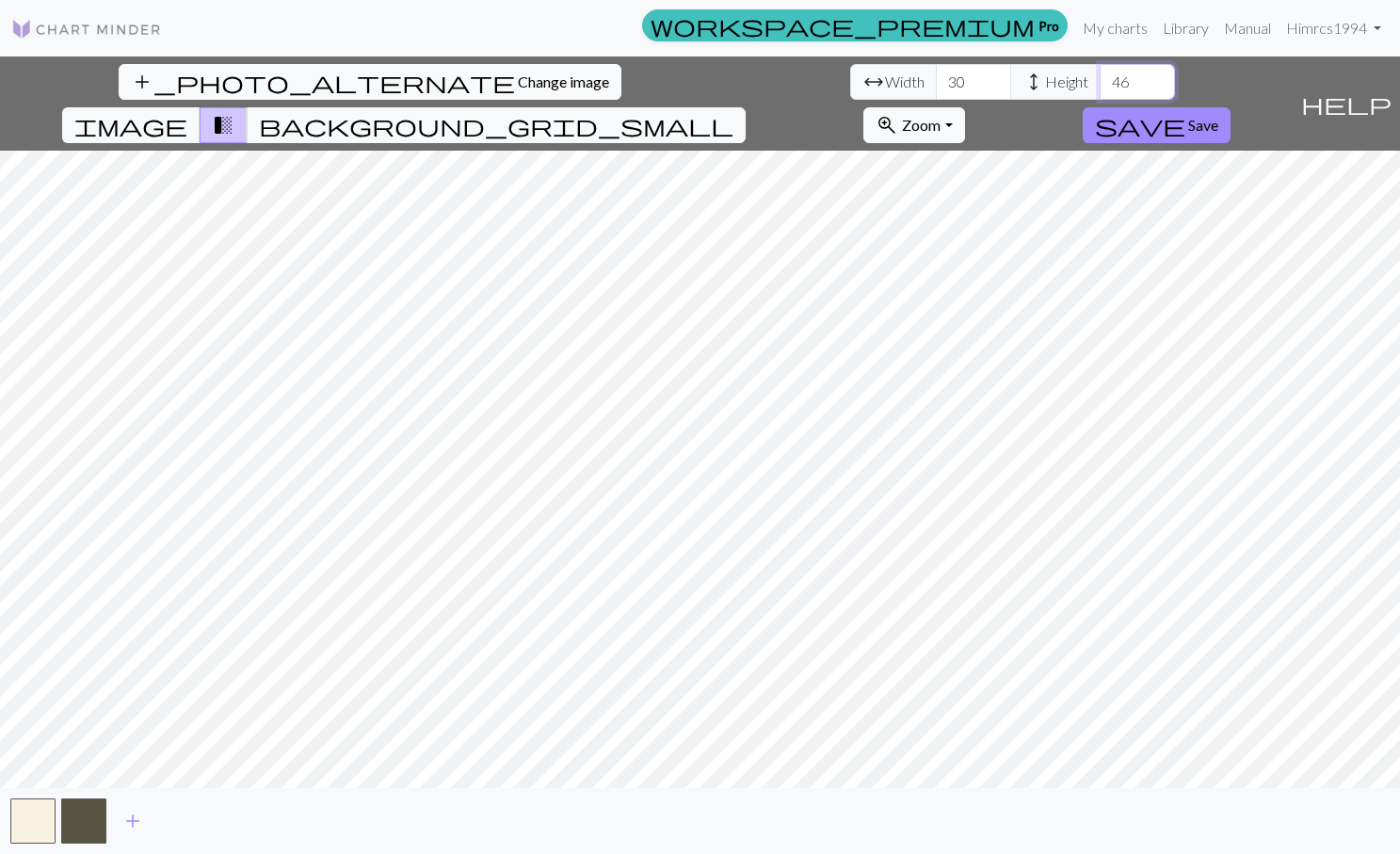 click on "46" at bounding box center (1137, 82) 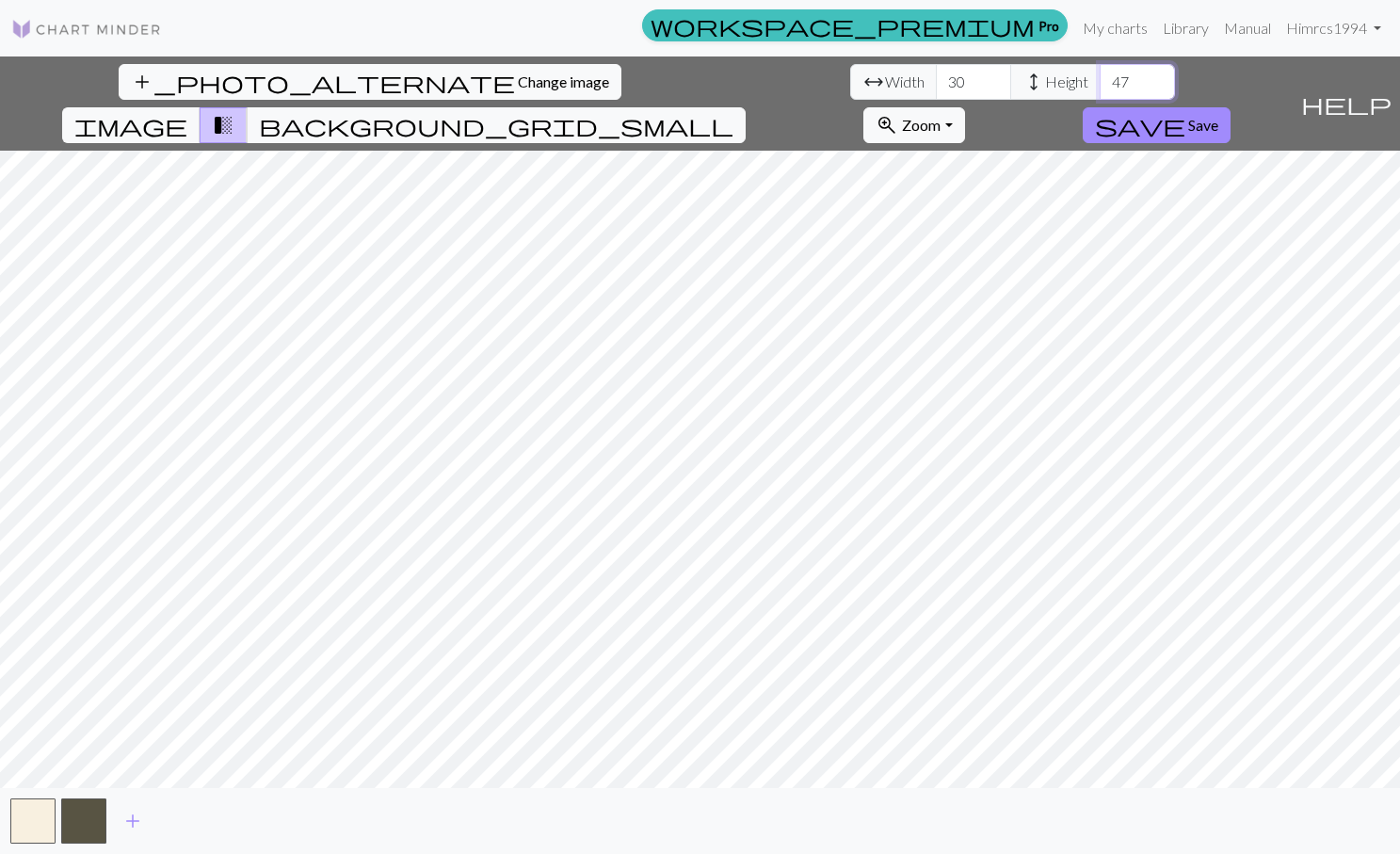 click on "47" at bounding box center [1137, 82] 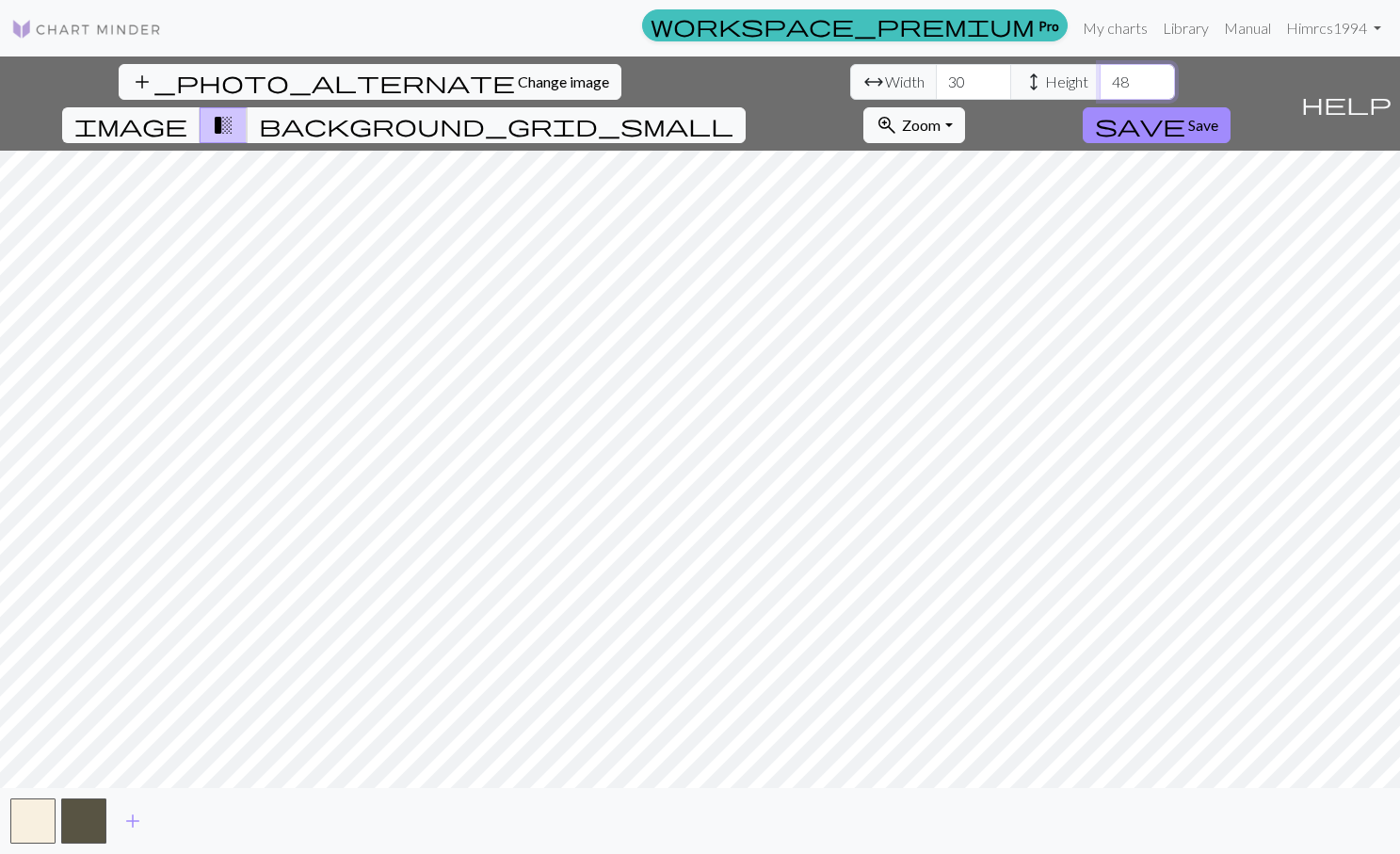 click on "48" at bounding box center (1137, 82) 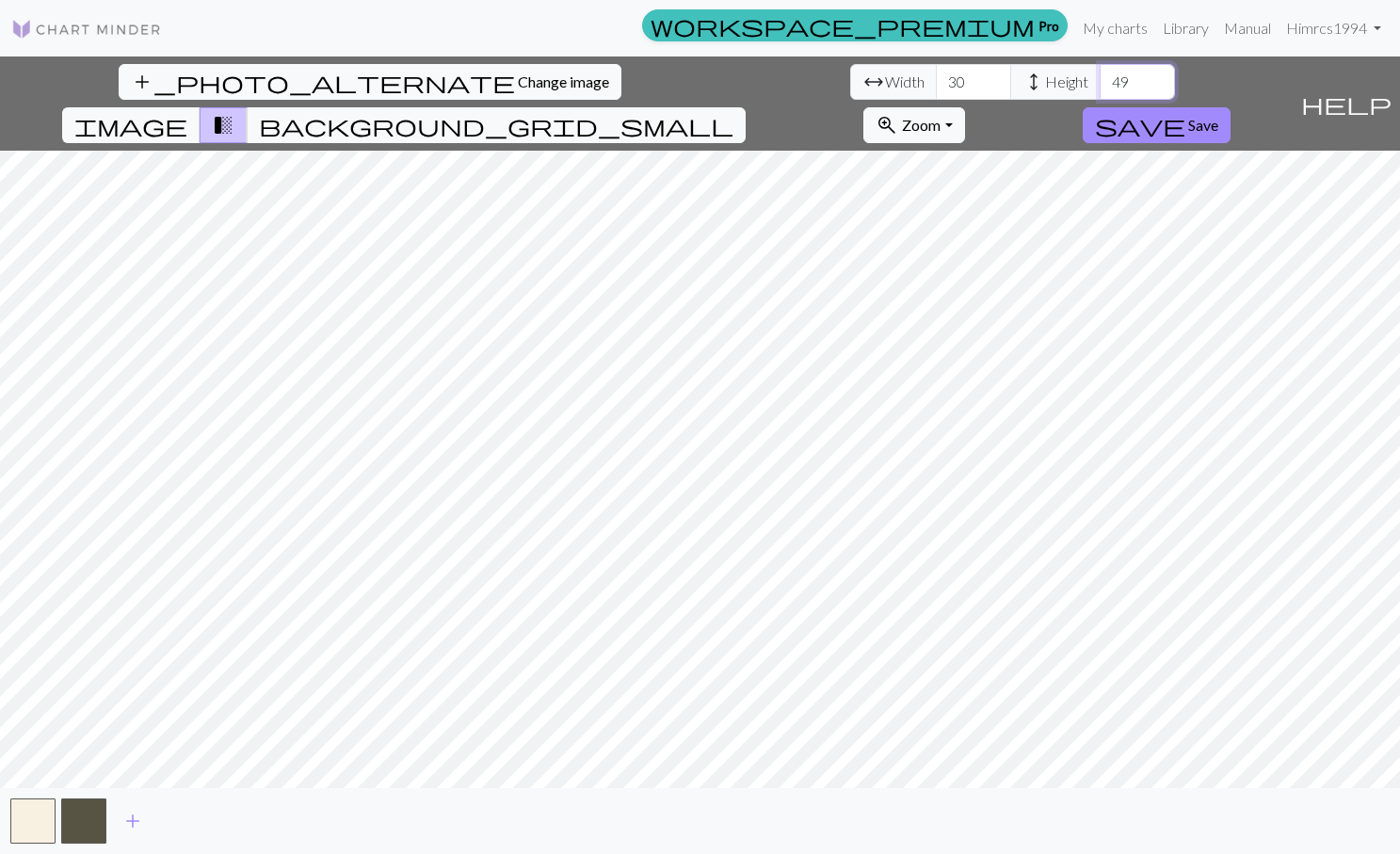 click on "49" at bounding box center (1137, 82) 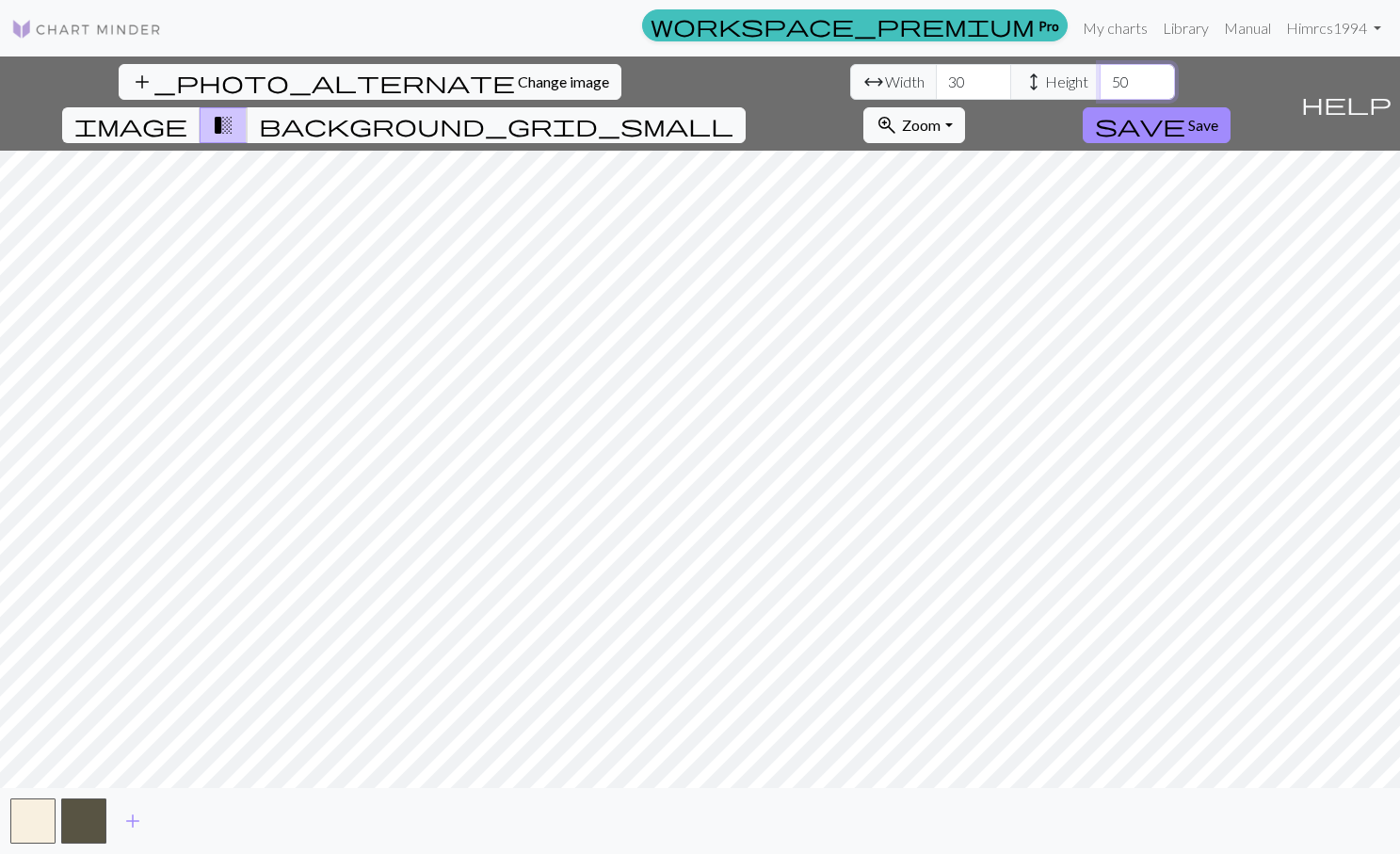click on "50" at bounding box center (1137, 82) 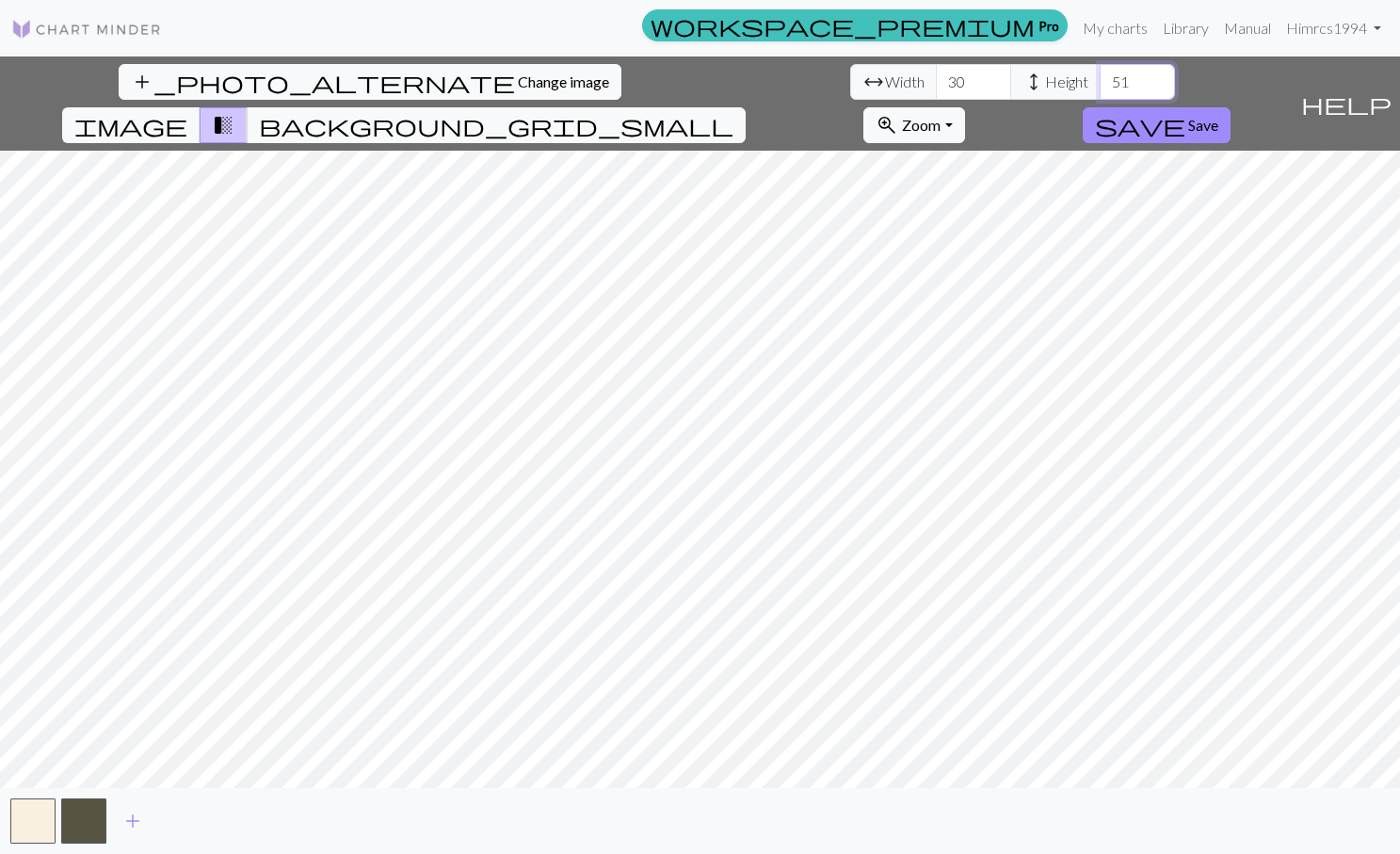 click on "51" at bounding box center (1137, 82) 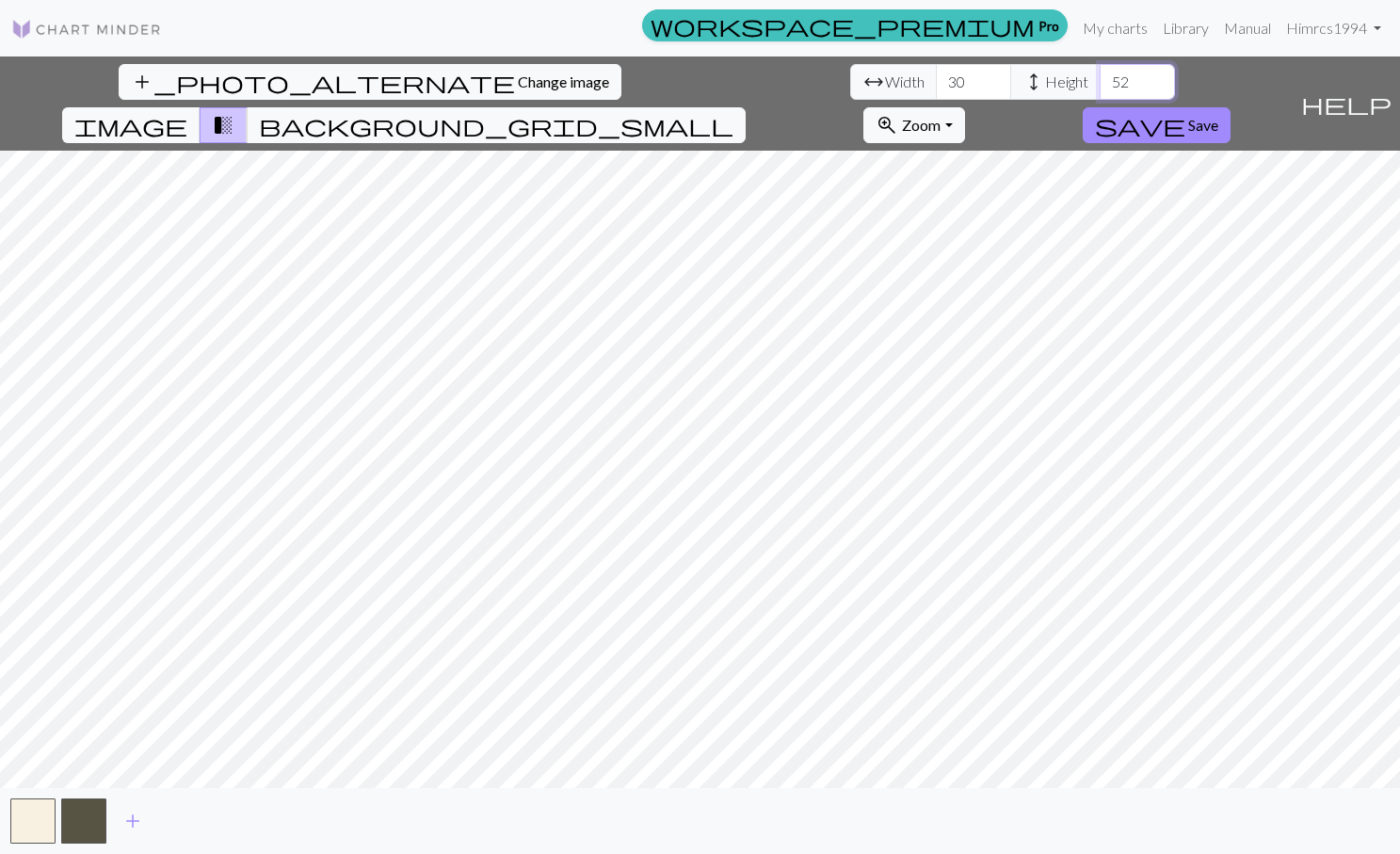 click on "52" at bounding box center [1137, 82] 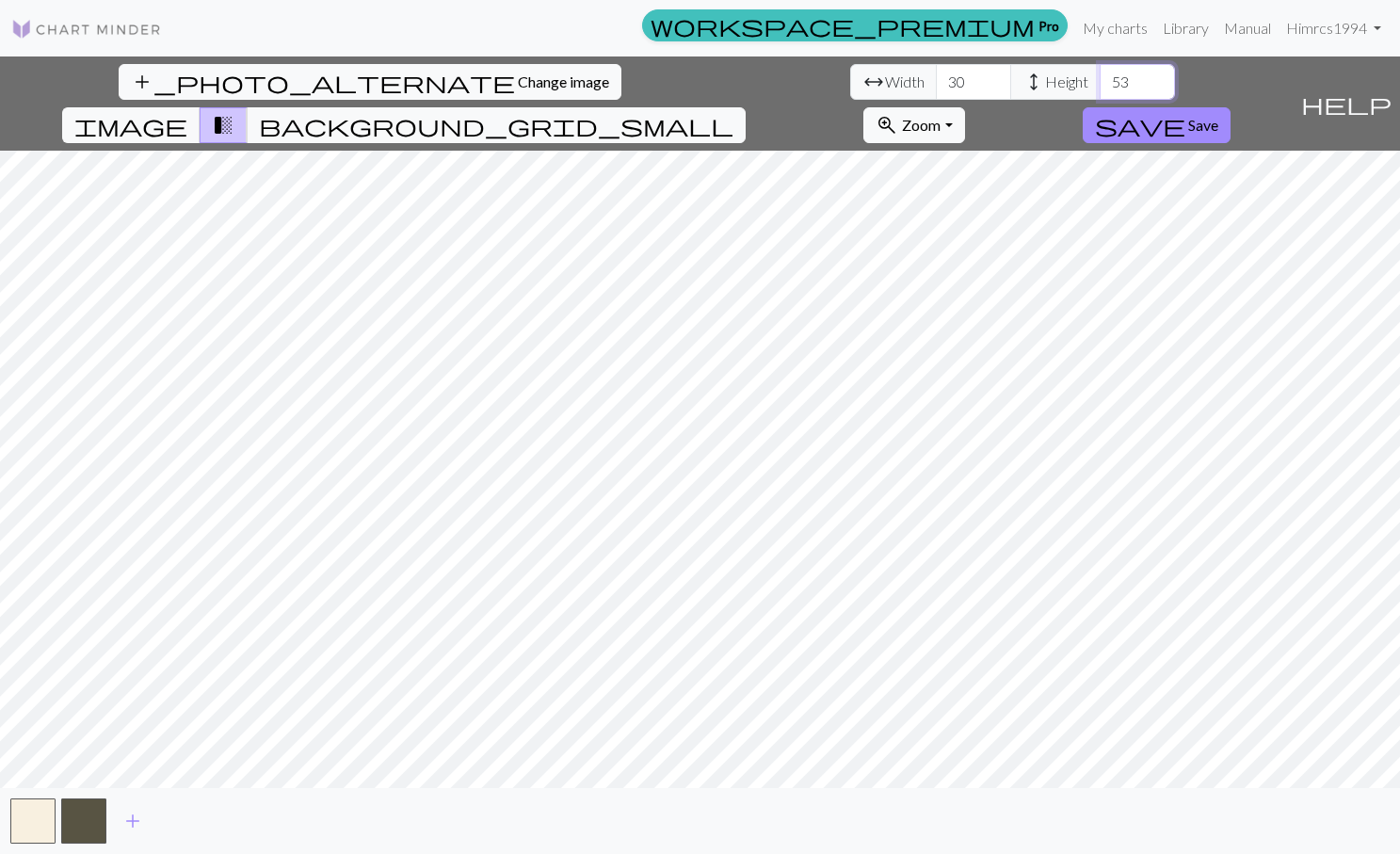 click on "53" at bounding box center [1137, 82] 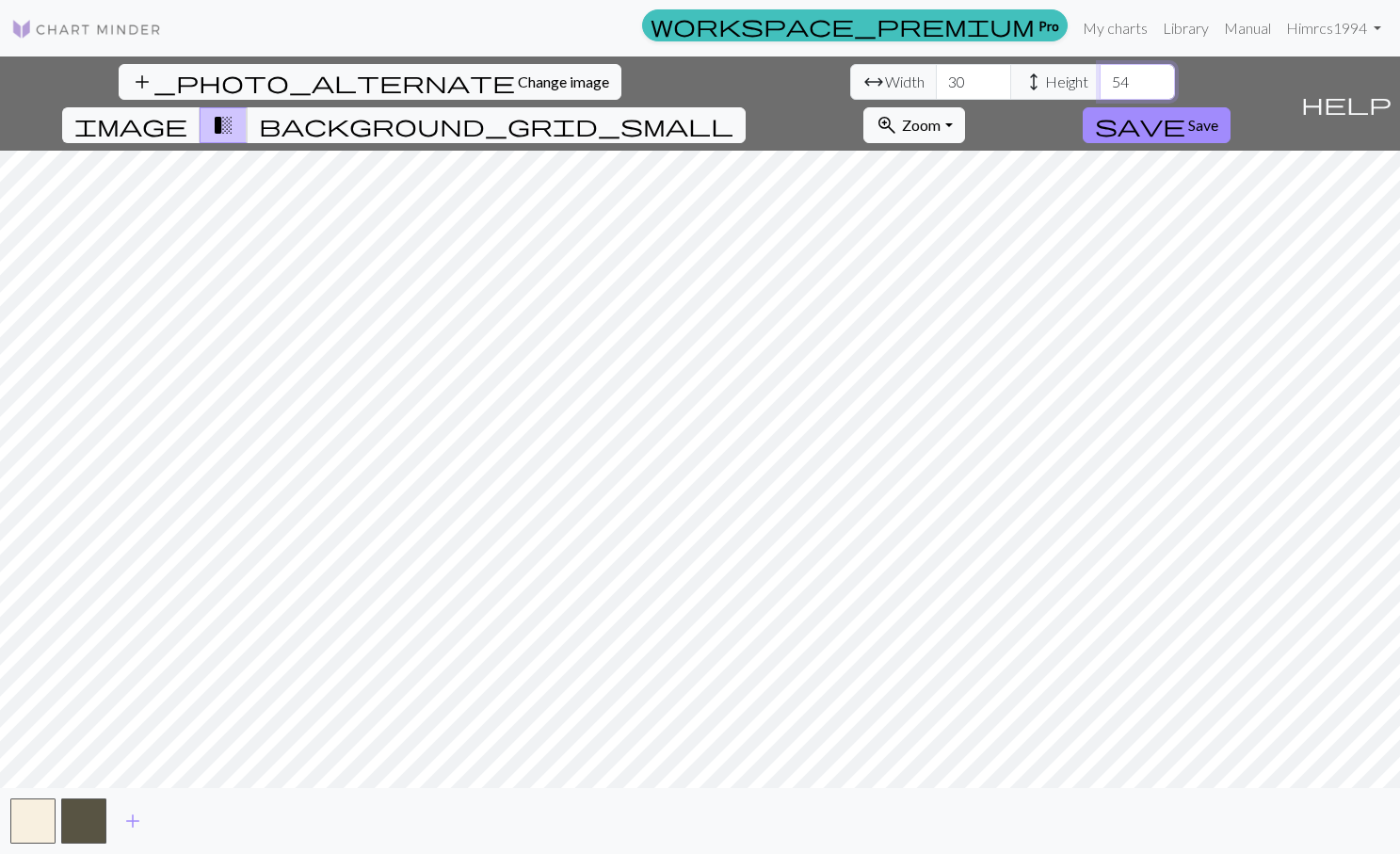 click on "54" at bounding box center (1137, 82) 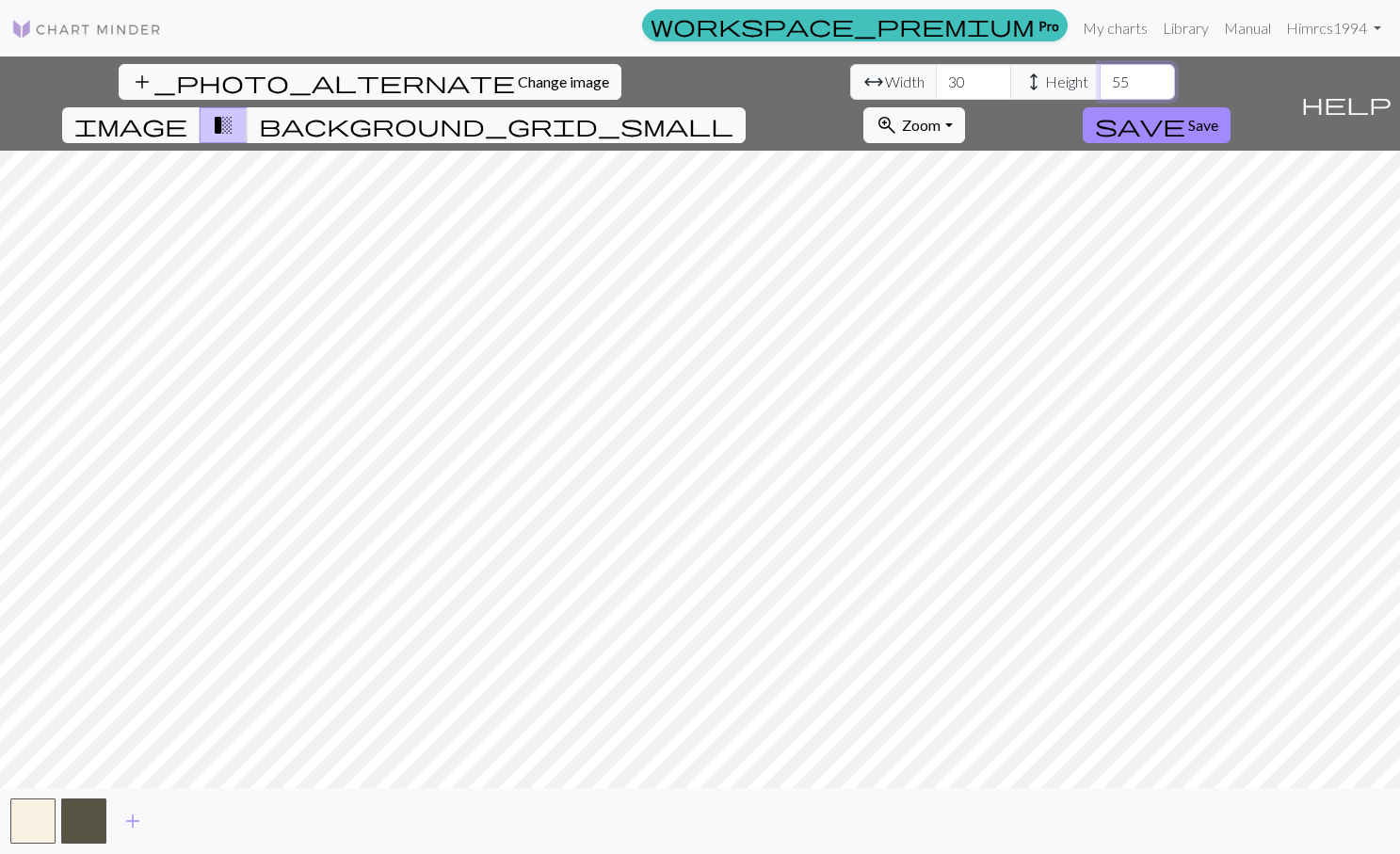click on "55" at bounding box center [1137, 82] 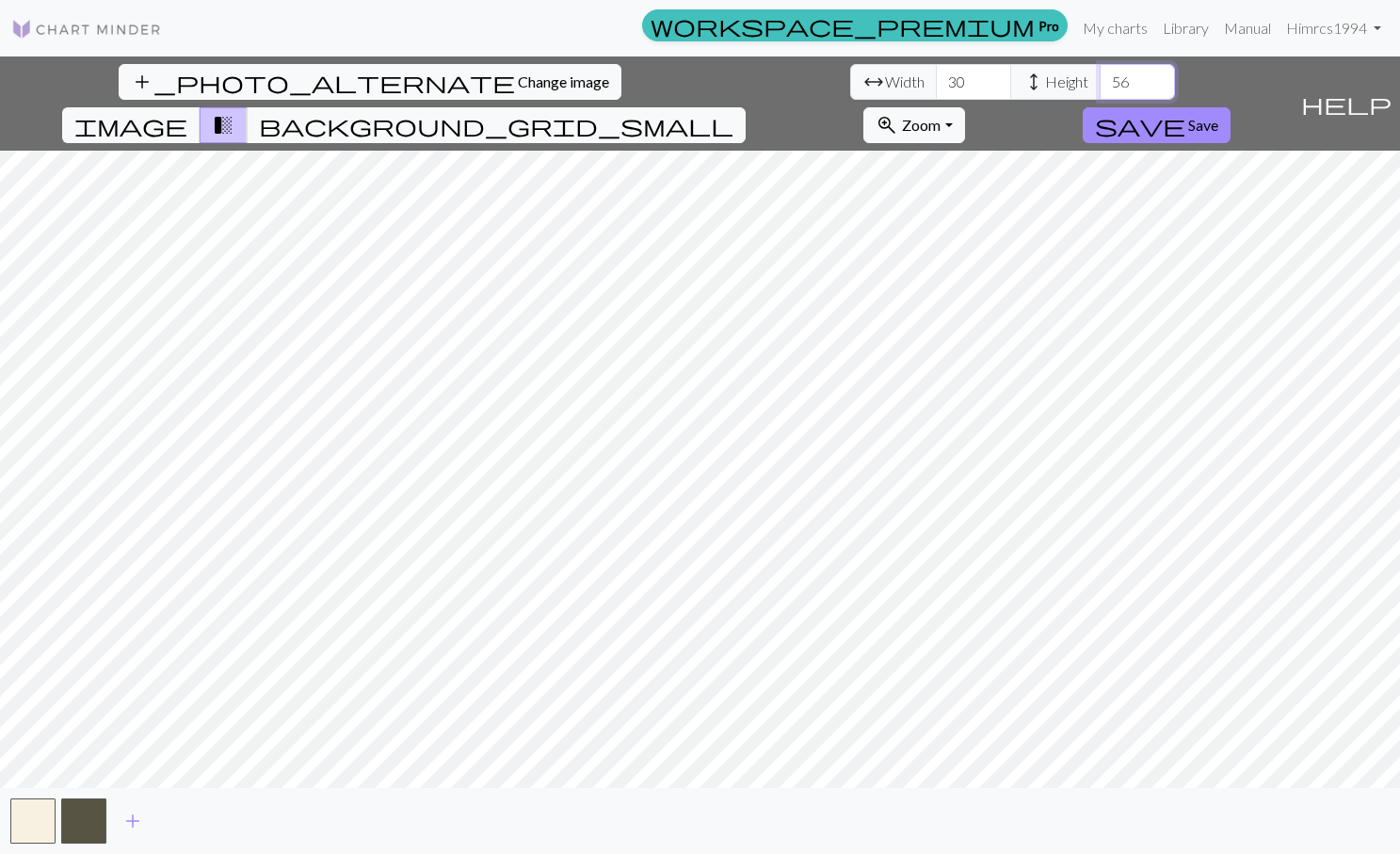 click on "56" at bounding box center [1137, 82] 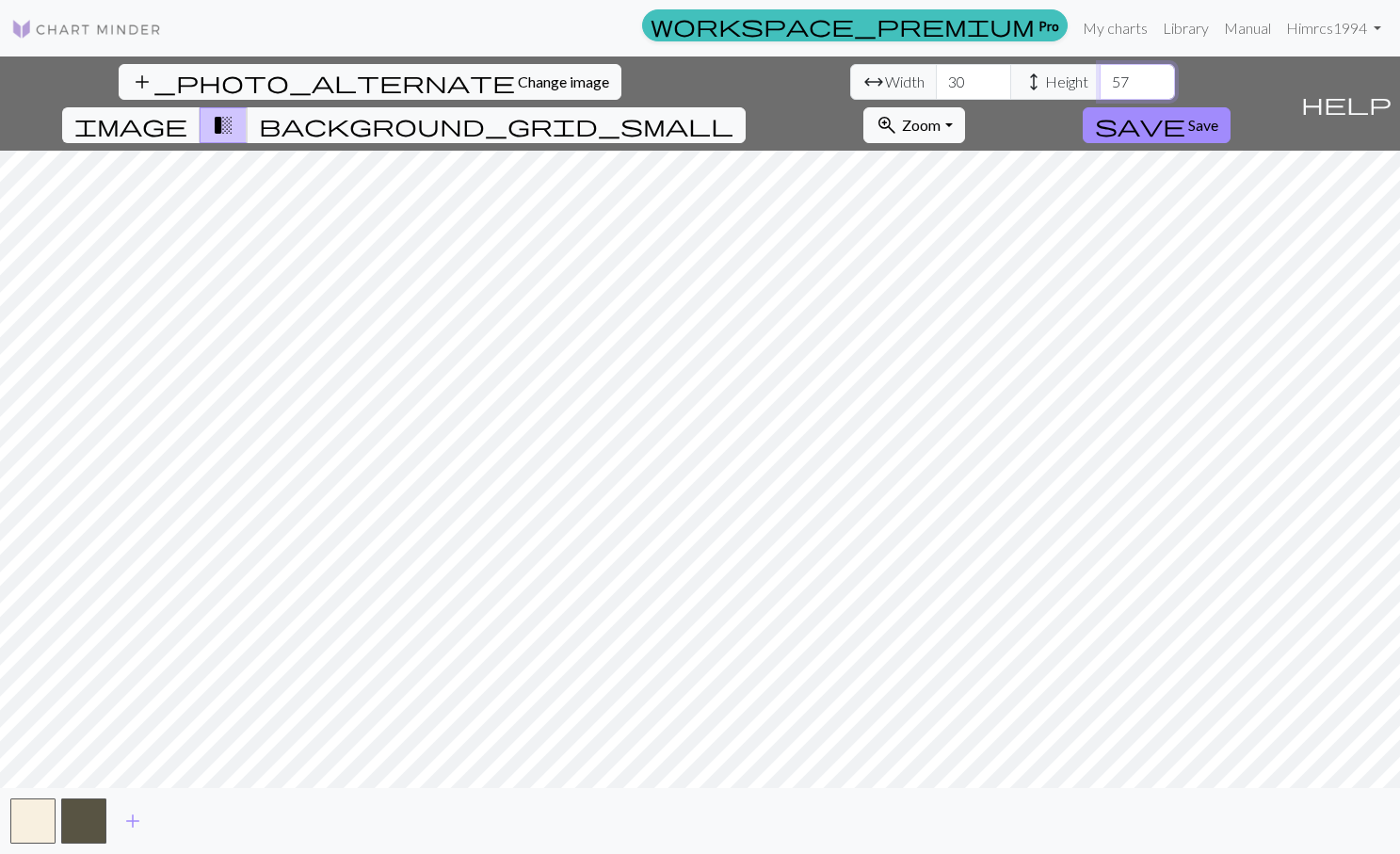 click on "57" at bounding box center [1137, 82] 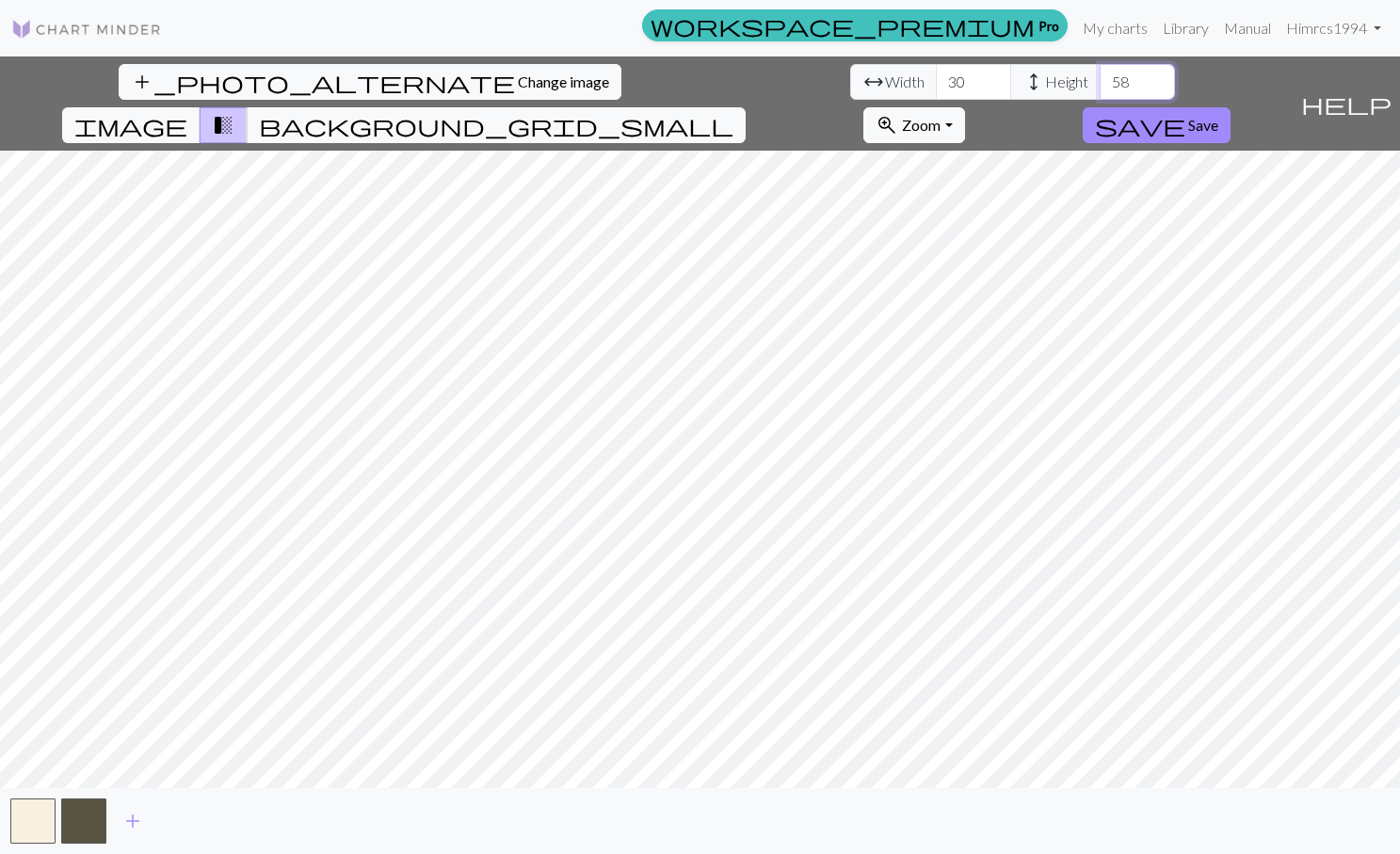click on "58" at bounding box center (1137, 82) 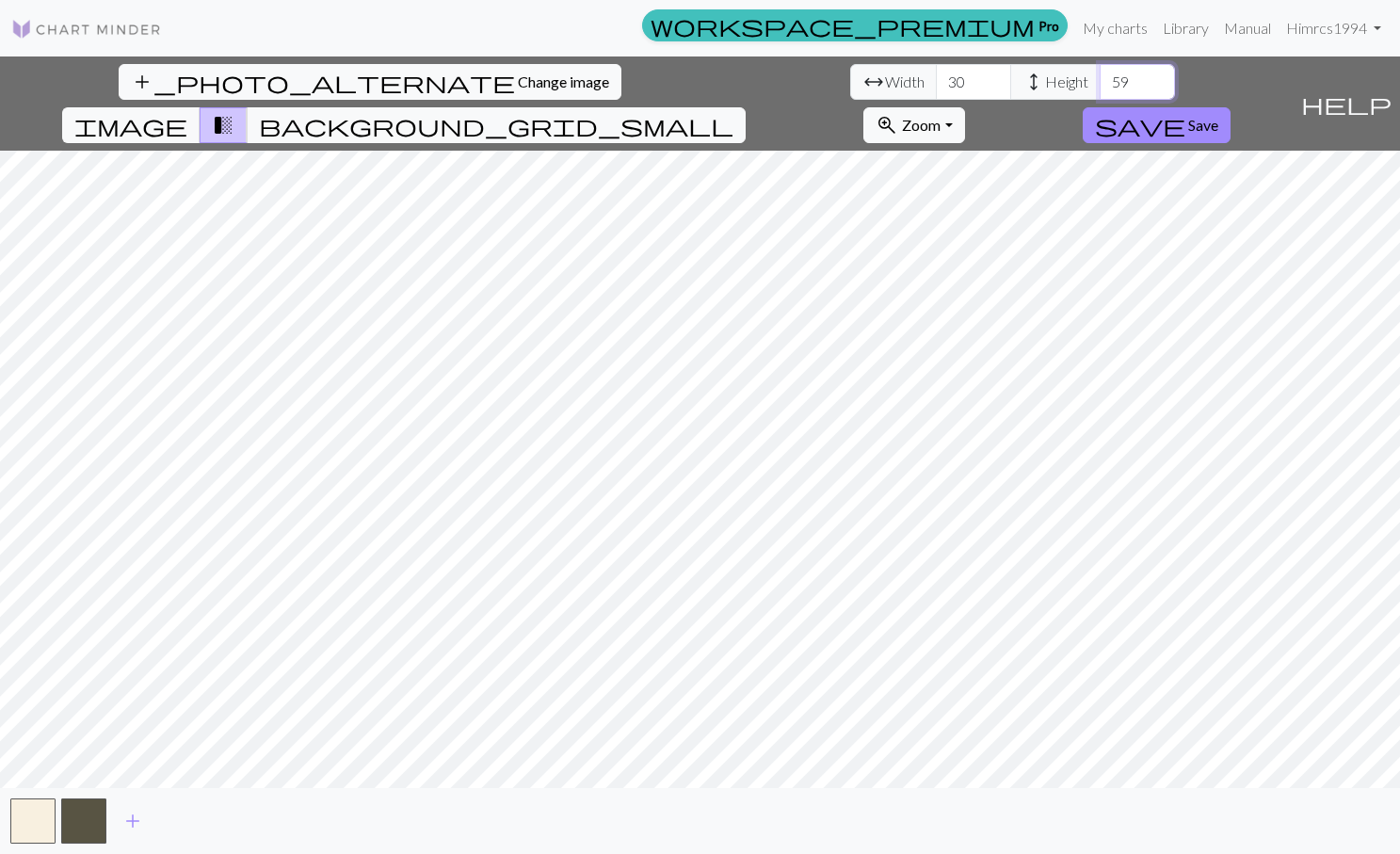 click on "59" at bounding box center (1137, 82) 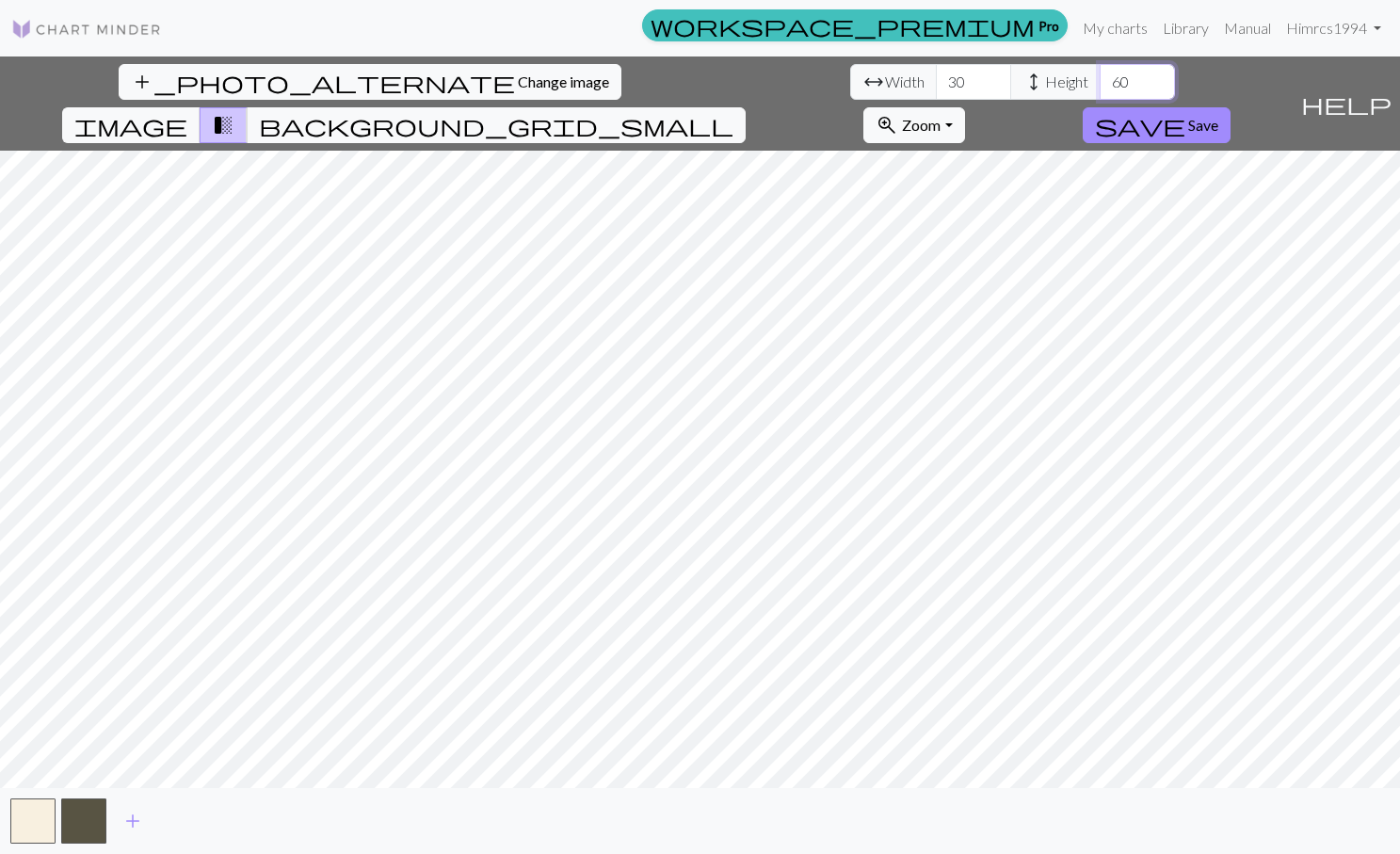 click on "60" at bounding box center (1137, 82) 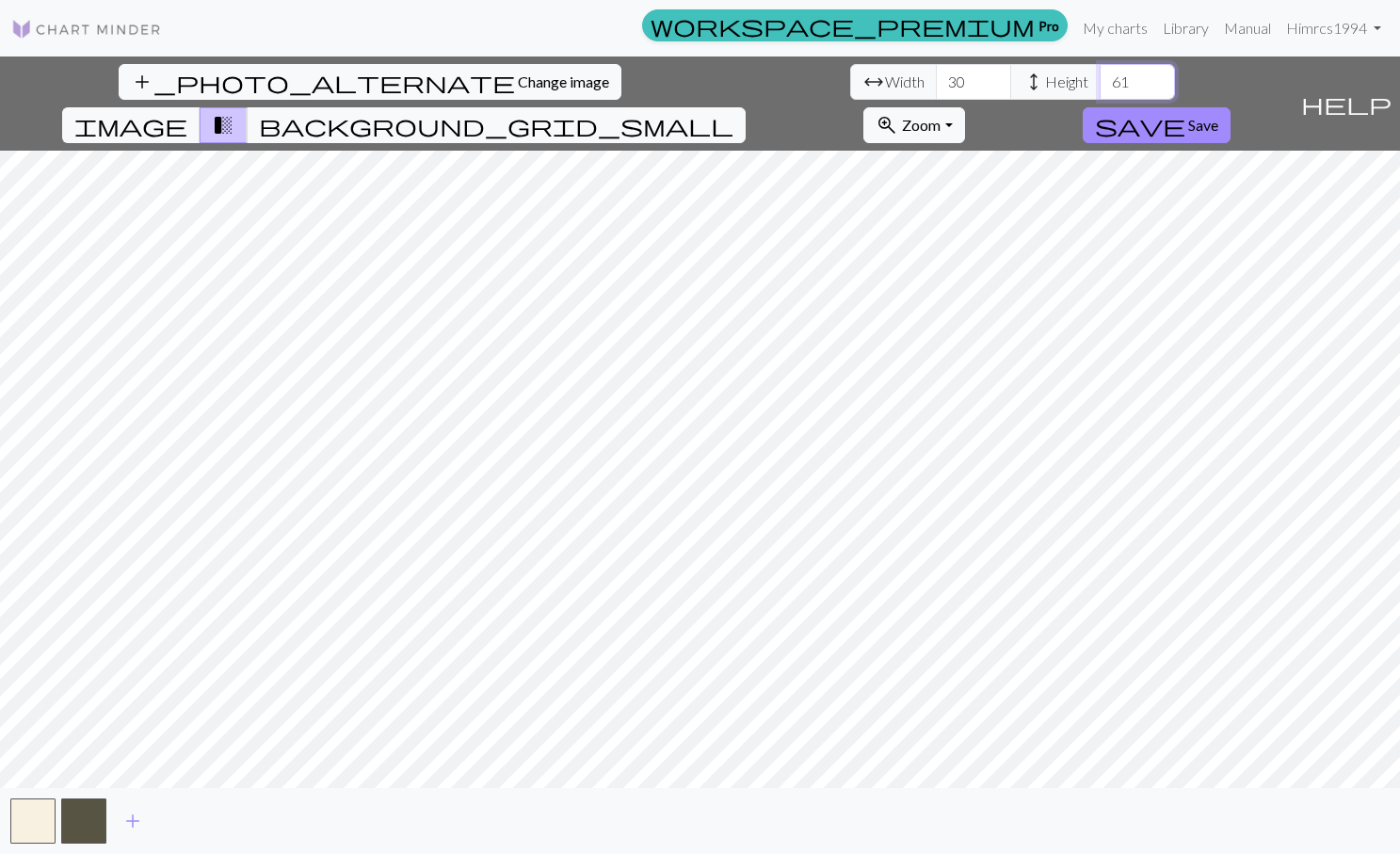 click on "61" at bounding box center [1137, 82] 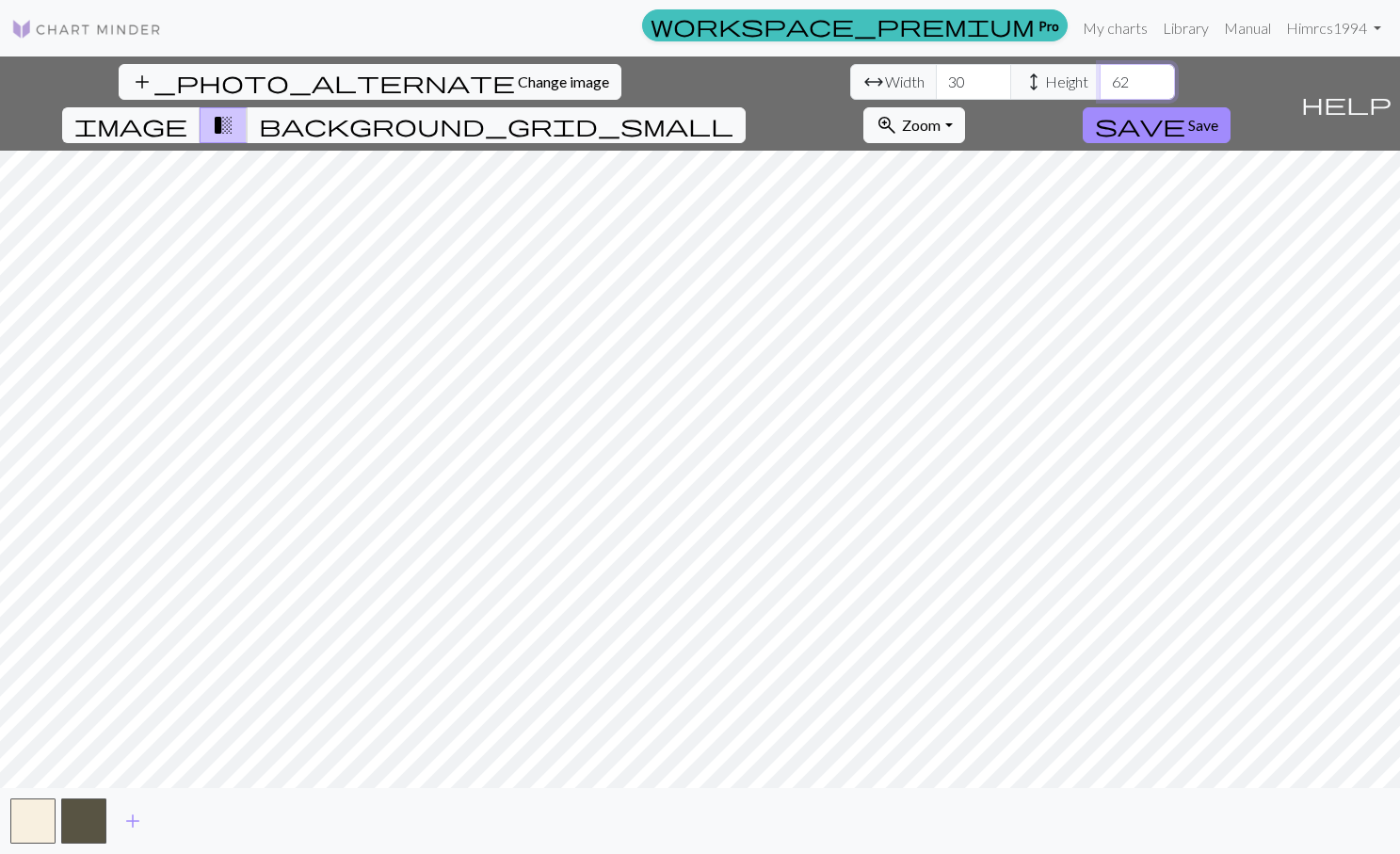 click on "62" at bounding box center (1137, 82) 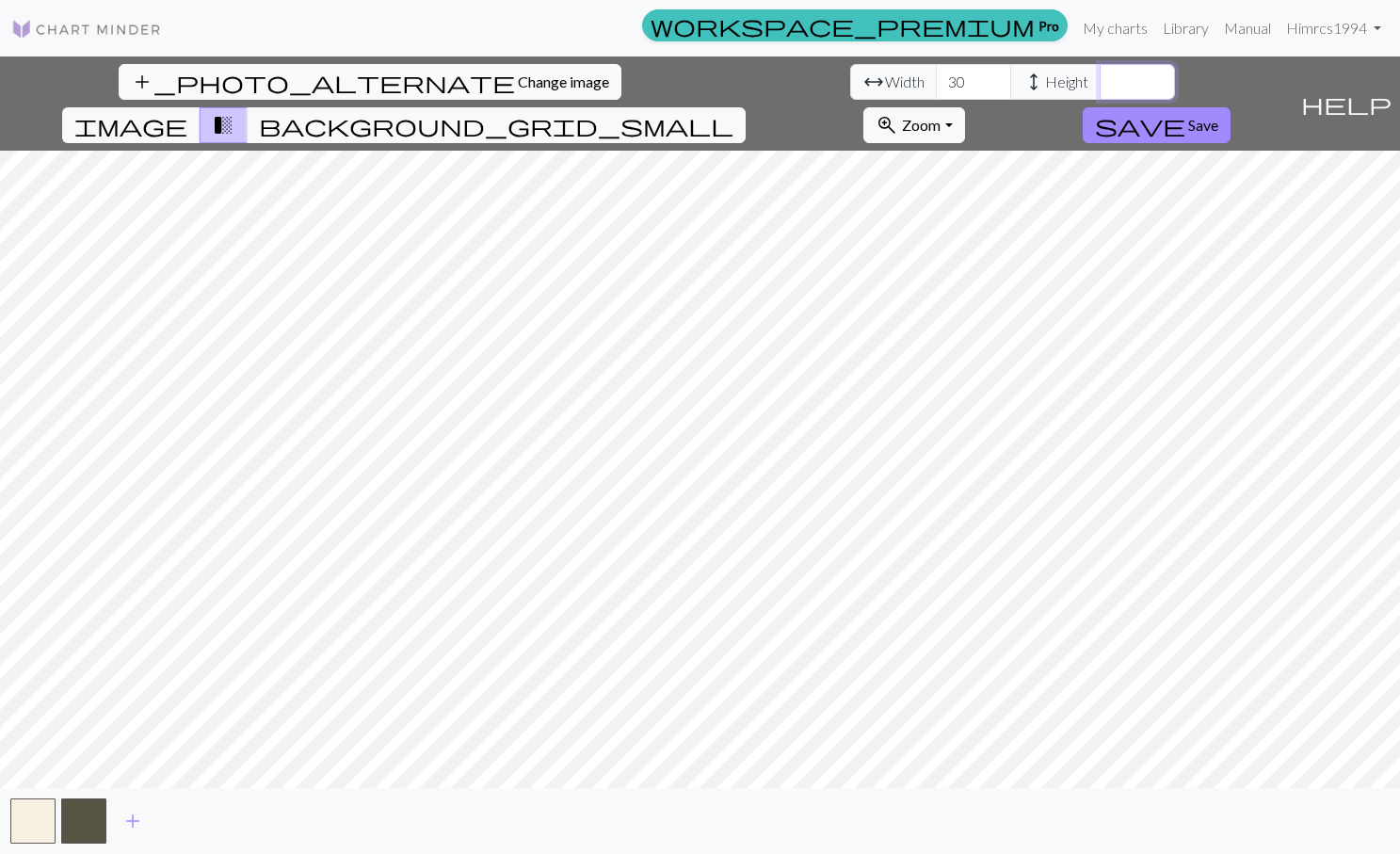 type 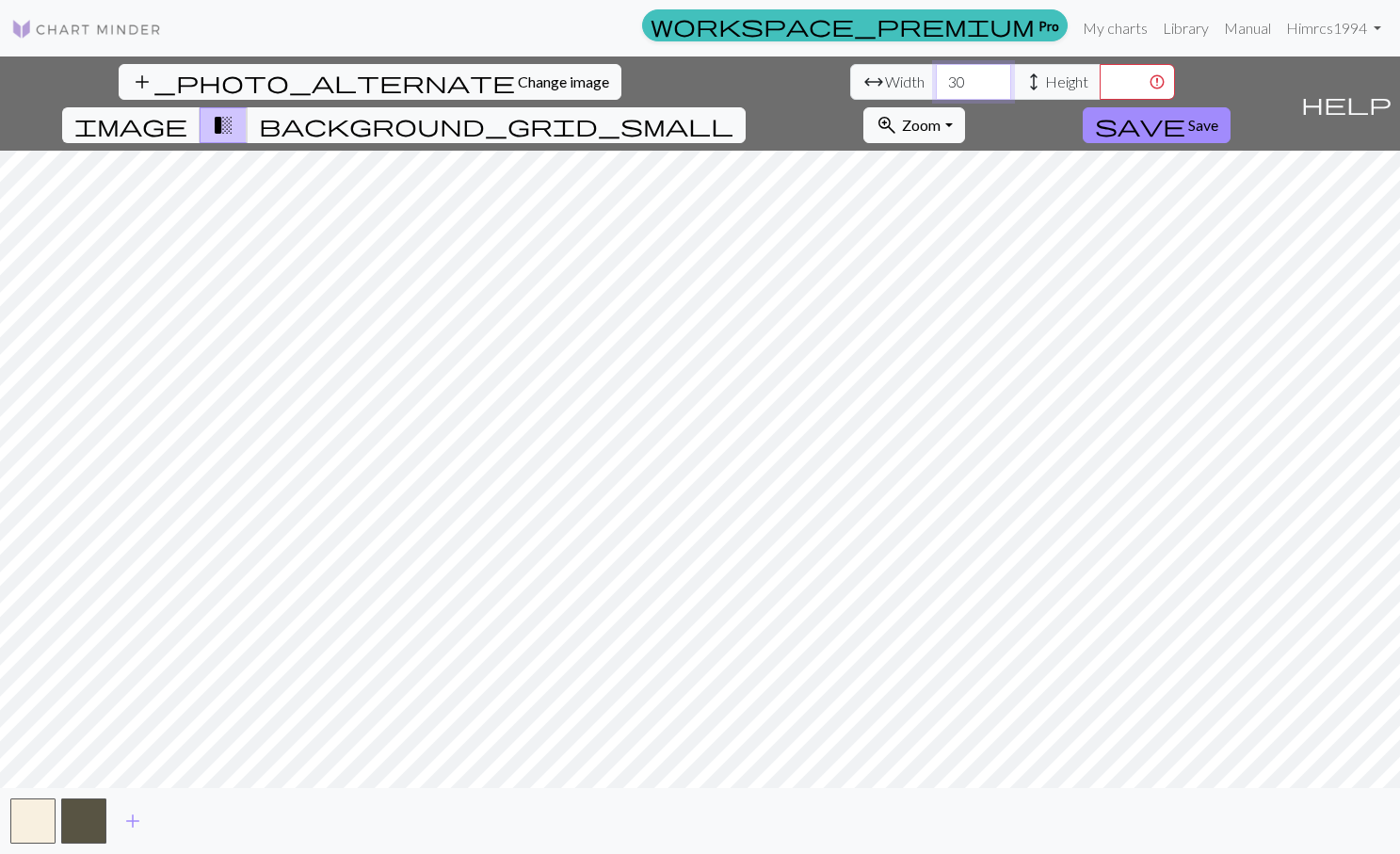 click on "30" at bounding box center [974, 82] 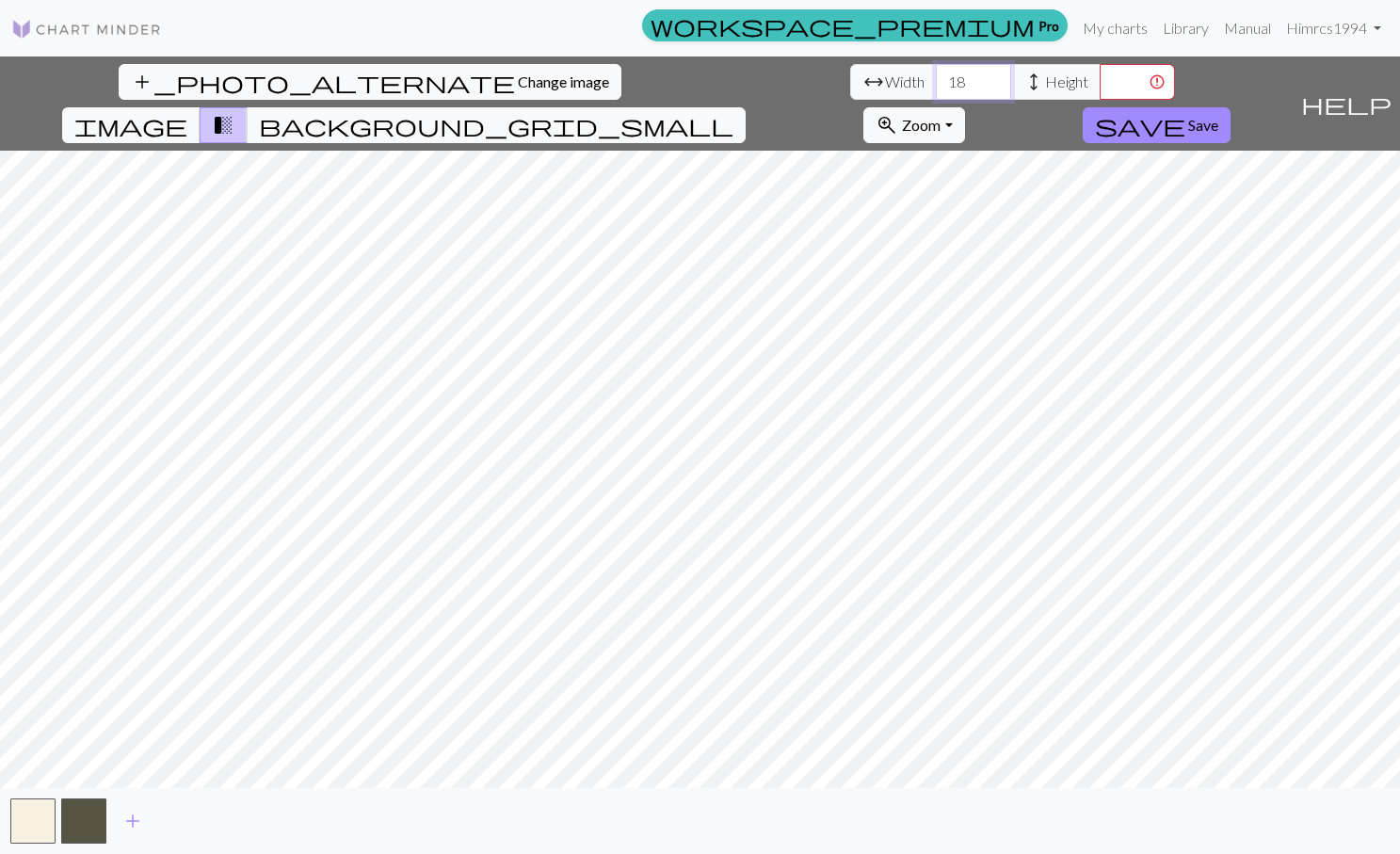 type on "18" 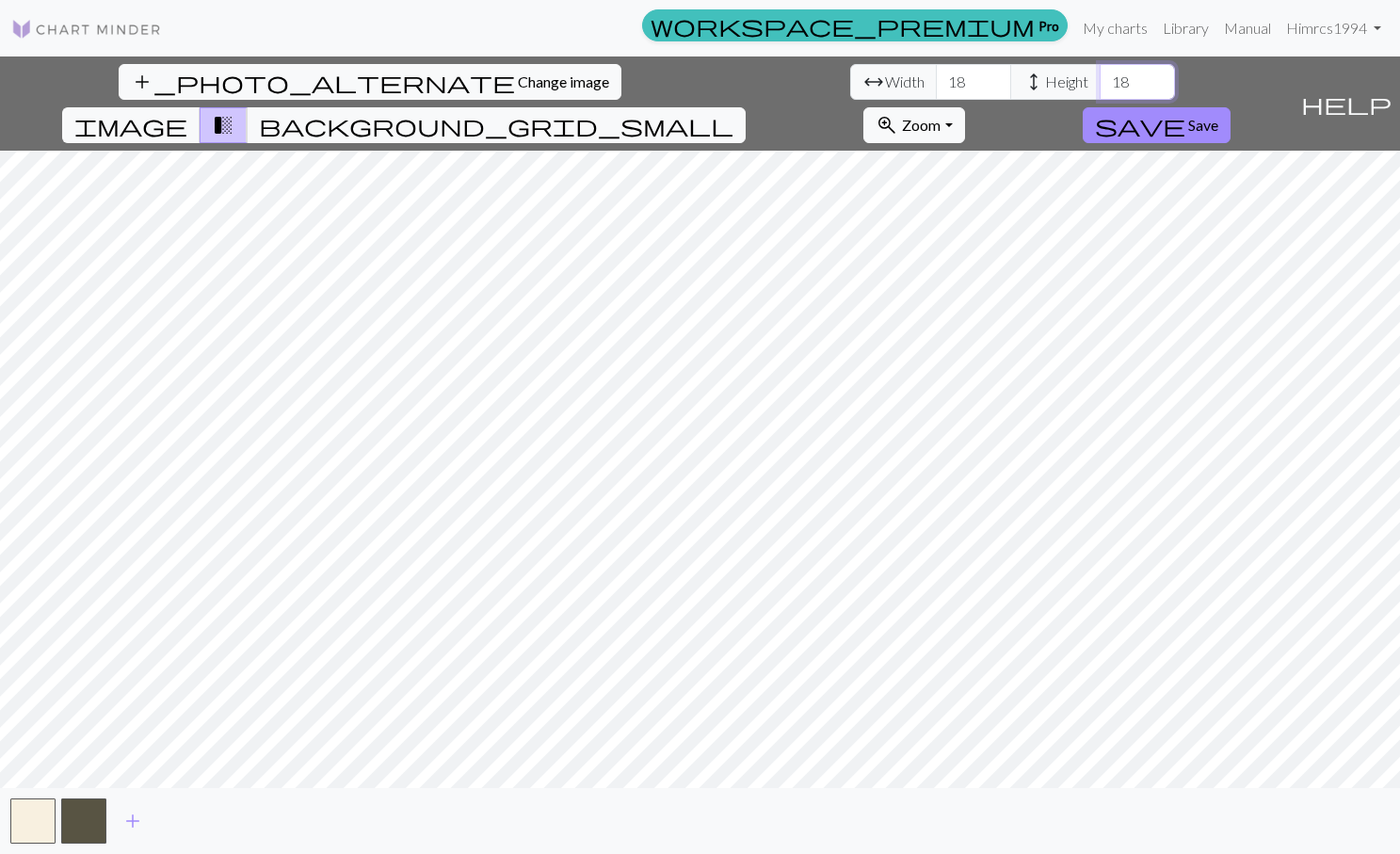 type on "18" 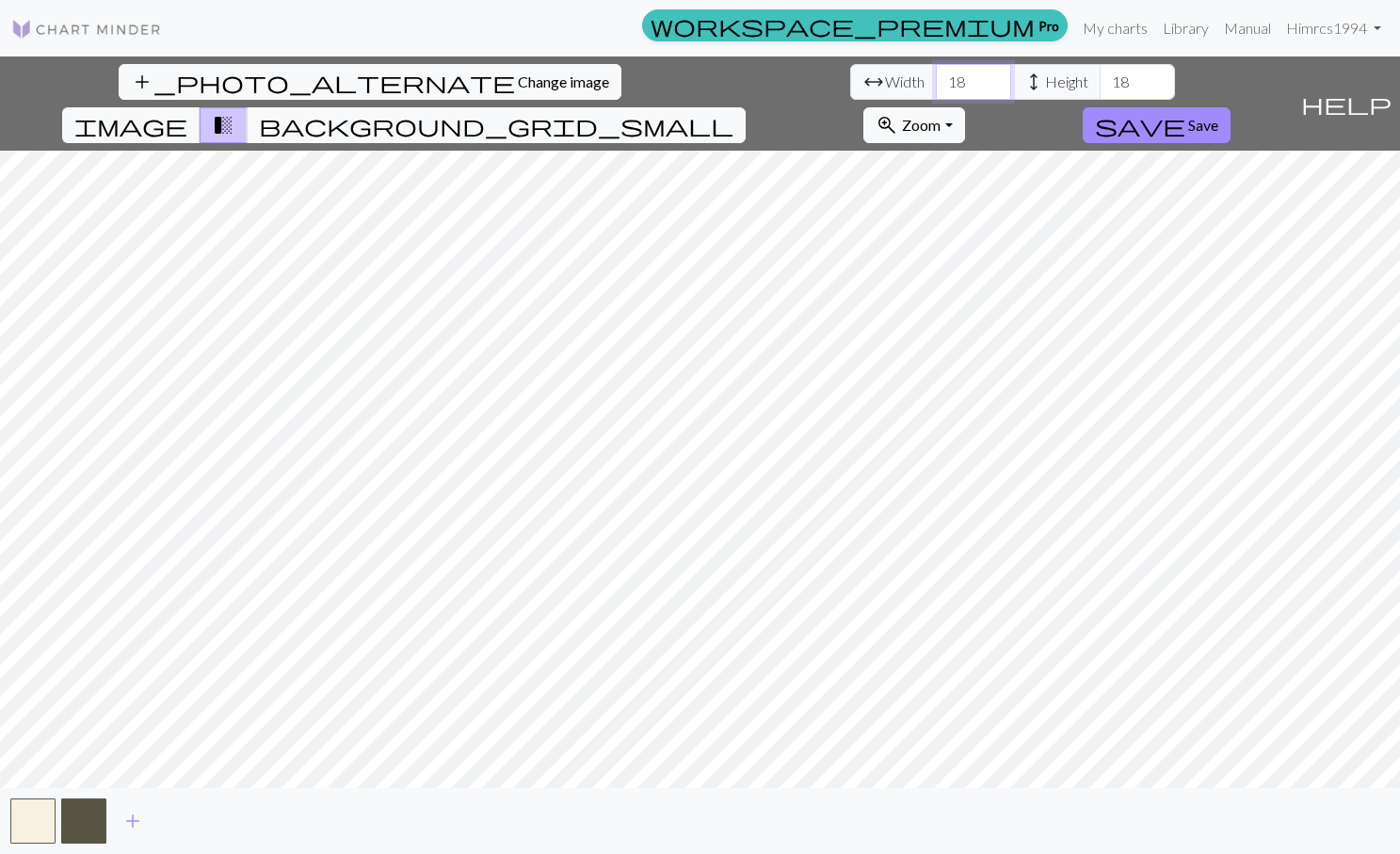 click on "18" at bounding box center [974, 82] 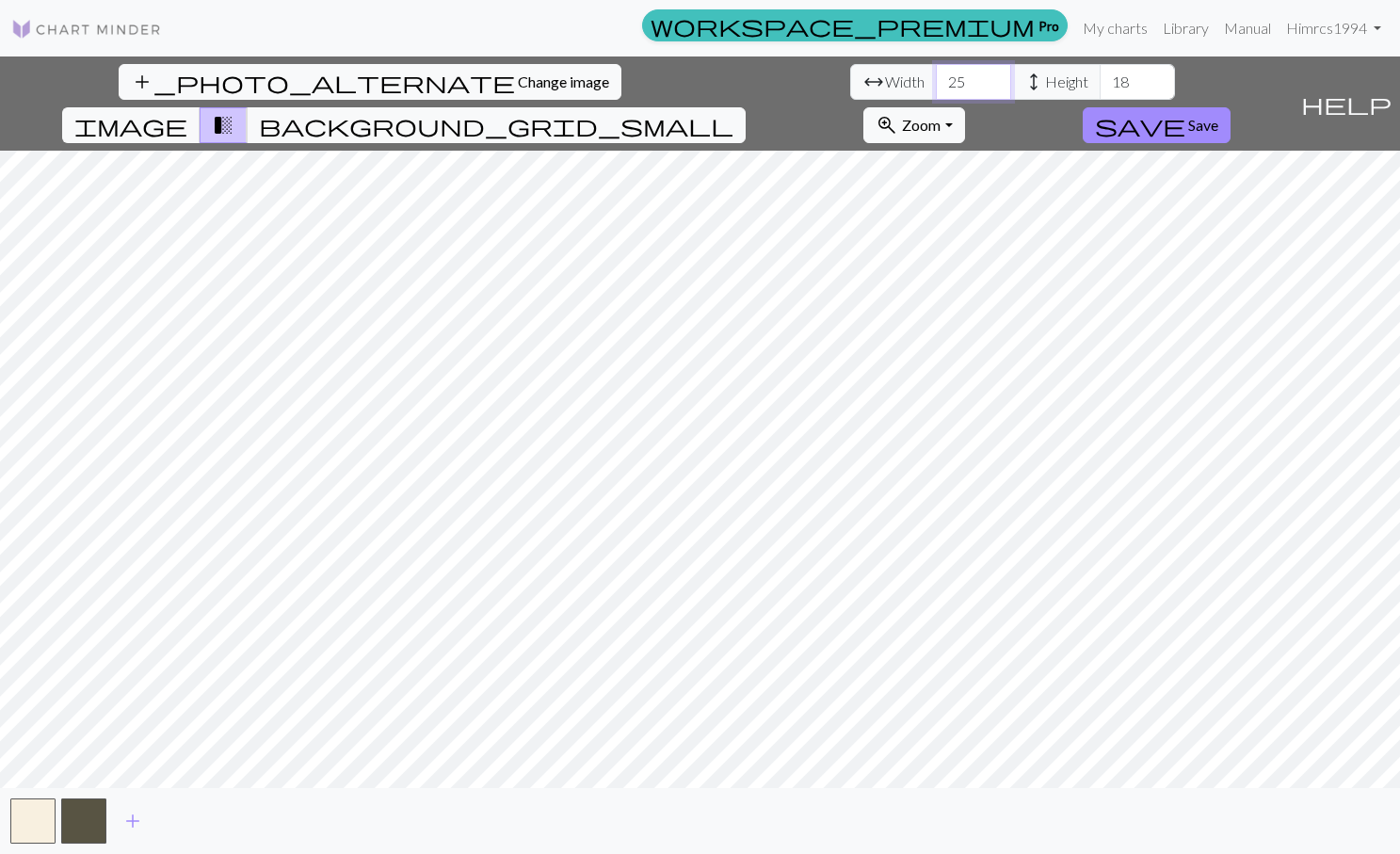 click on "25" at bounding box center (974, 82) 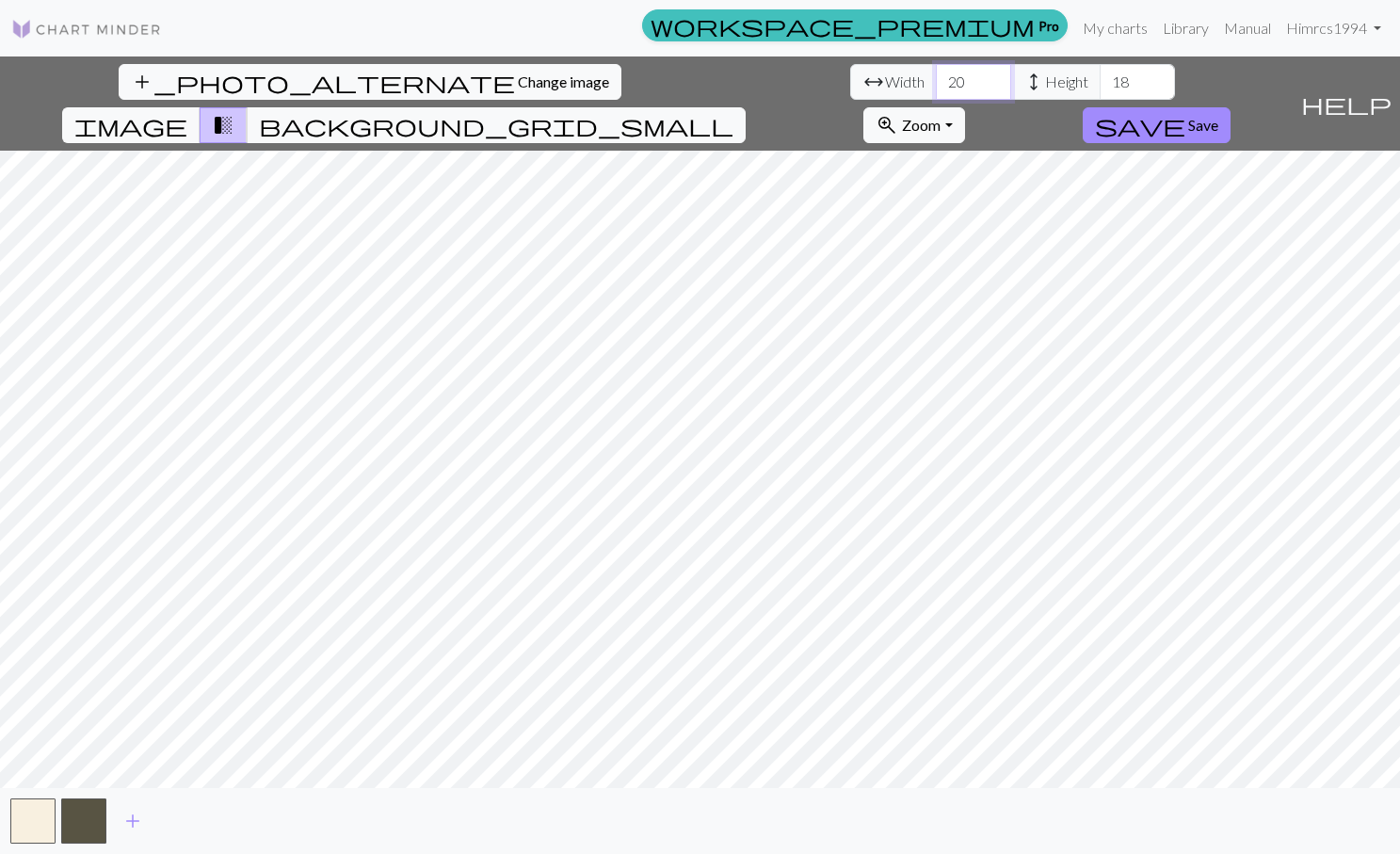 type on "20" 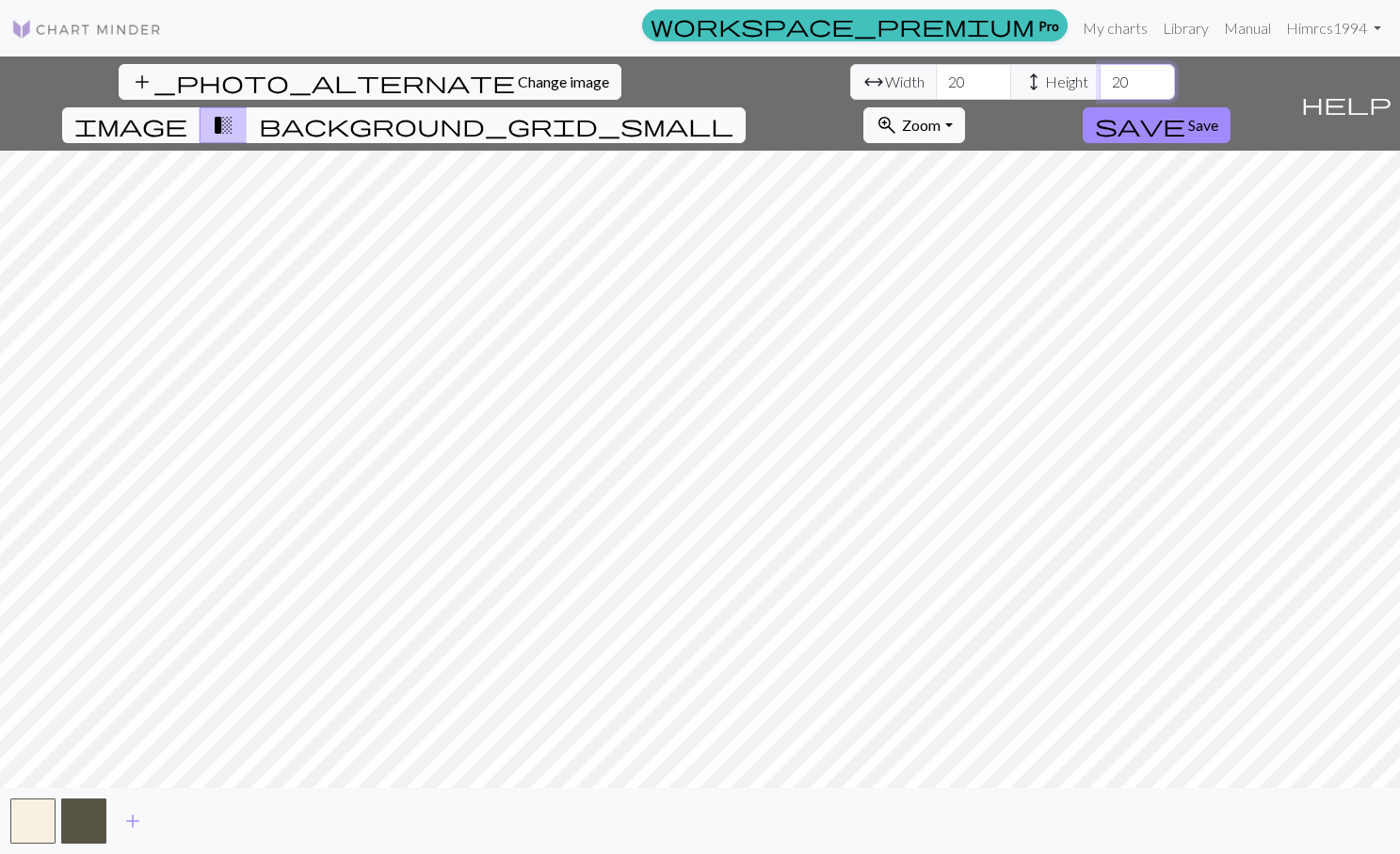 type on "20" 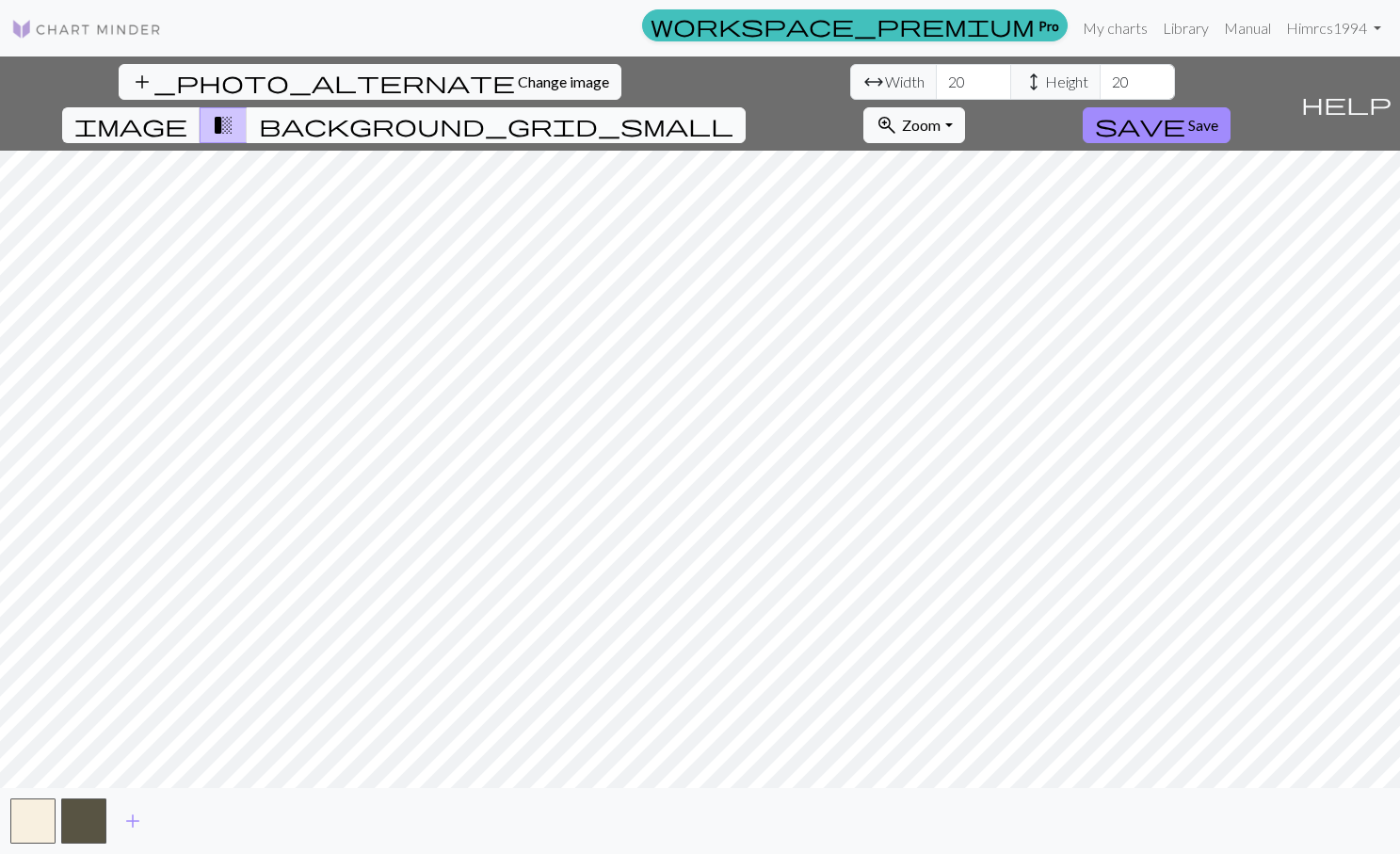 click on "background_grid_small" at bounding box center (496, 125) 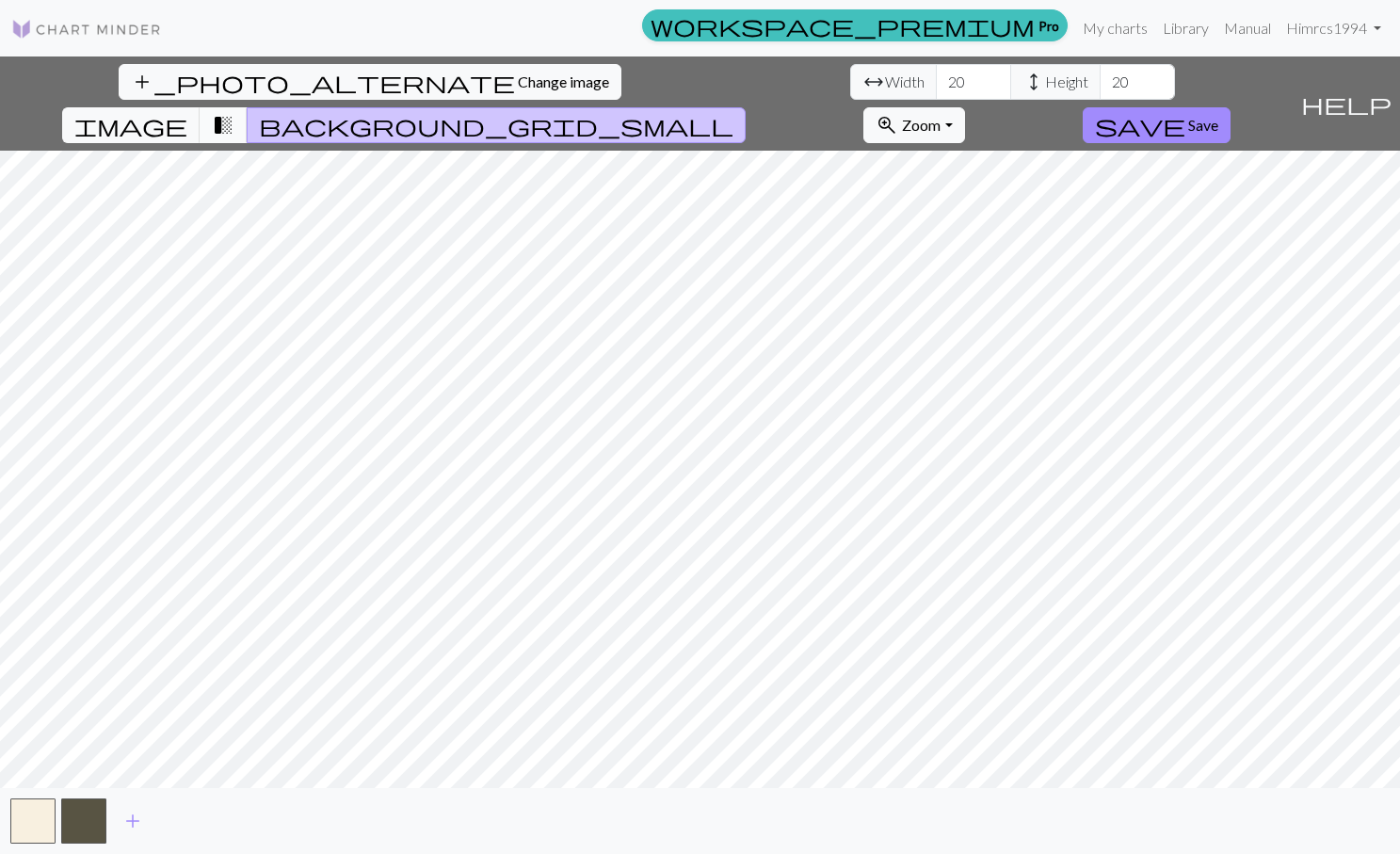 click on "transition_fade" at bounding box center (223, 125) 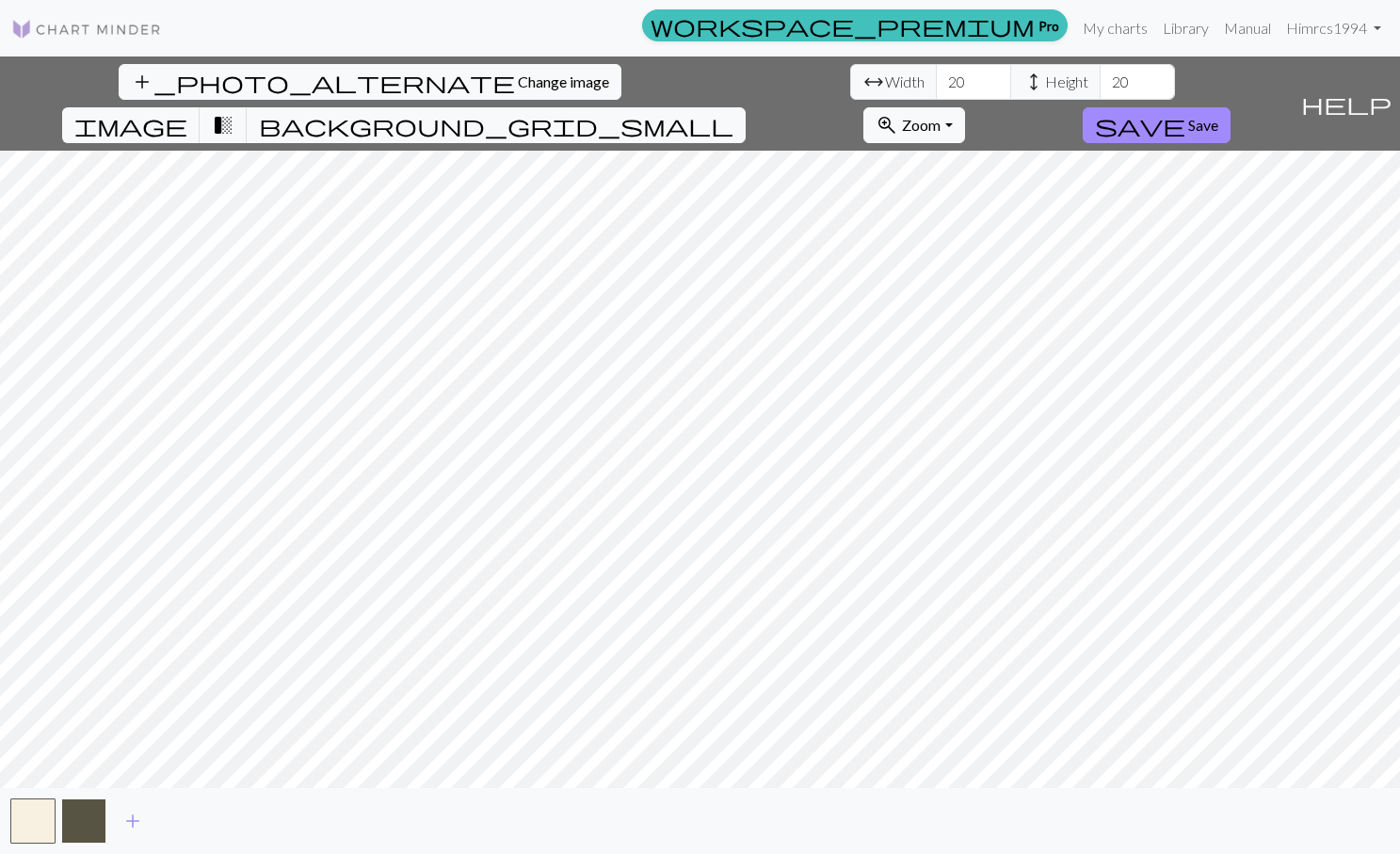 click at bounding box center [84, 821] 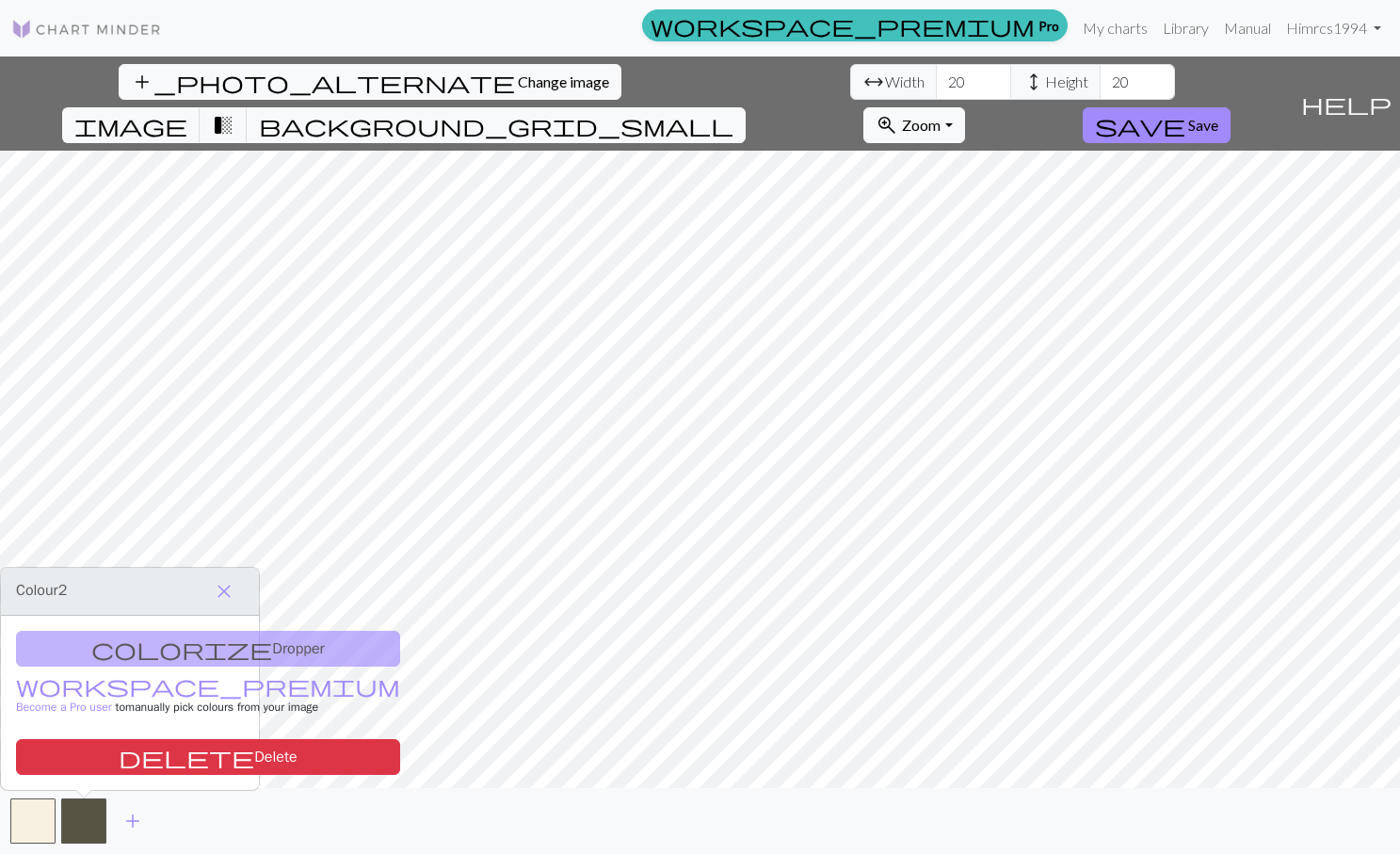 click on "colorize Dropper workspace_premium Become a Pro user   to  manually pick colours from your image delete Delete" at bounding box center [130, 702] 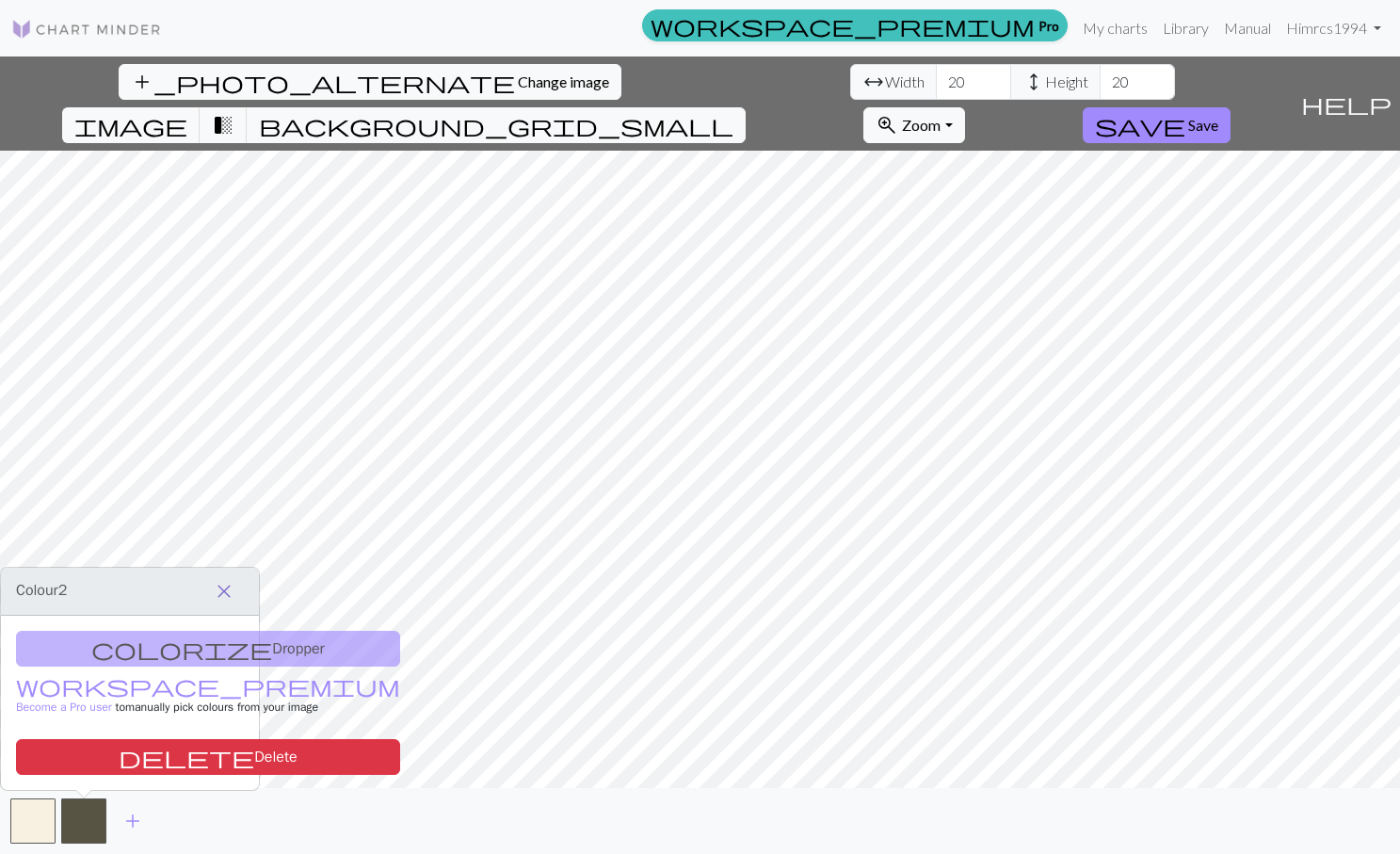 click on "close" at bounding box center (224, 591) 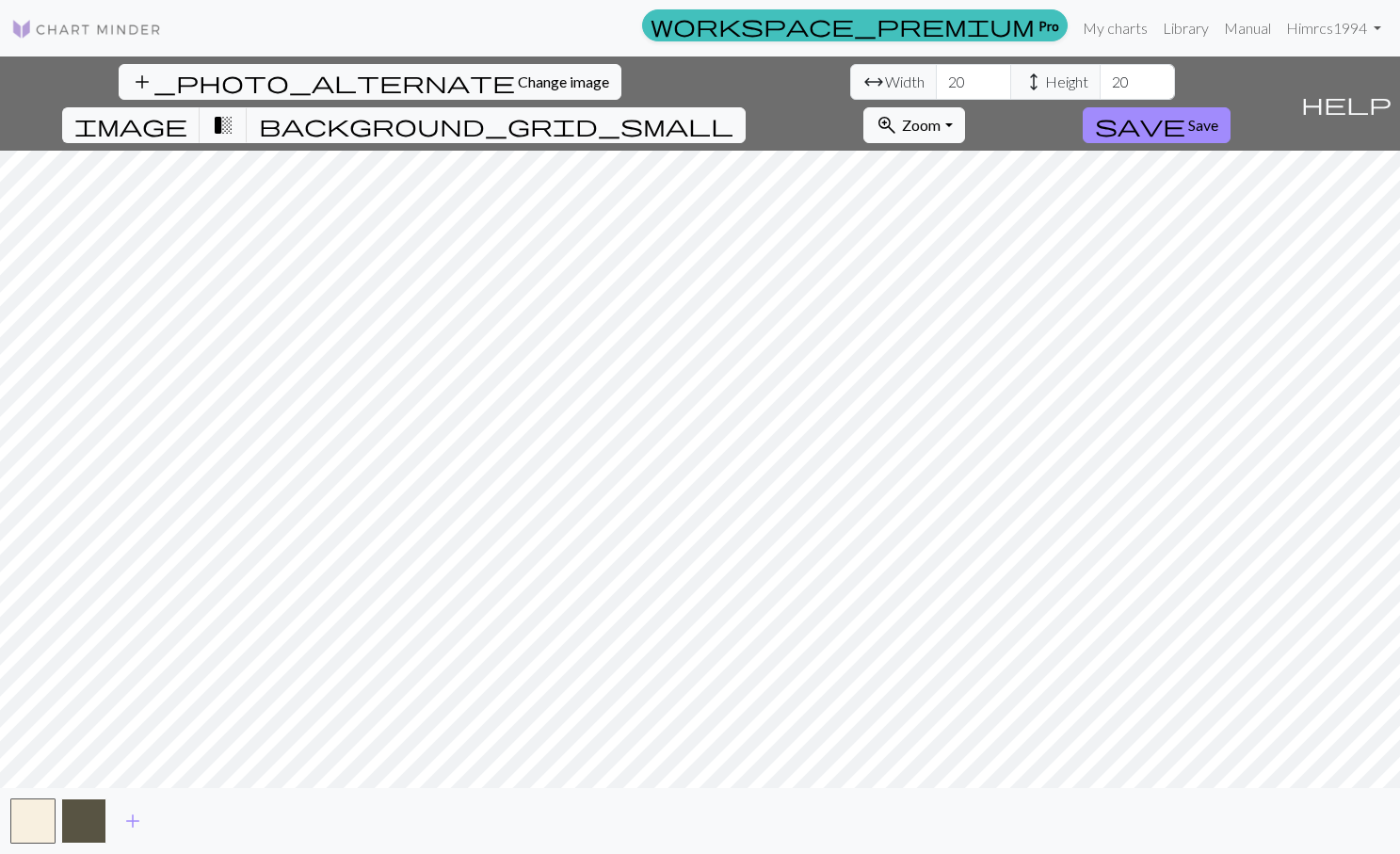 click at bounding box center (84, 821) 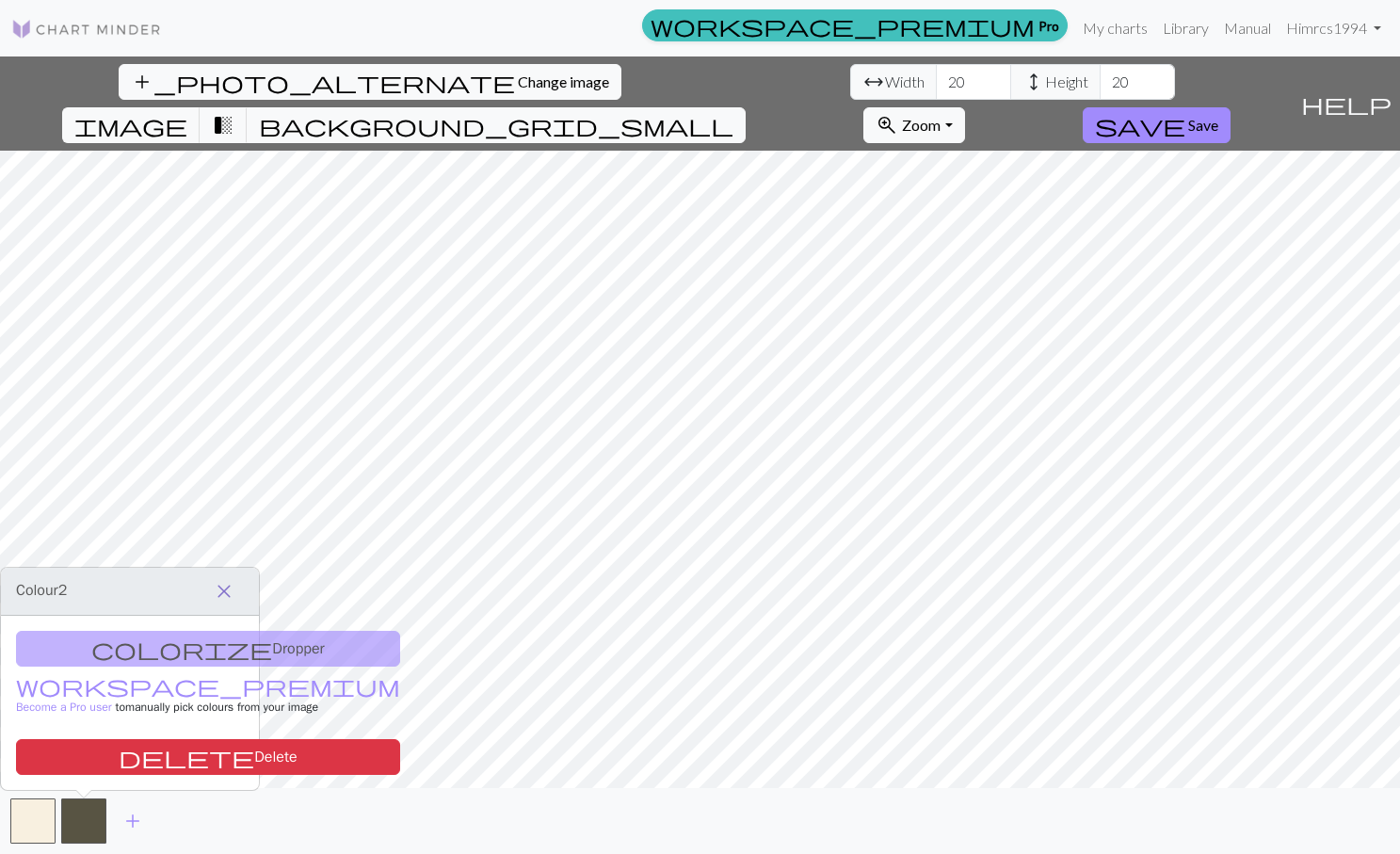 click on "close" at bounding box center [224, 591] 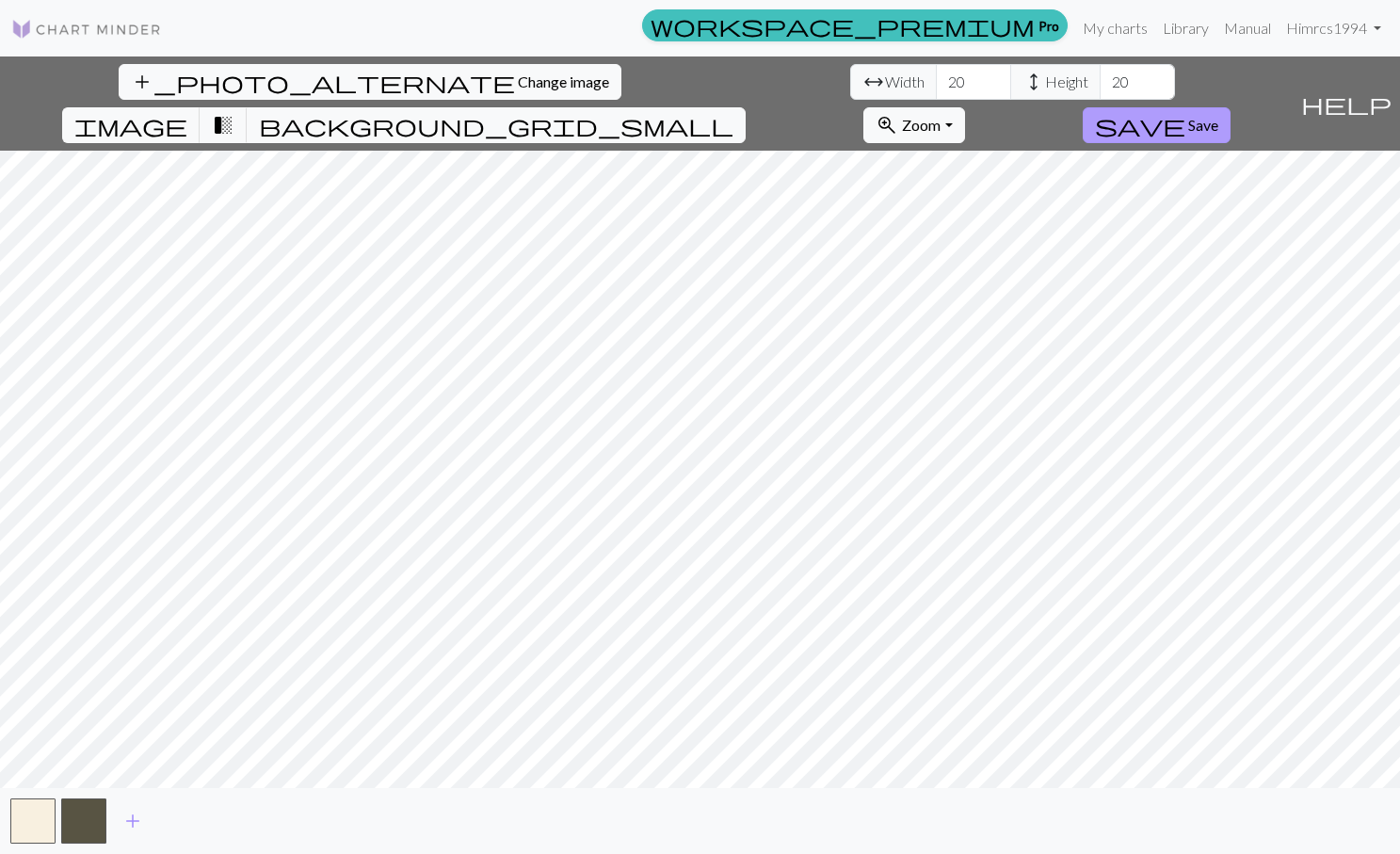 click on "Save" at bounding box center (1203, 124) 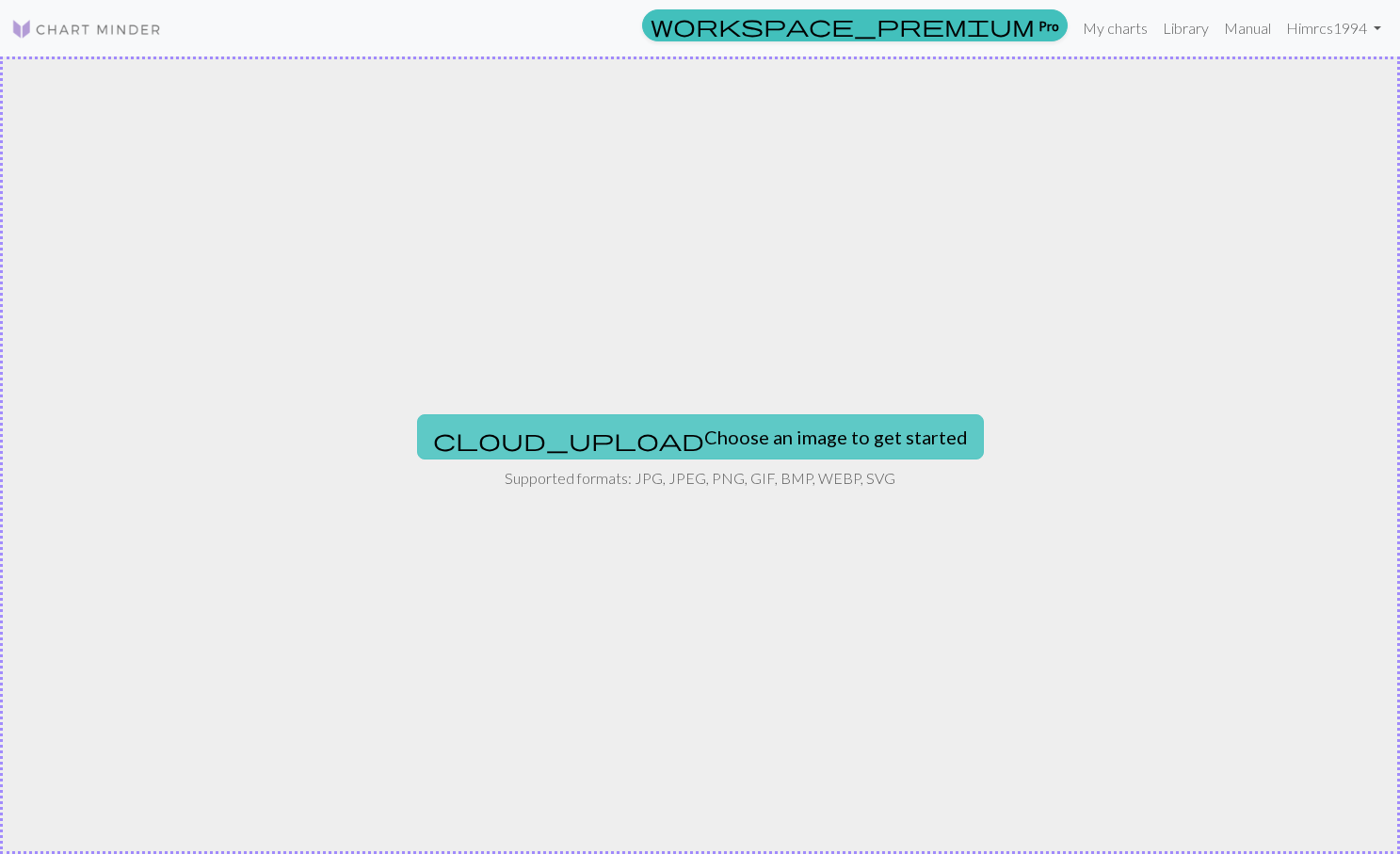 click on "cloud_upload  Choose an image to get started" at bounding box center [700, 437] 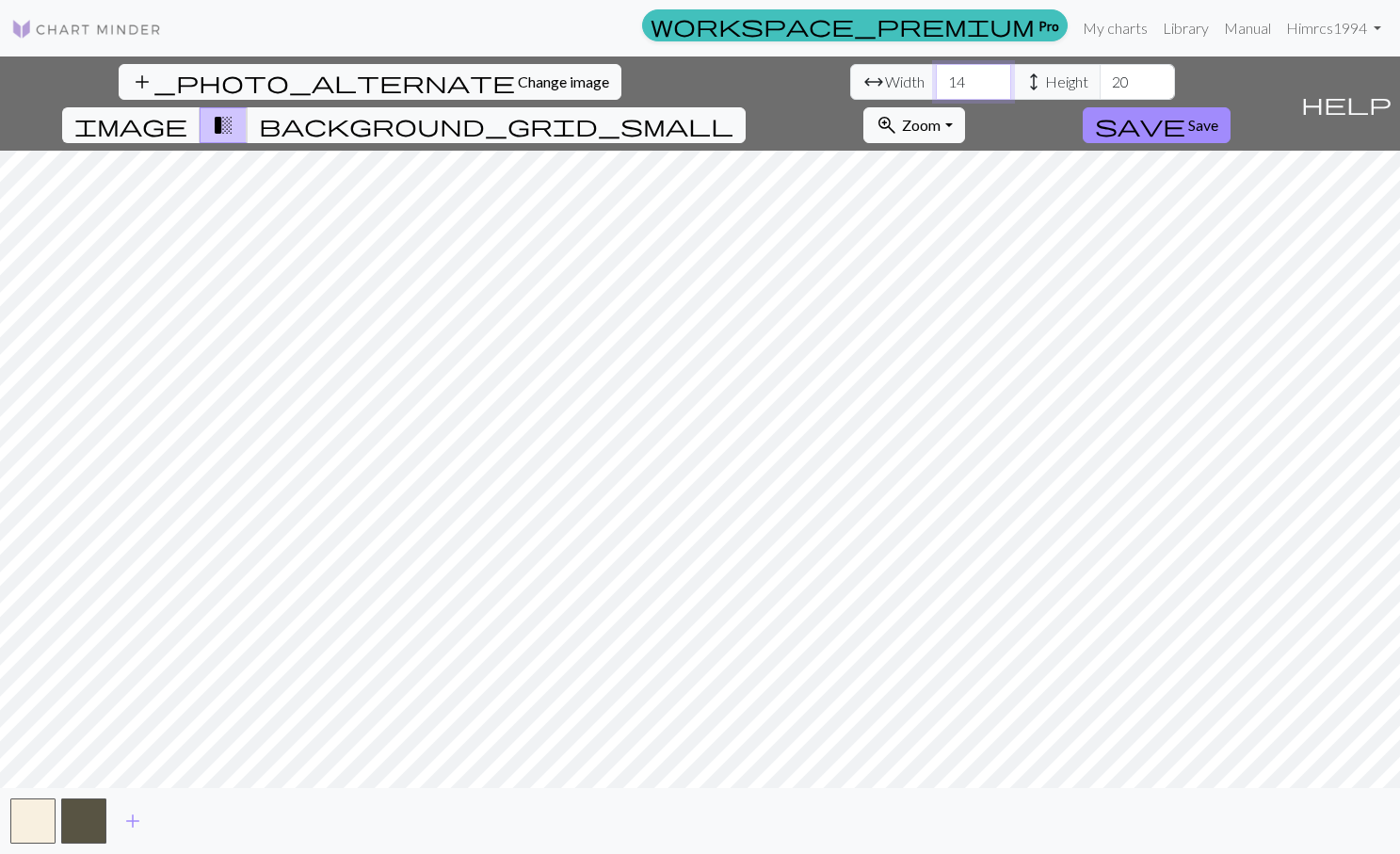 click on "14" at bounding box center (974, 82) 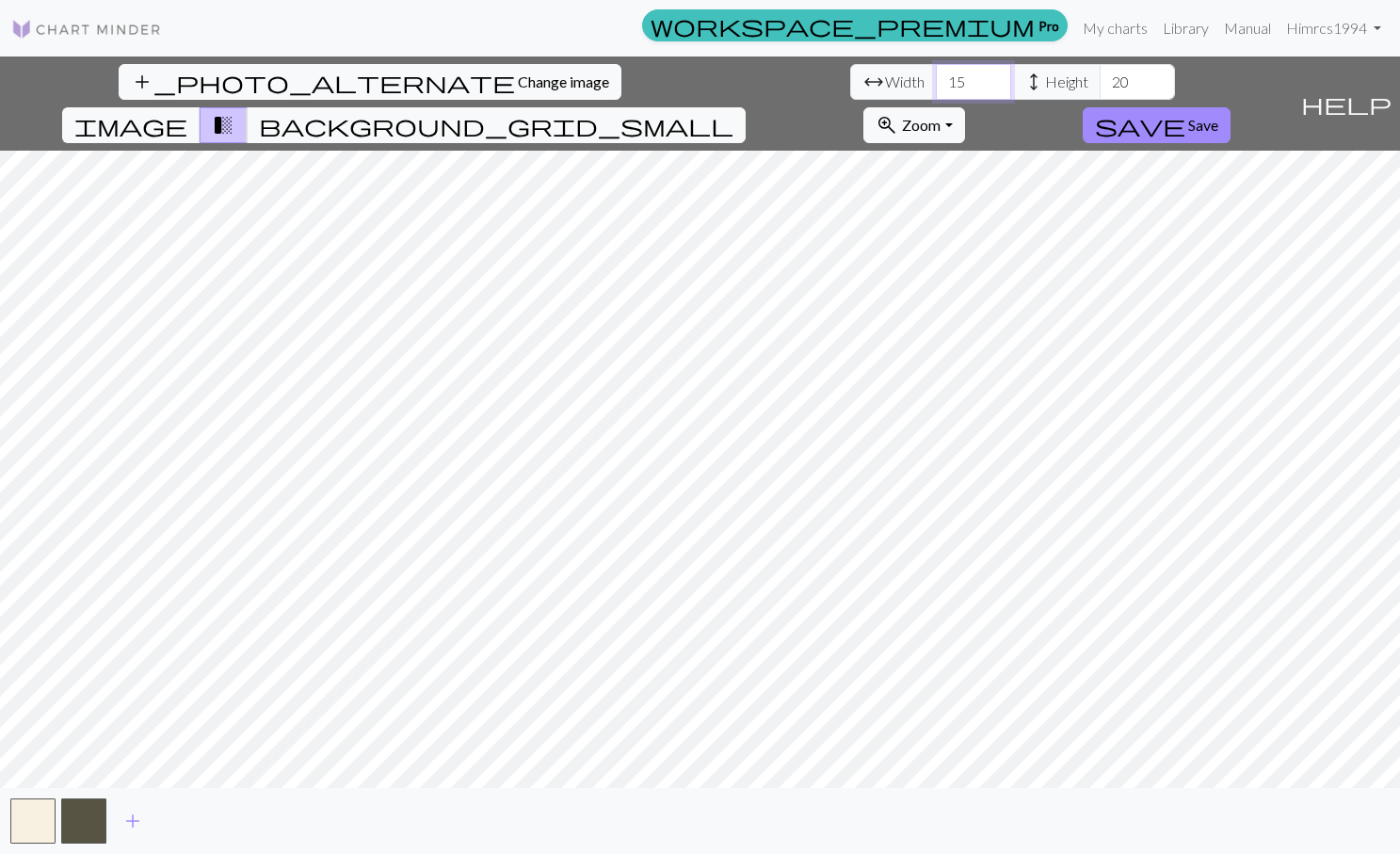 click on "15" at bounding box center [974, 82] 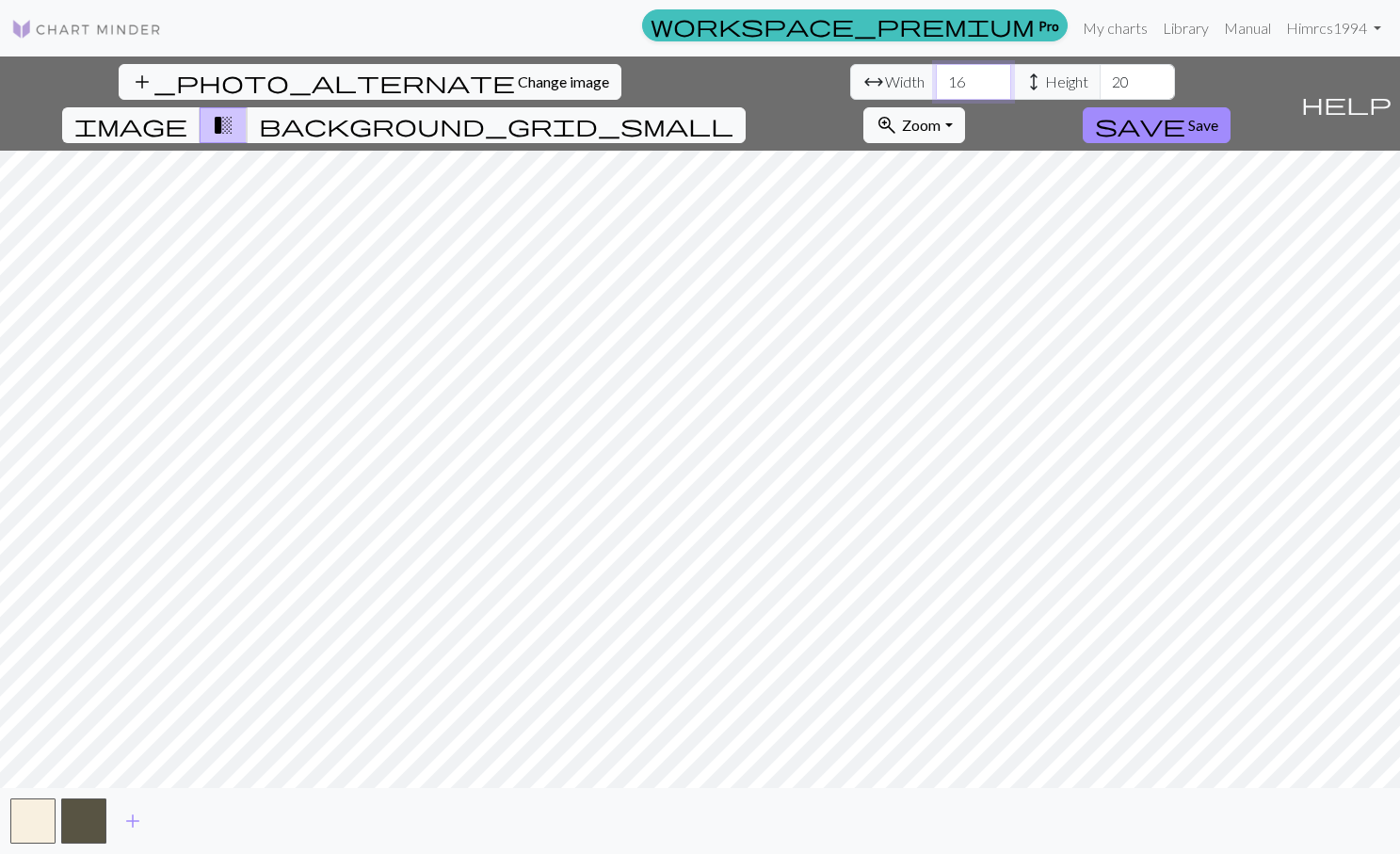 click on "16" at bounding box center [974, 82] 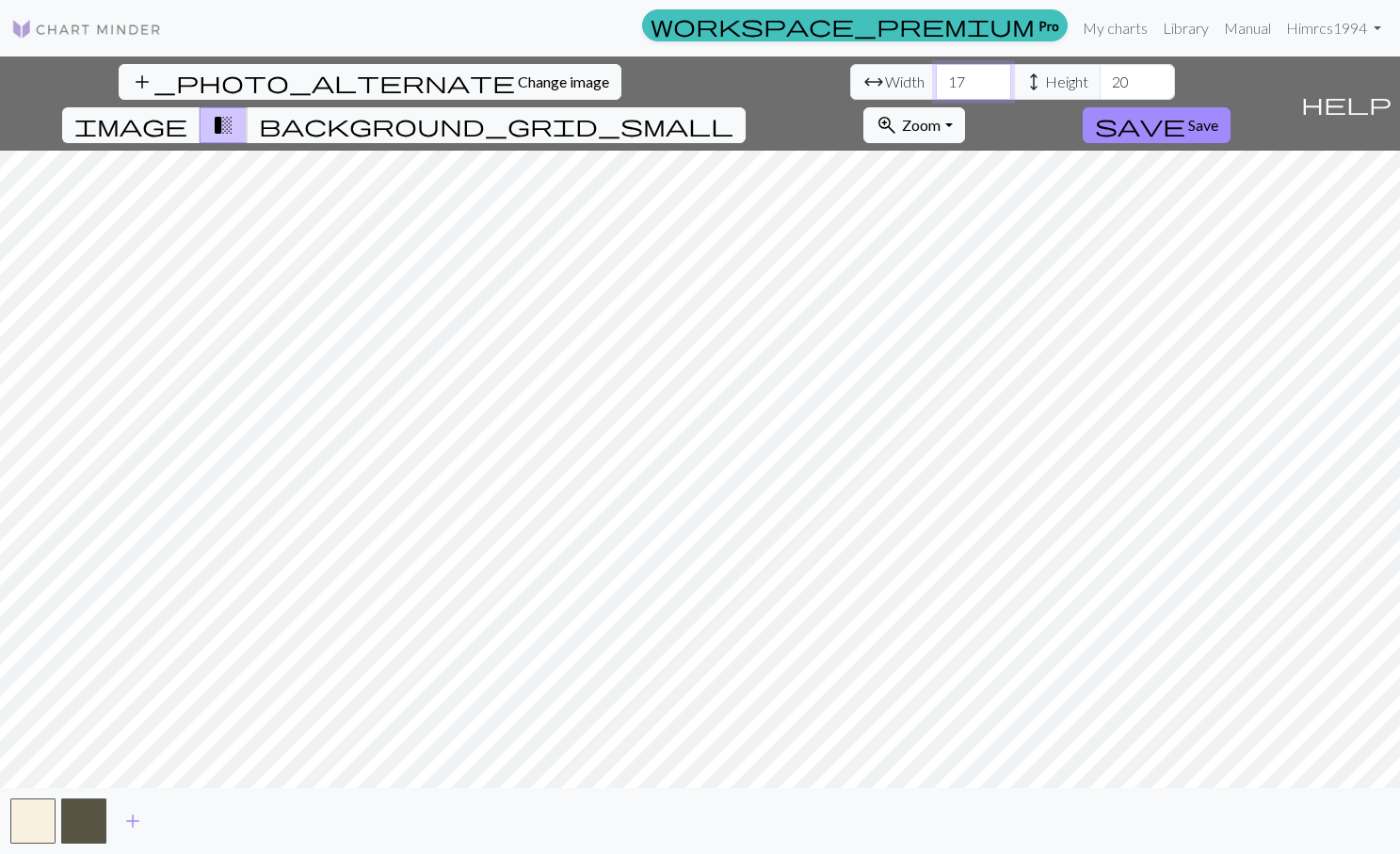 click on "17" at bounding box center (974, 82) 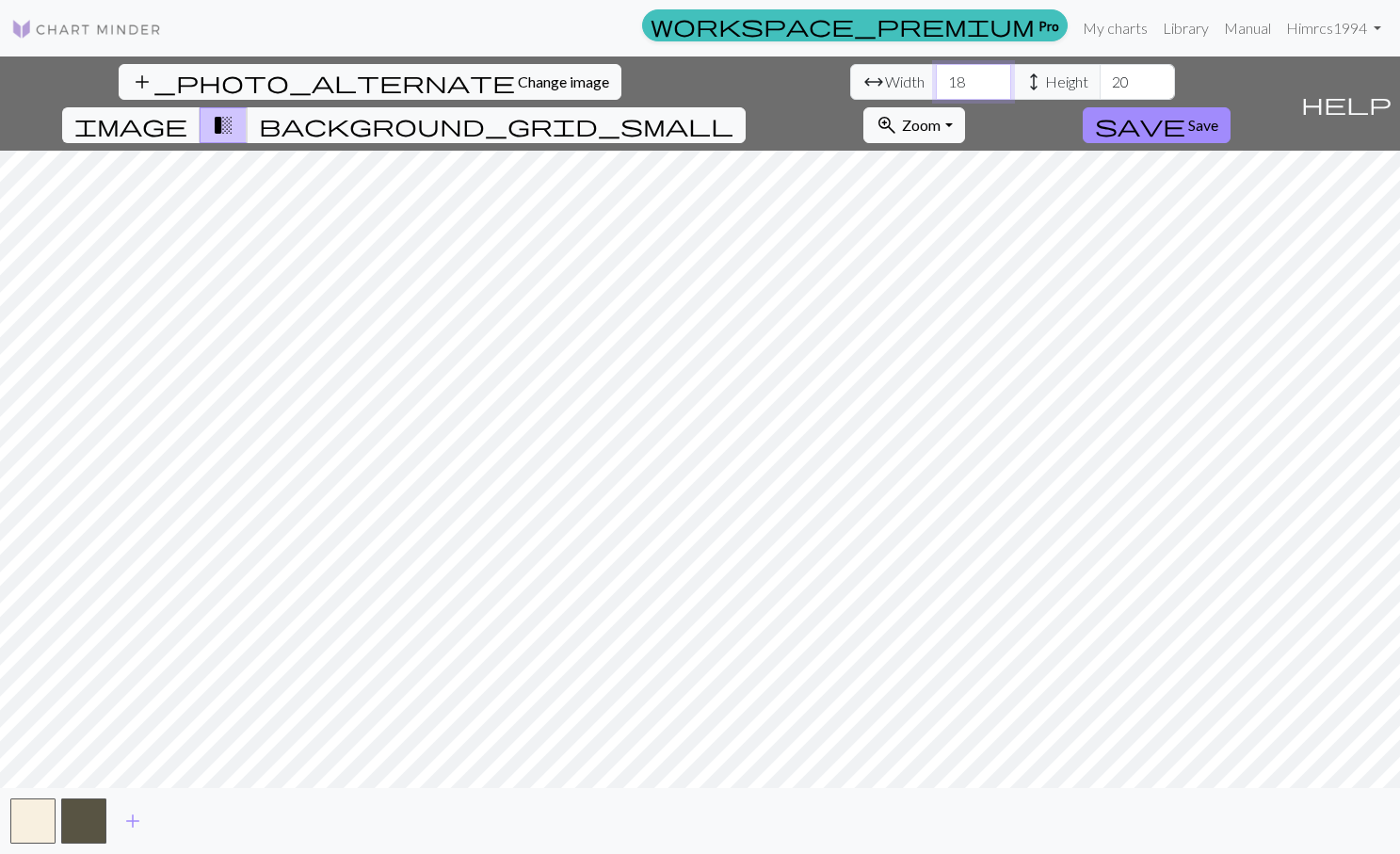 click on "18" at bounding box center [974, 82] 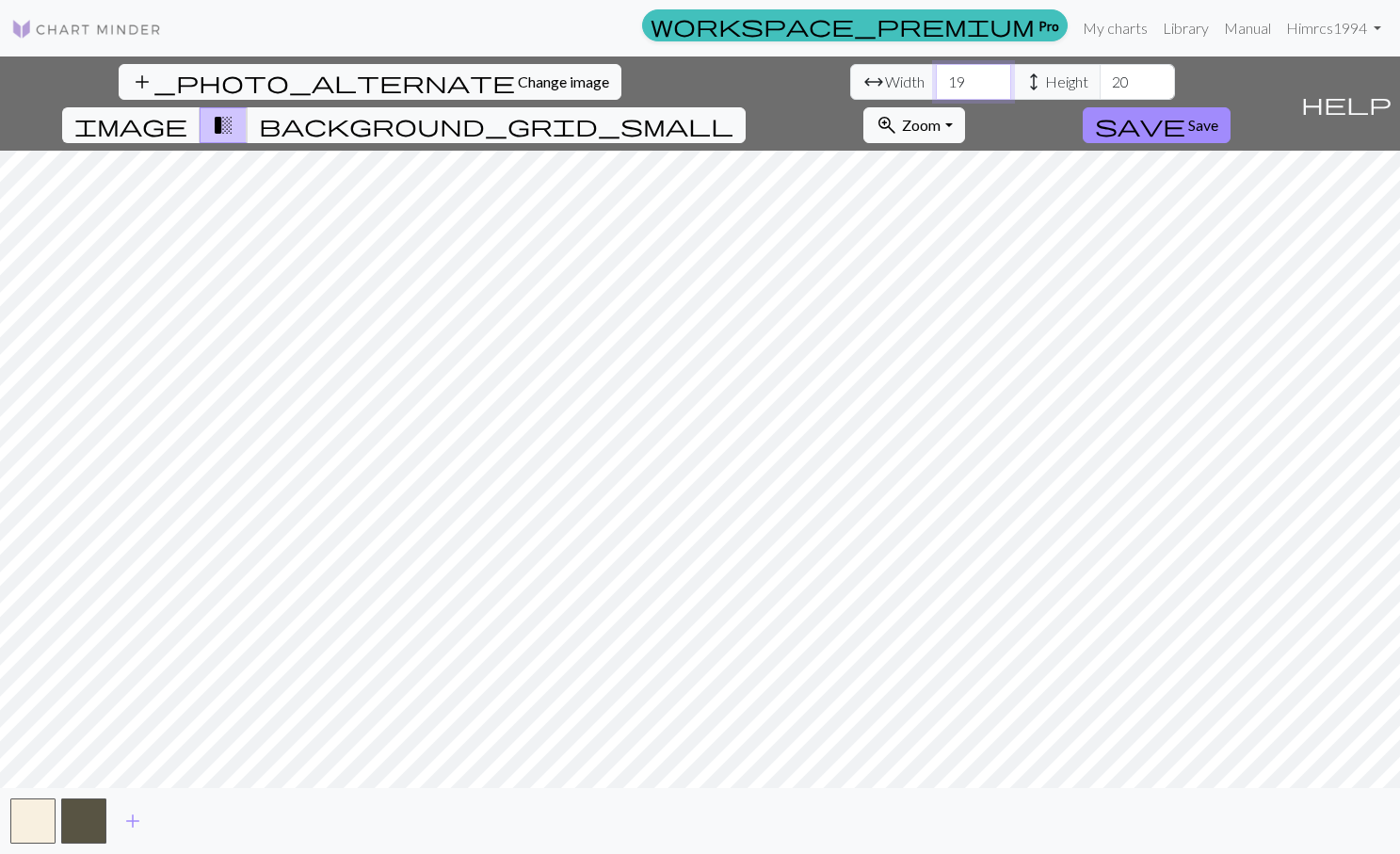 click on "19" at bounding box center [974, 82] 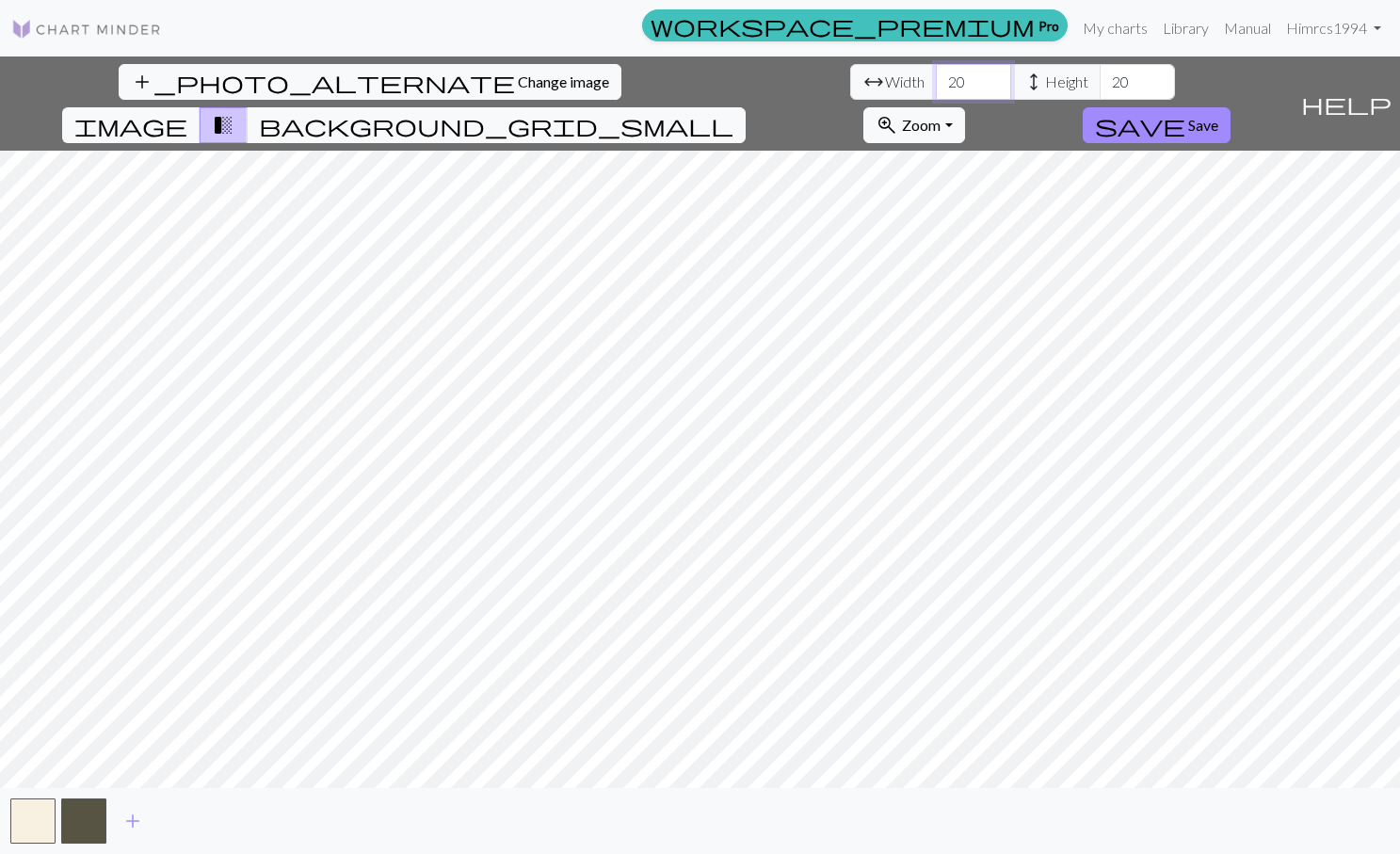 click on "20" at bounding box center [974, 82] 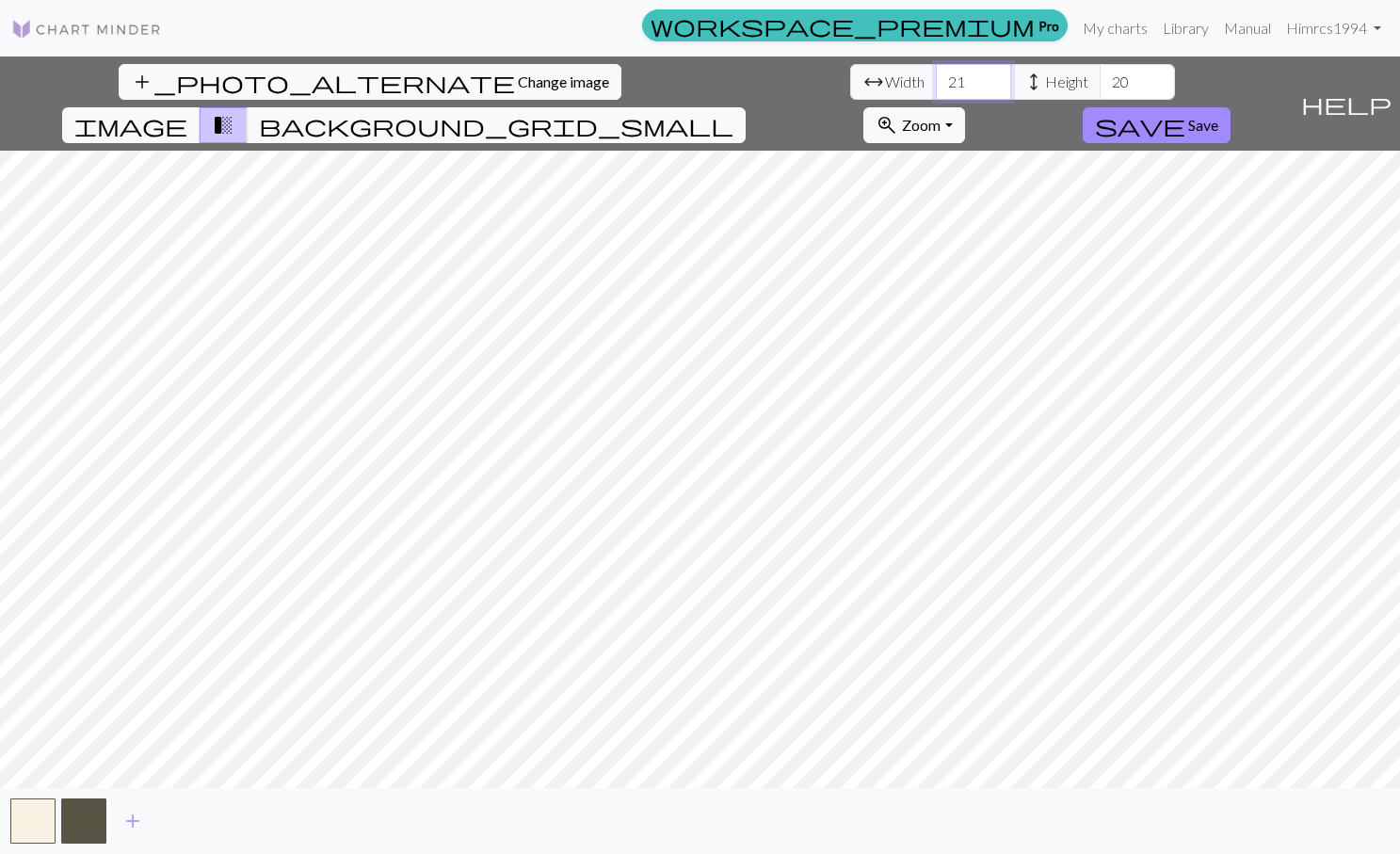 click on "21" at bounding box center [974, 82] 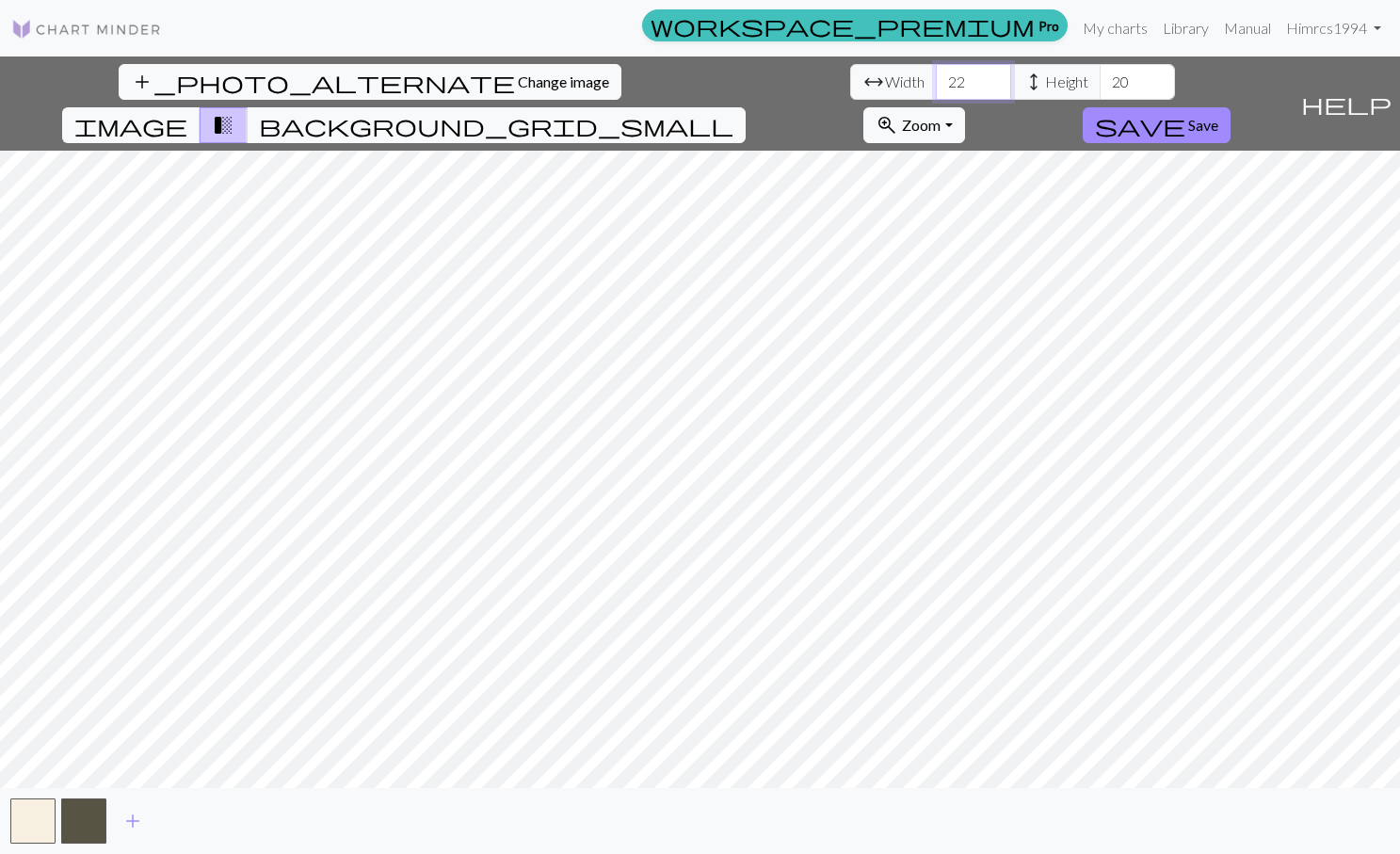 click on "22" at bounding box center (974, 82) 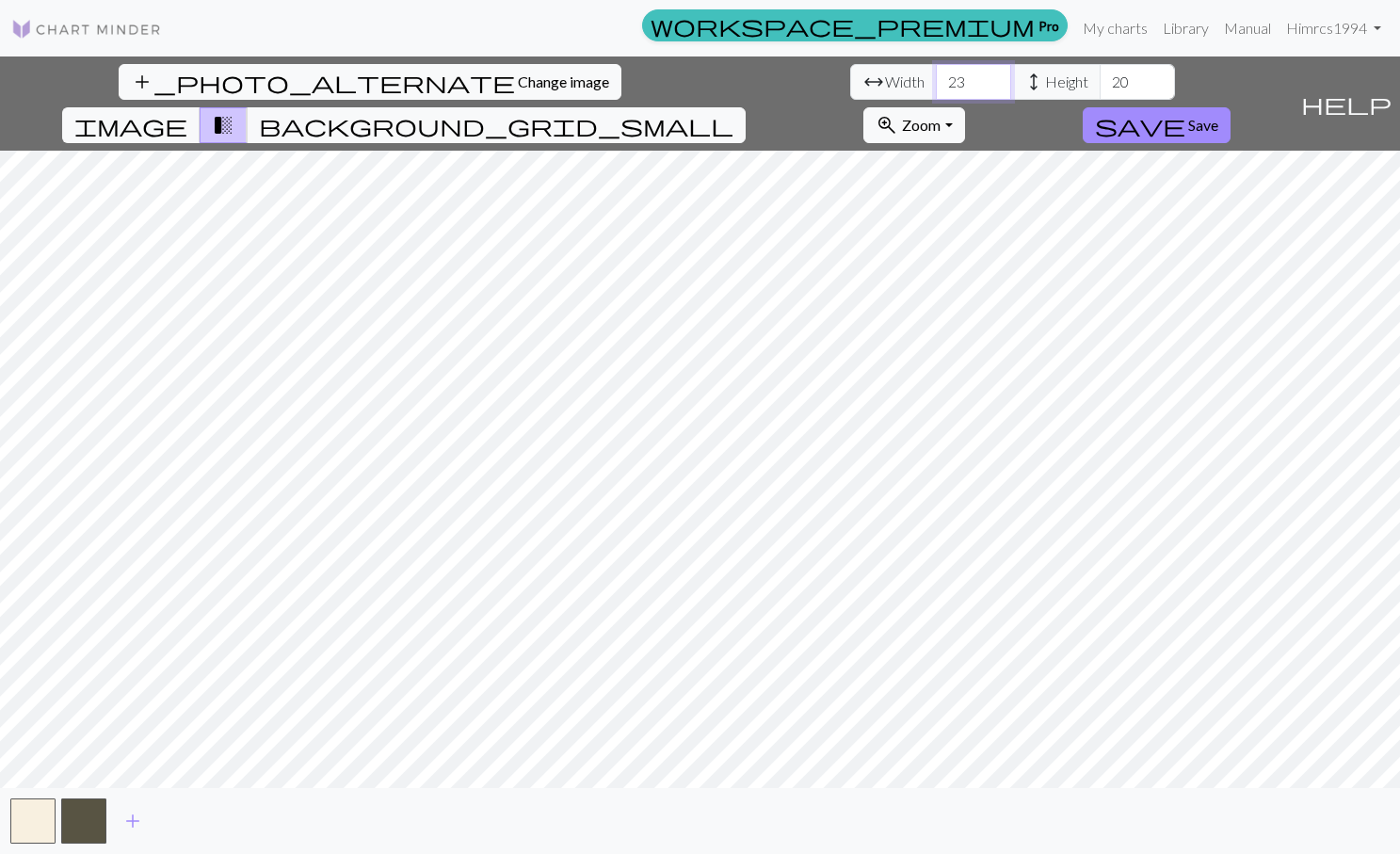 click on "23" at bounding box center [974, 82] 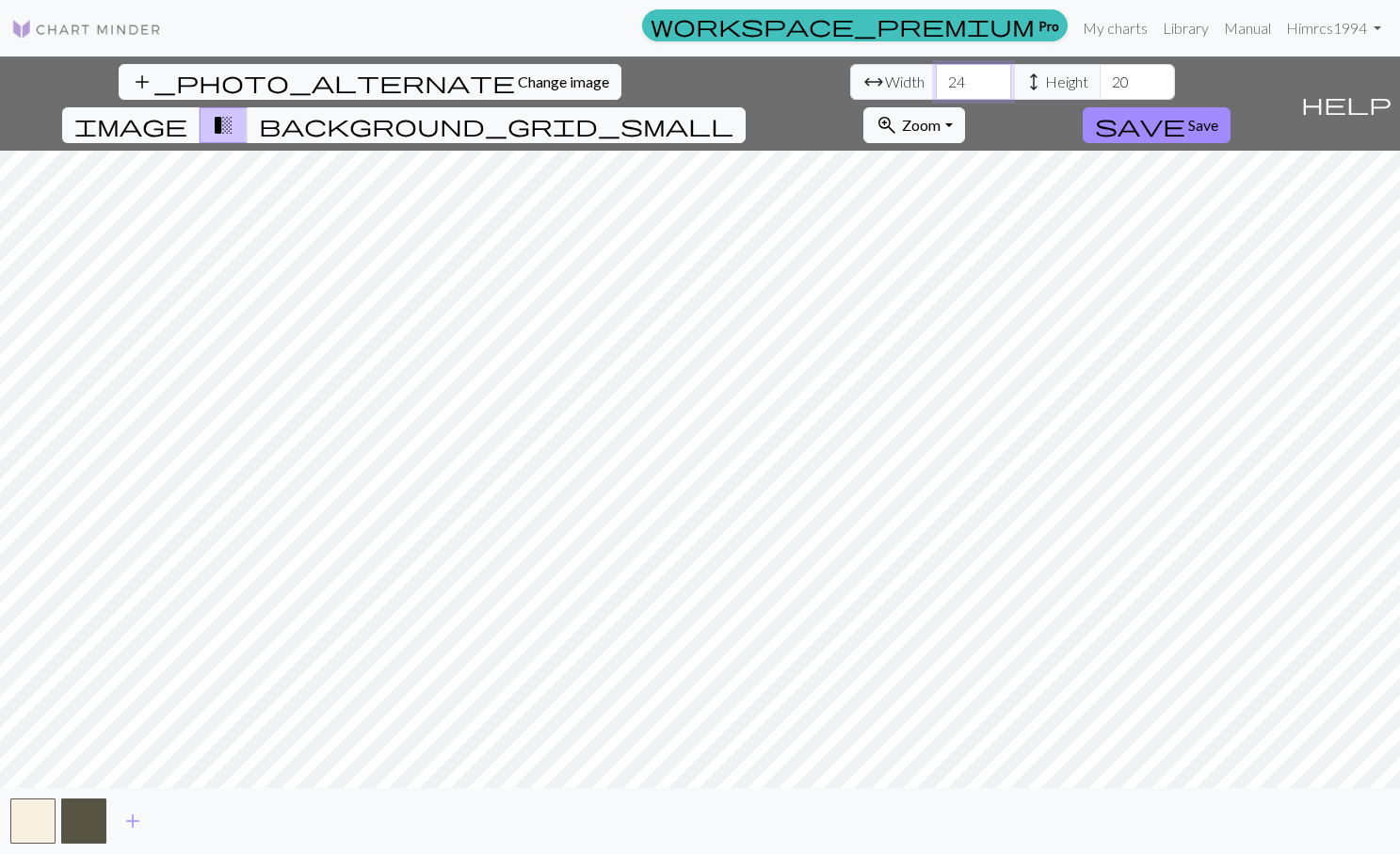 click on "24" at bounding box center (974, 82) 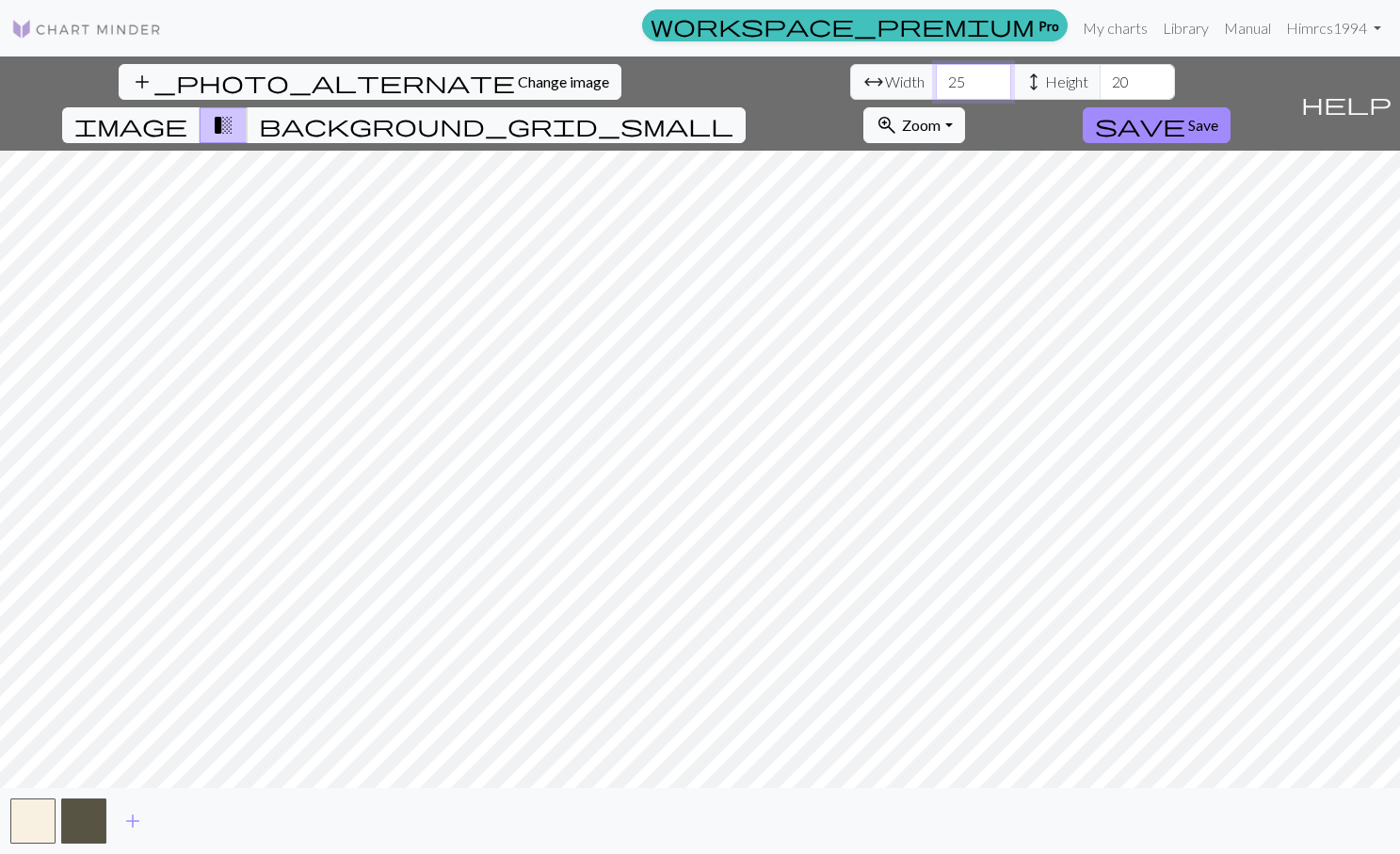 click on "25" at bounding box center (974, 82) 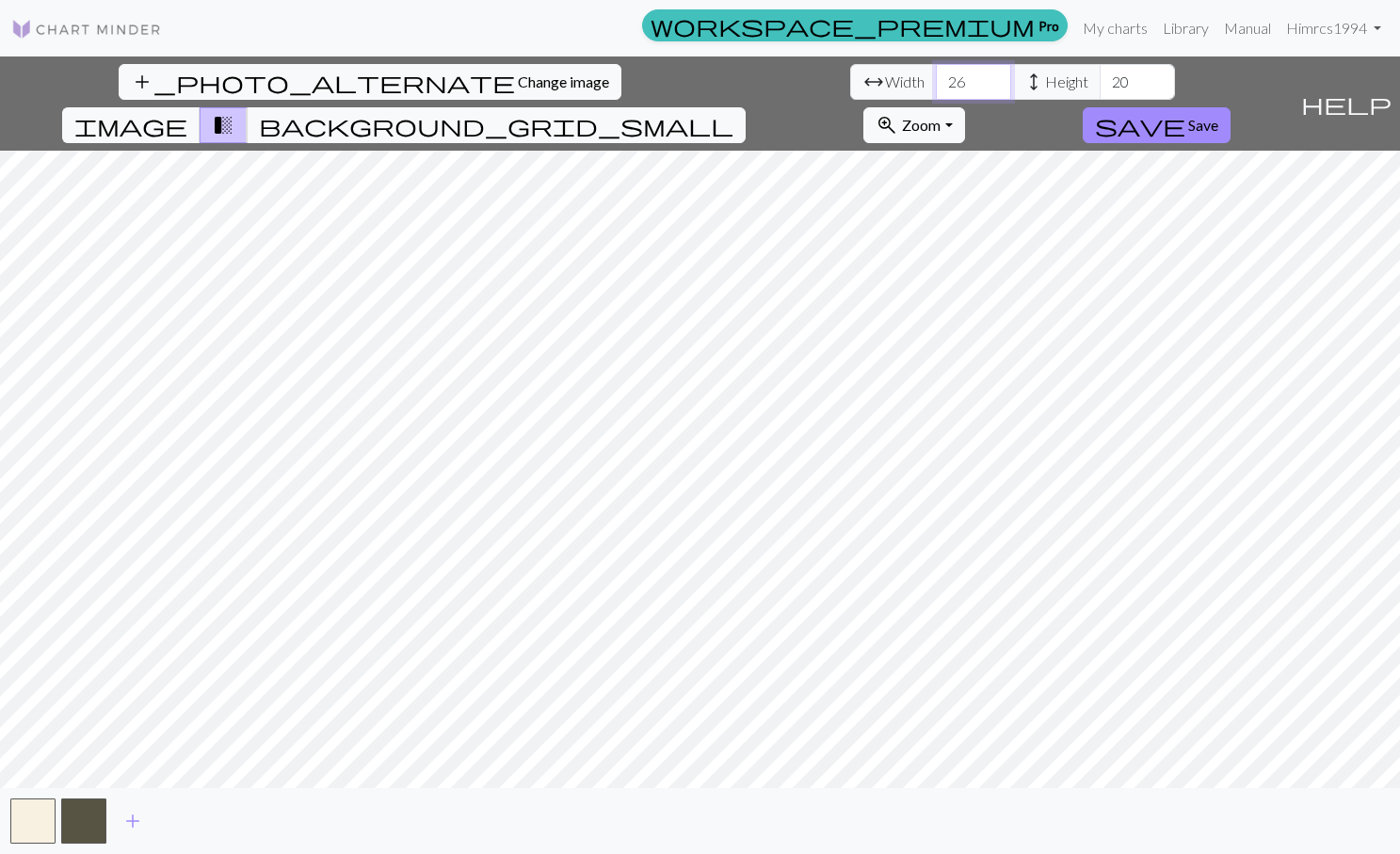 click on "26" at bounding box center [974, 82] 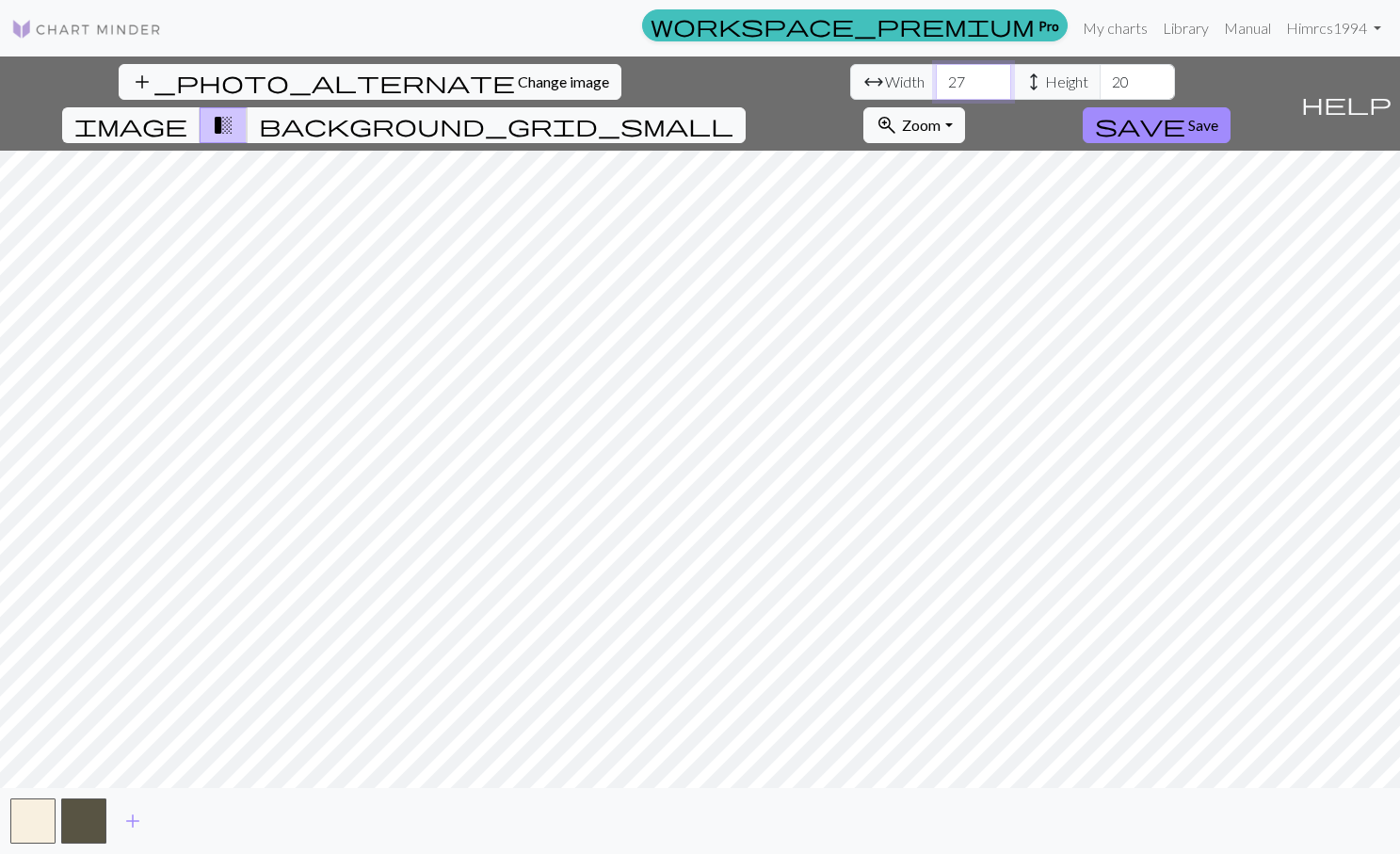 click on "27" at bounding box center (974, 82) 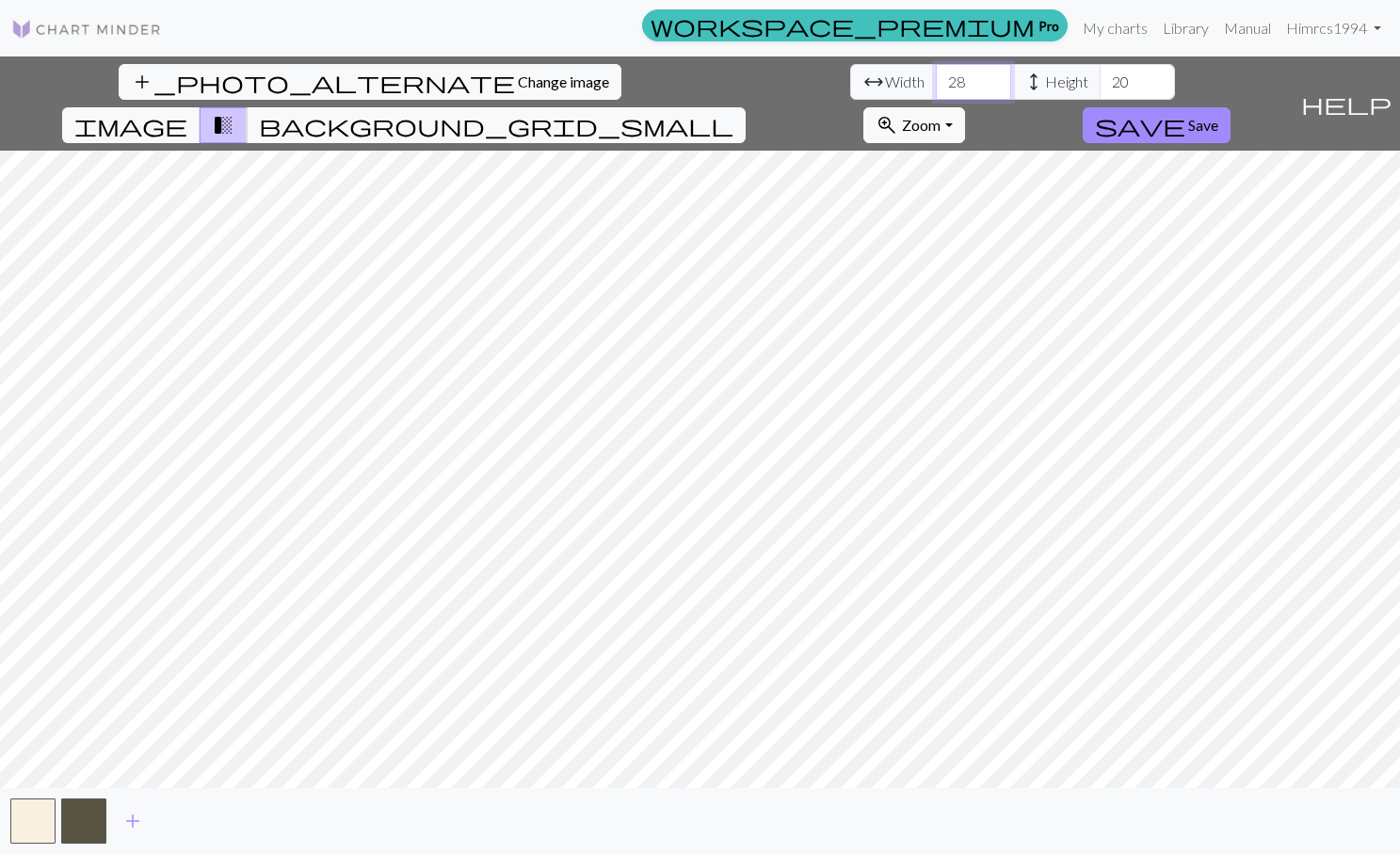click on "28" at bounding box center (974, 82) 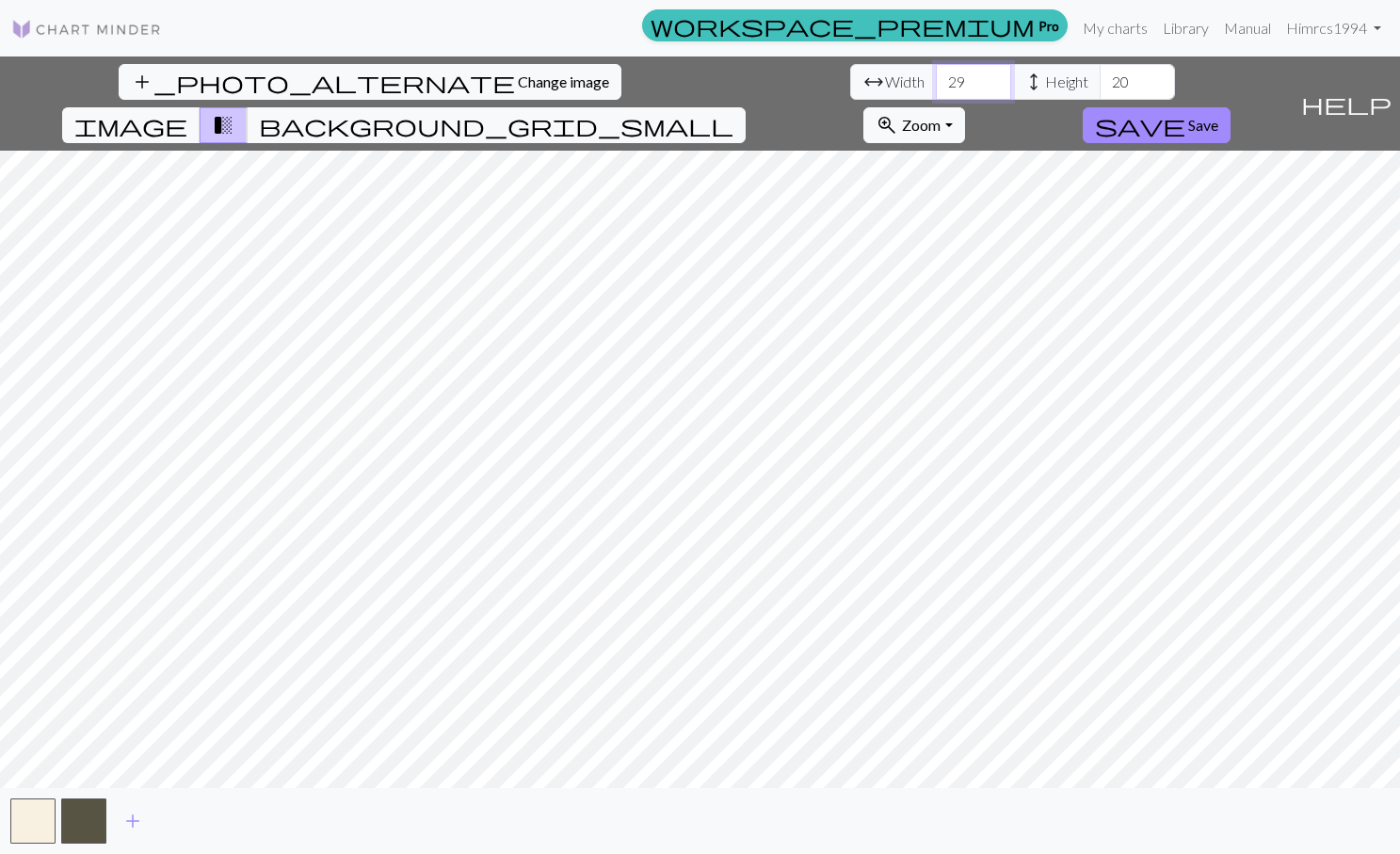 click on "29" at bounding box center (974, 82) 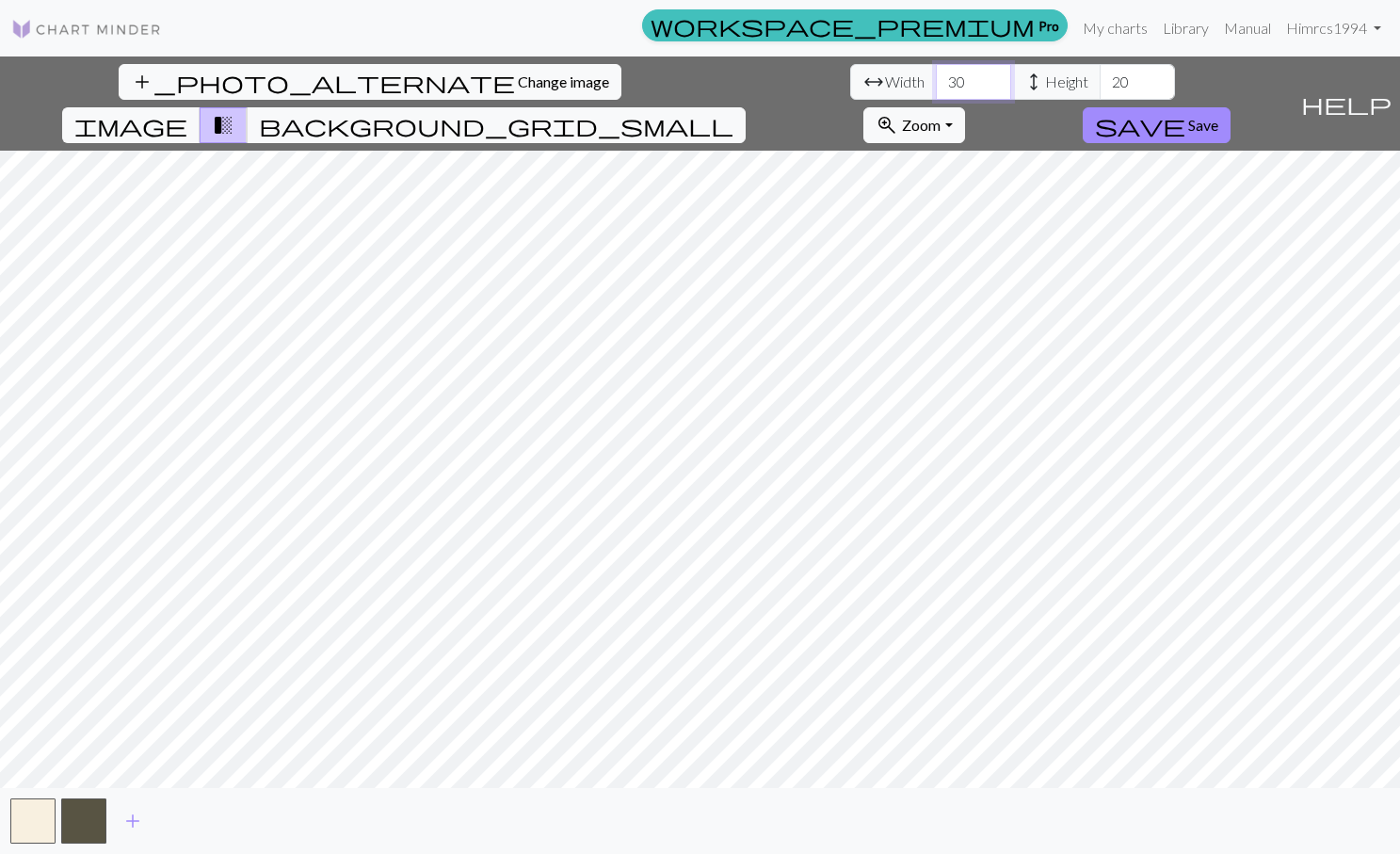 type on "30" 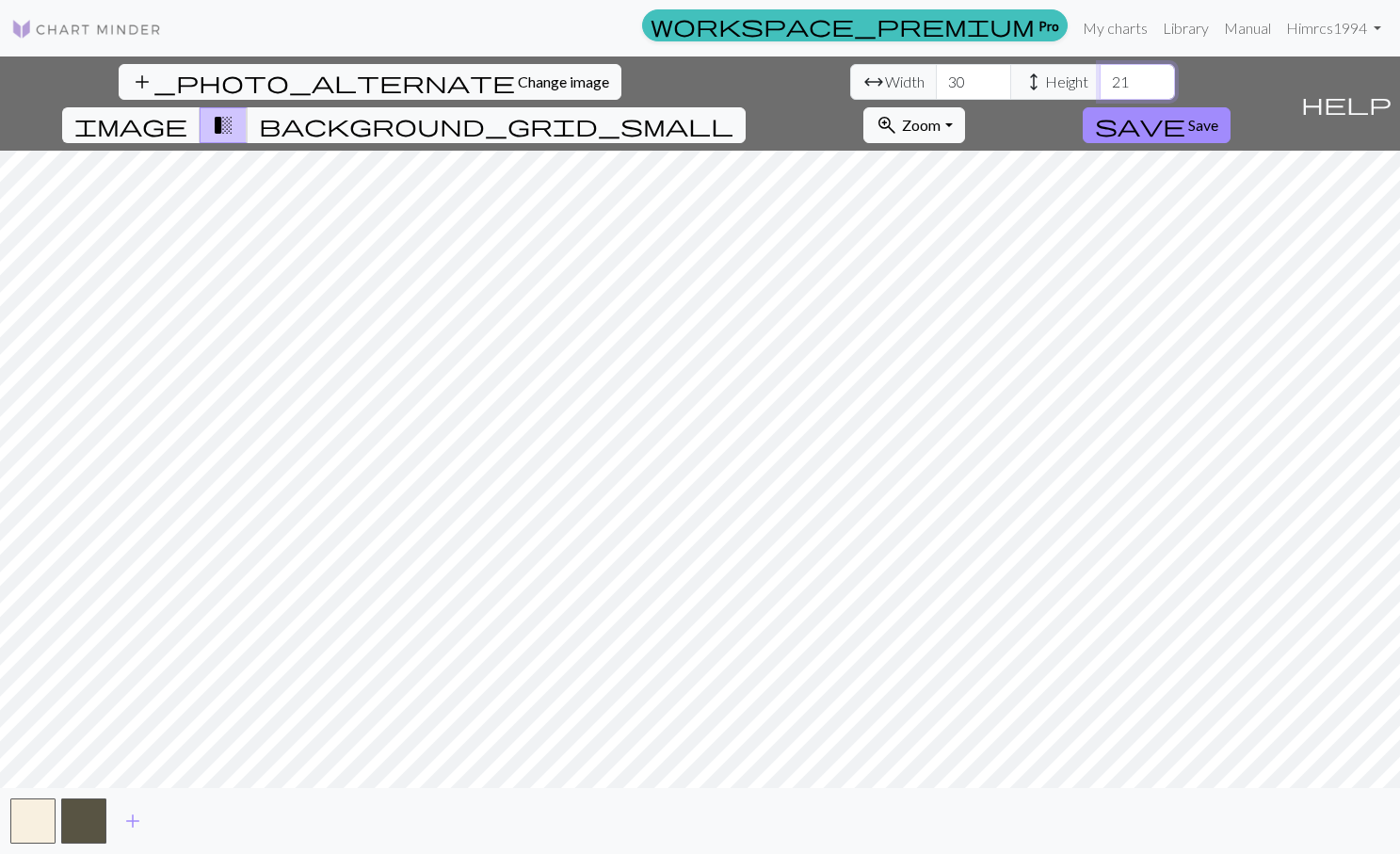 click on "21" at bounding box center (1137, 82) 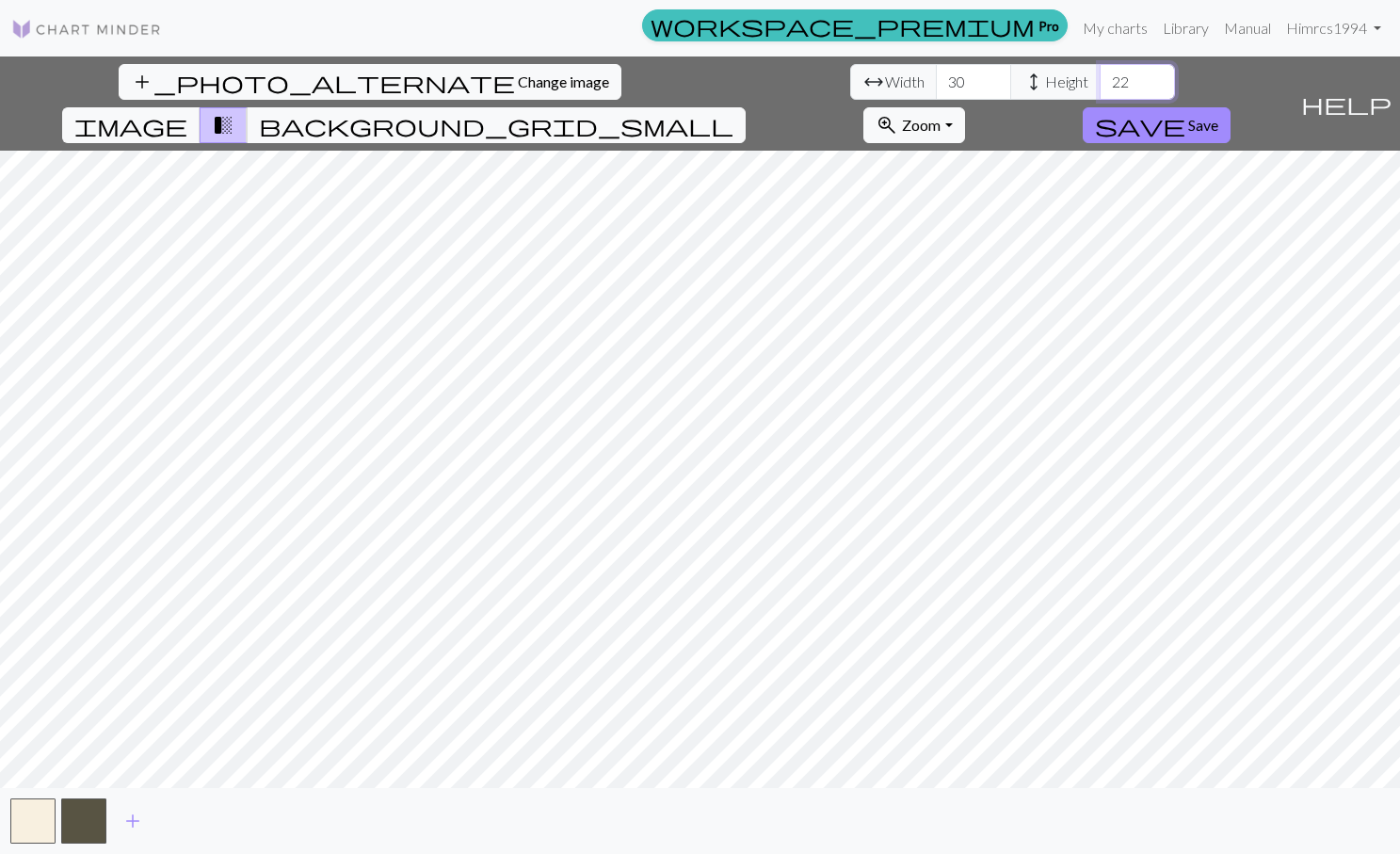 click on "22" at bounding box center (1137, 82) 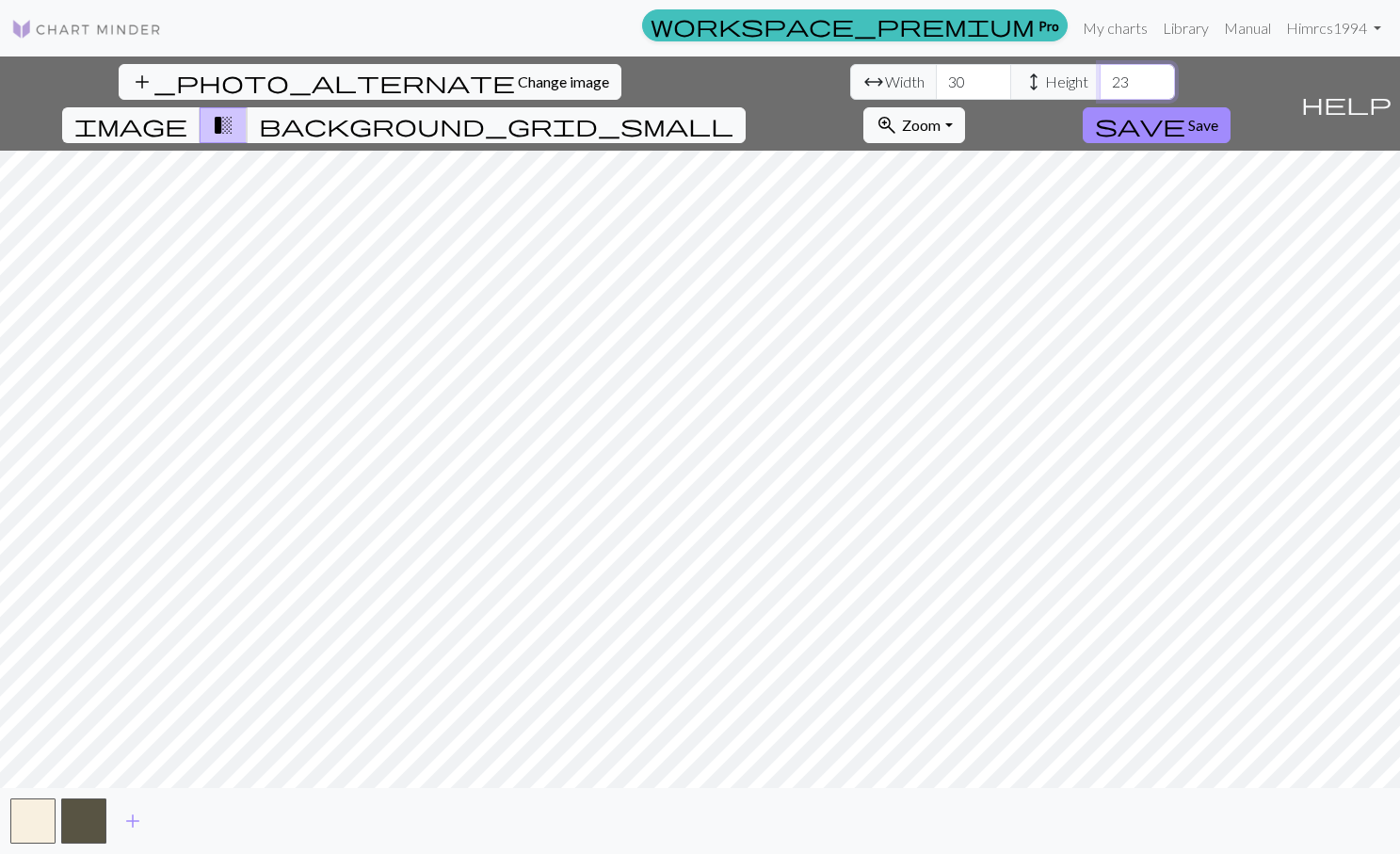 click on "23" at bounding box center [1137, 82] 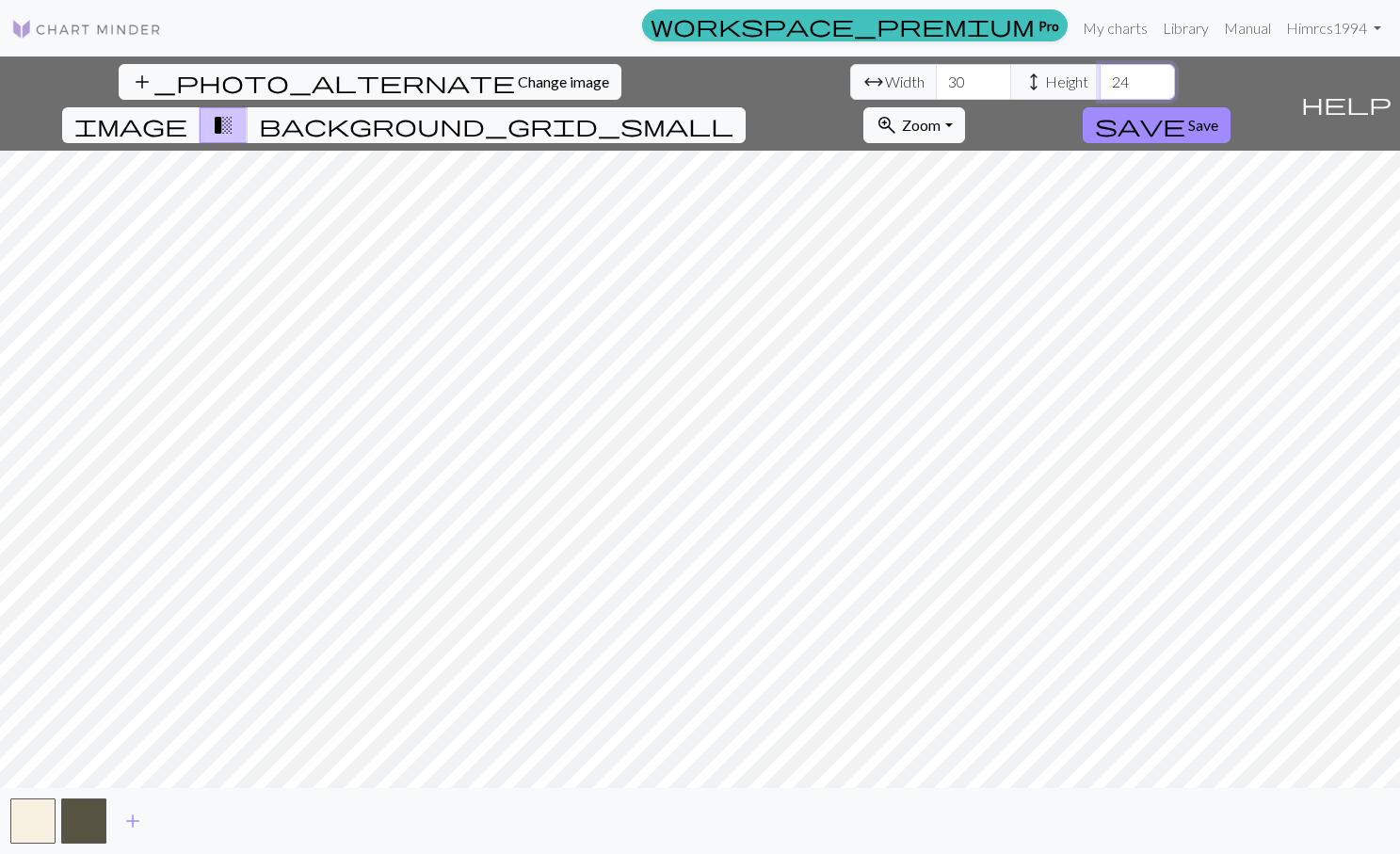 click on "24" at bounding box center [1137, 82] 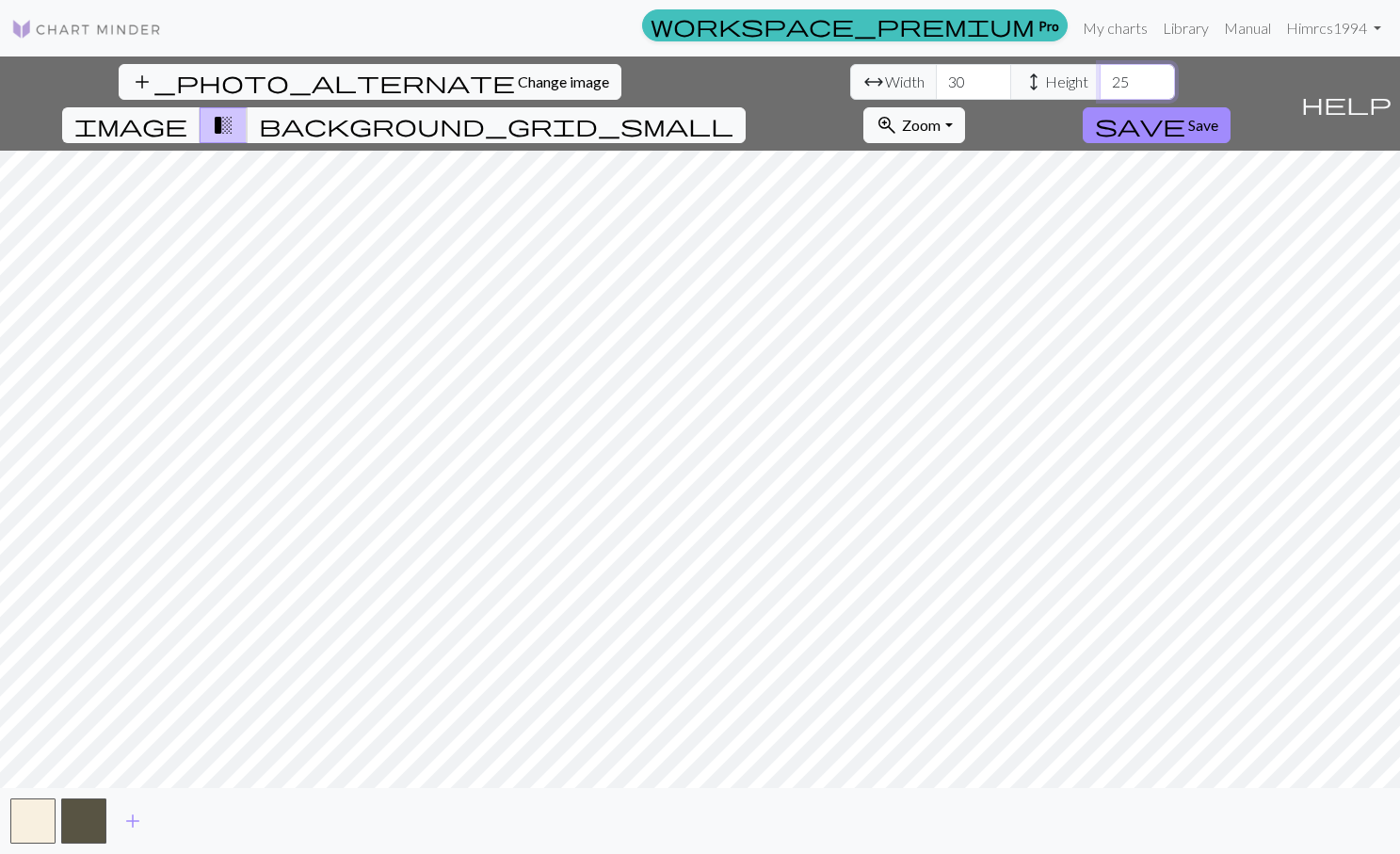 click on "25" at bounding box center [1137, 82] 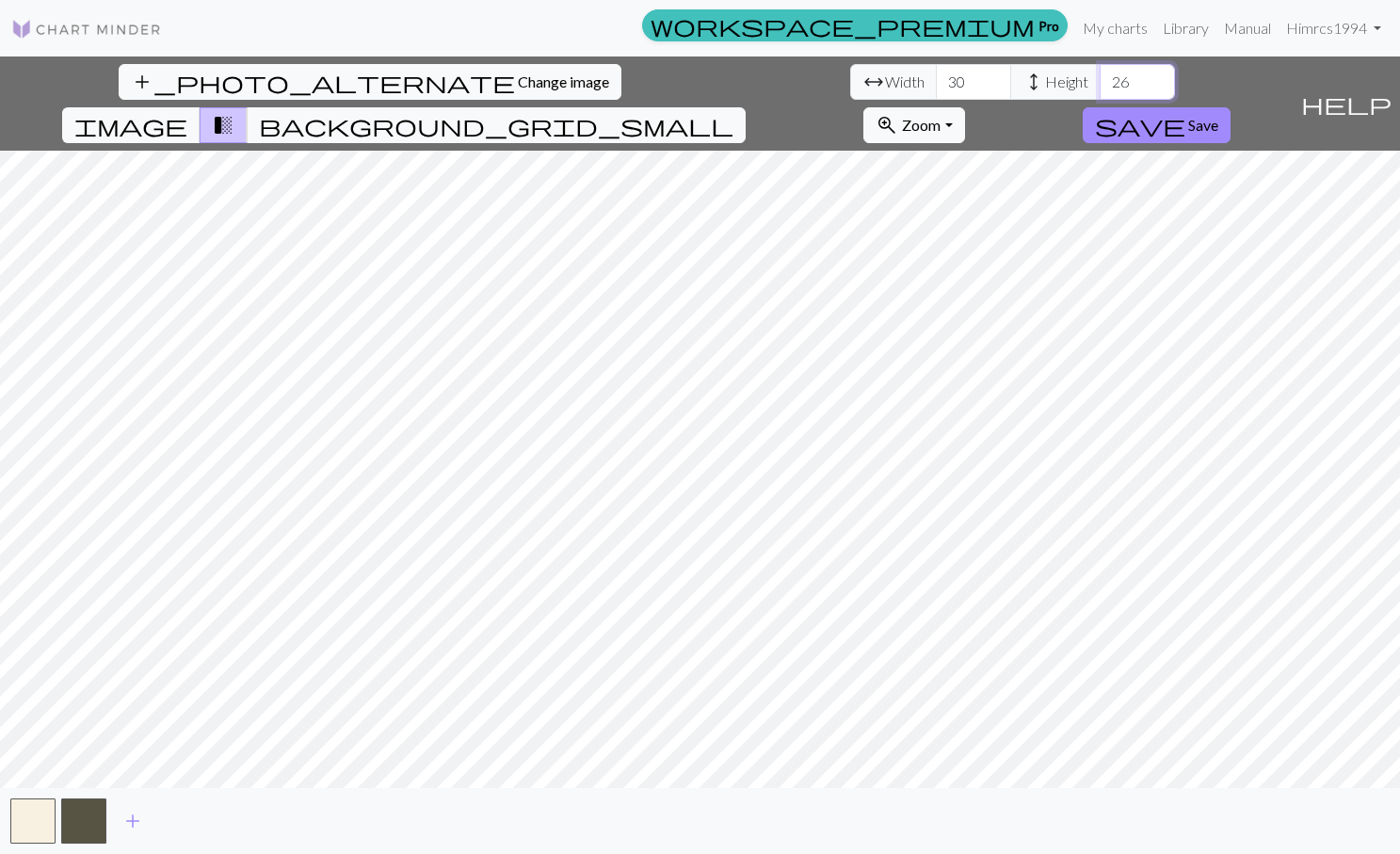 click on "26" at bounding box center (1137, 82) 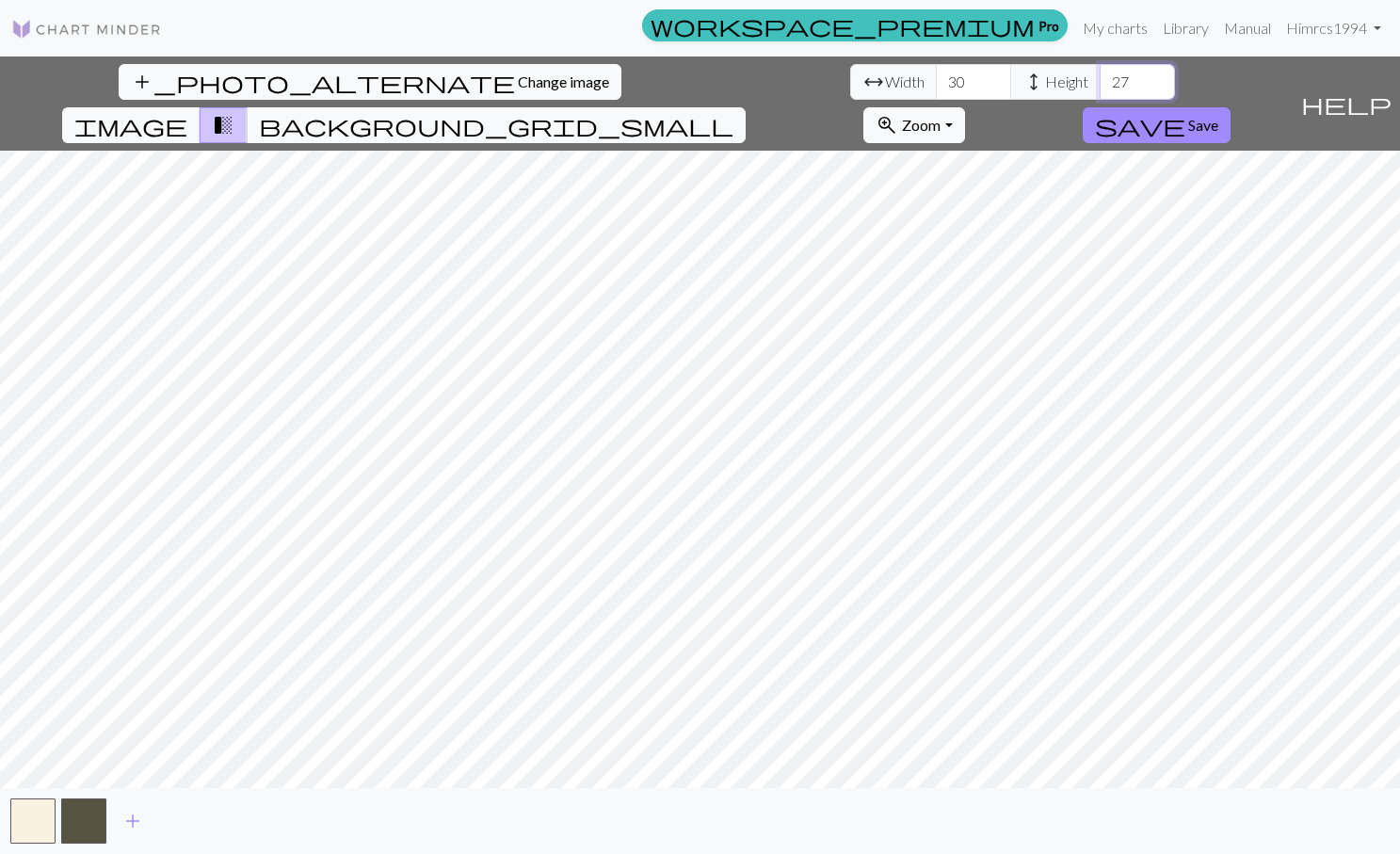click on "27" at bounding box center [1137, 82] 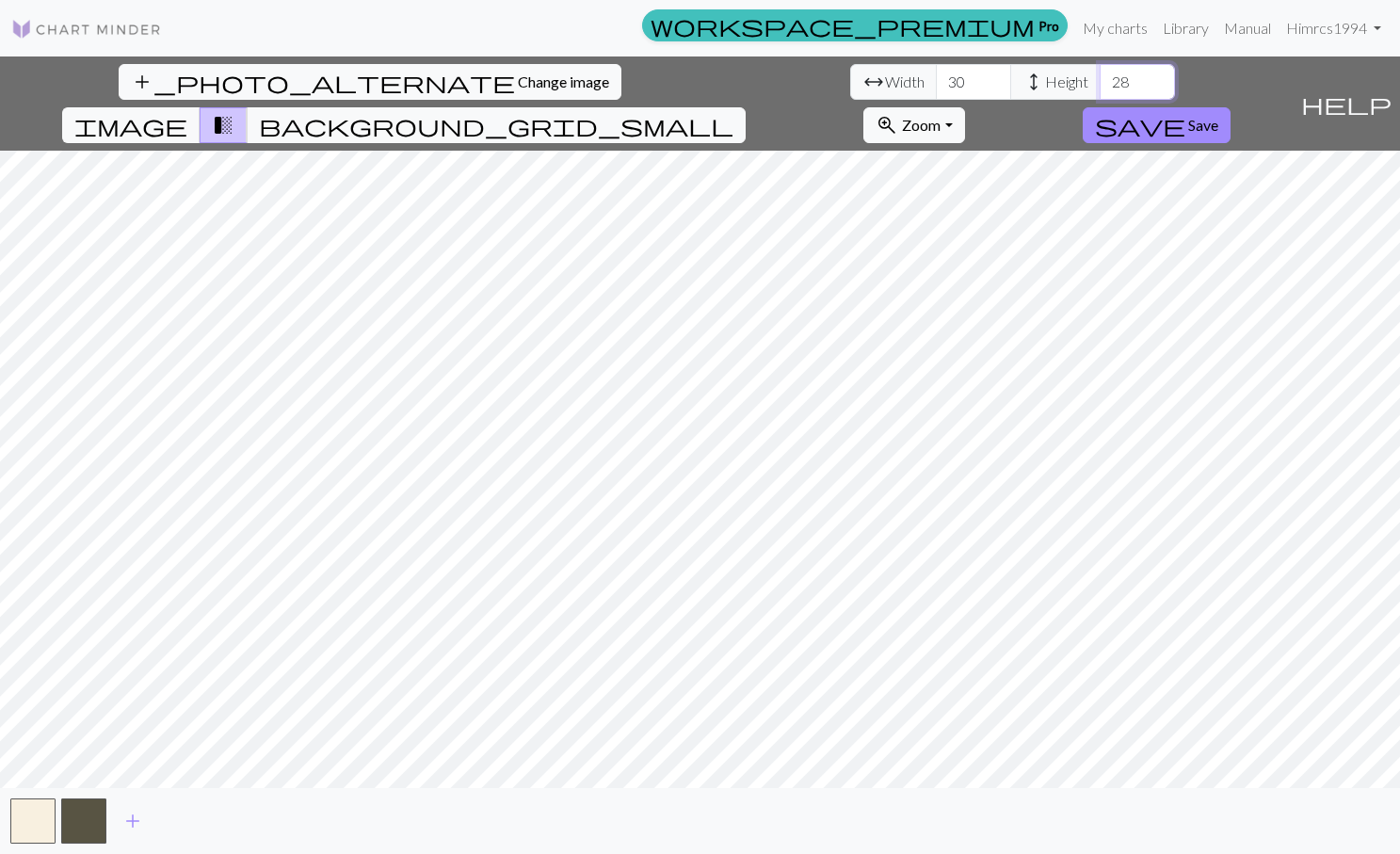 click on "28" at bounding box center [1137, 82] 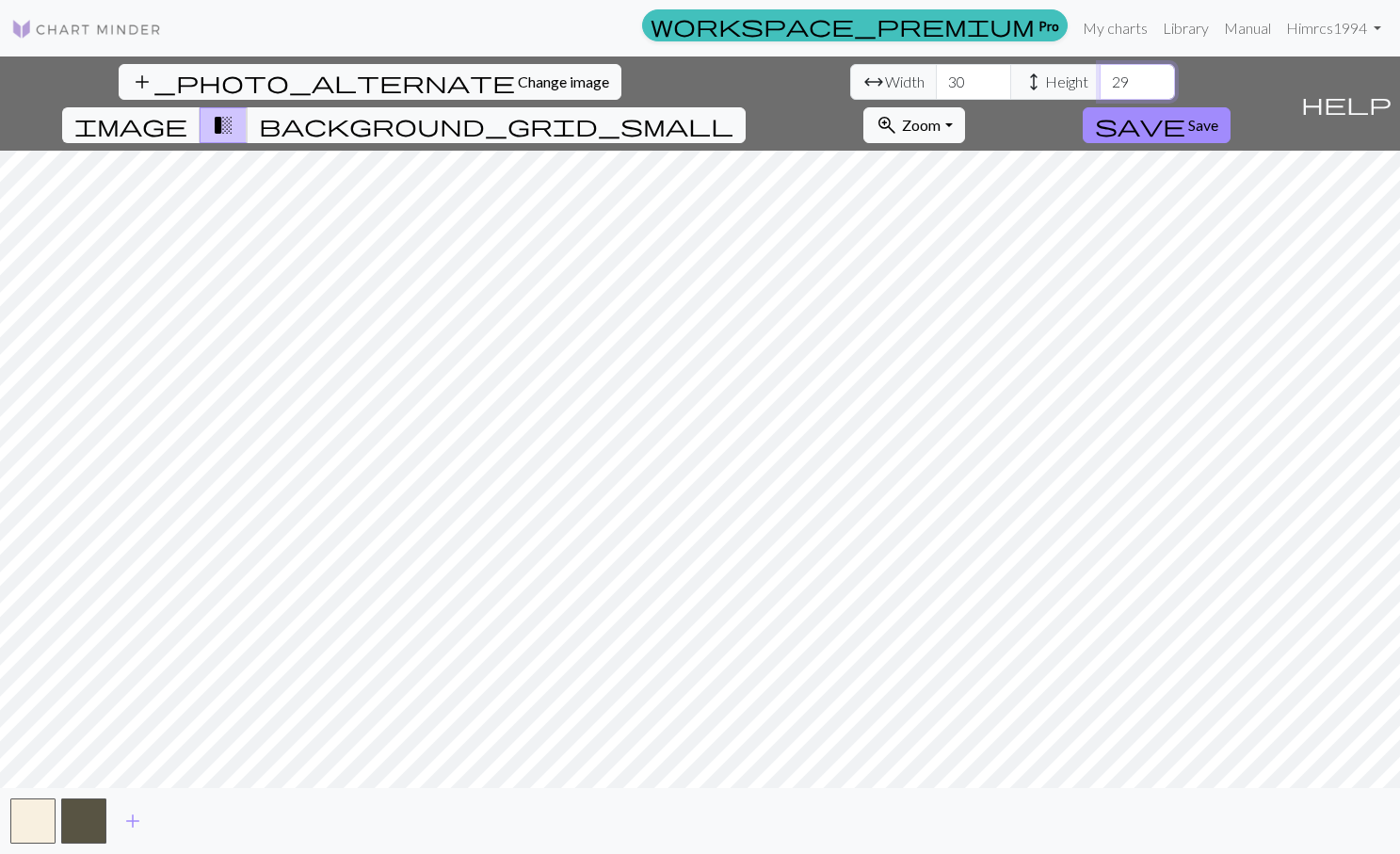 click on "29" at bounding box center (1137, 82) 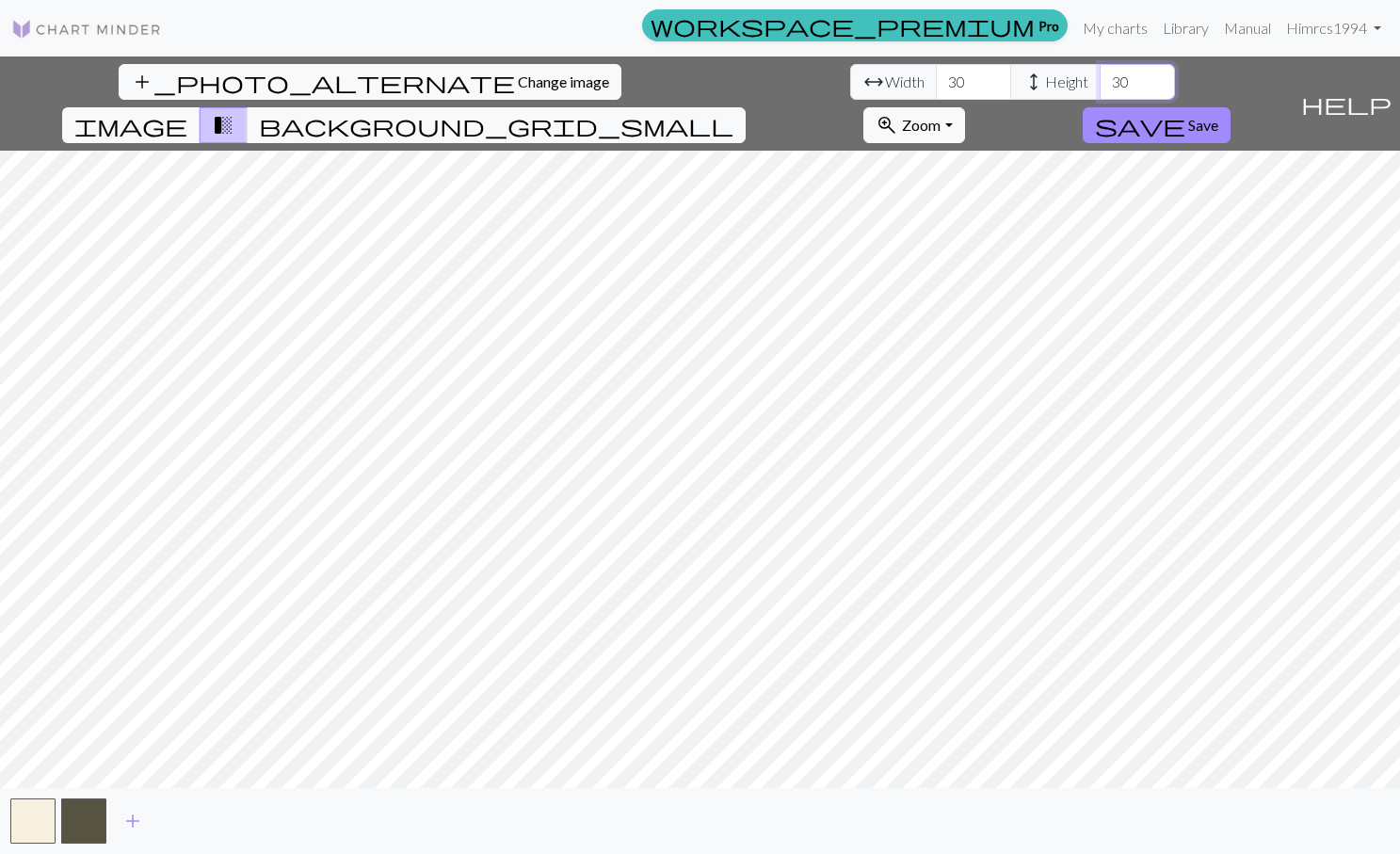 type on "30" 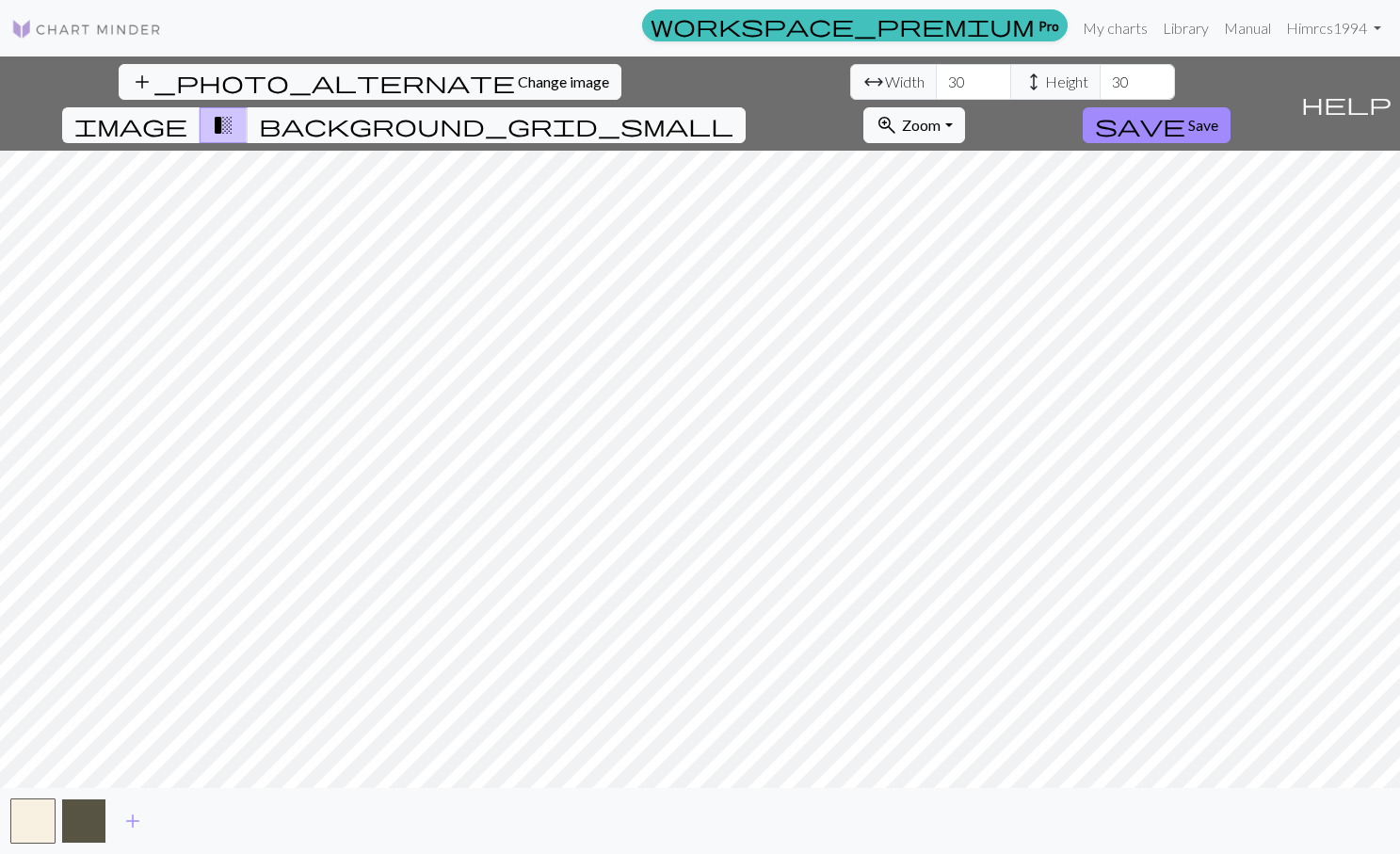 click at bounding box center [84, 821] 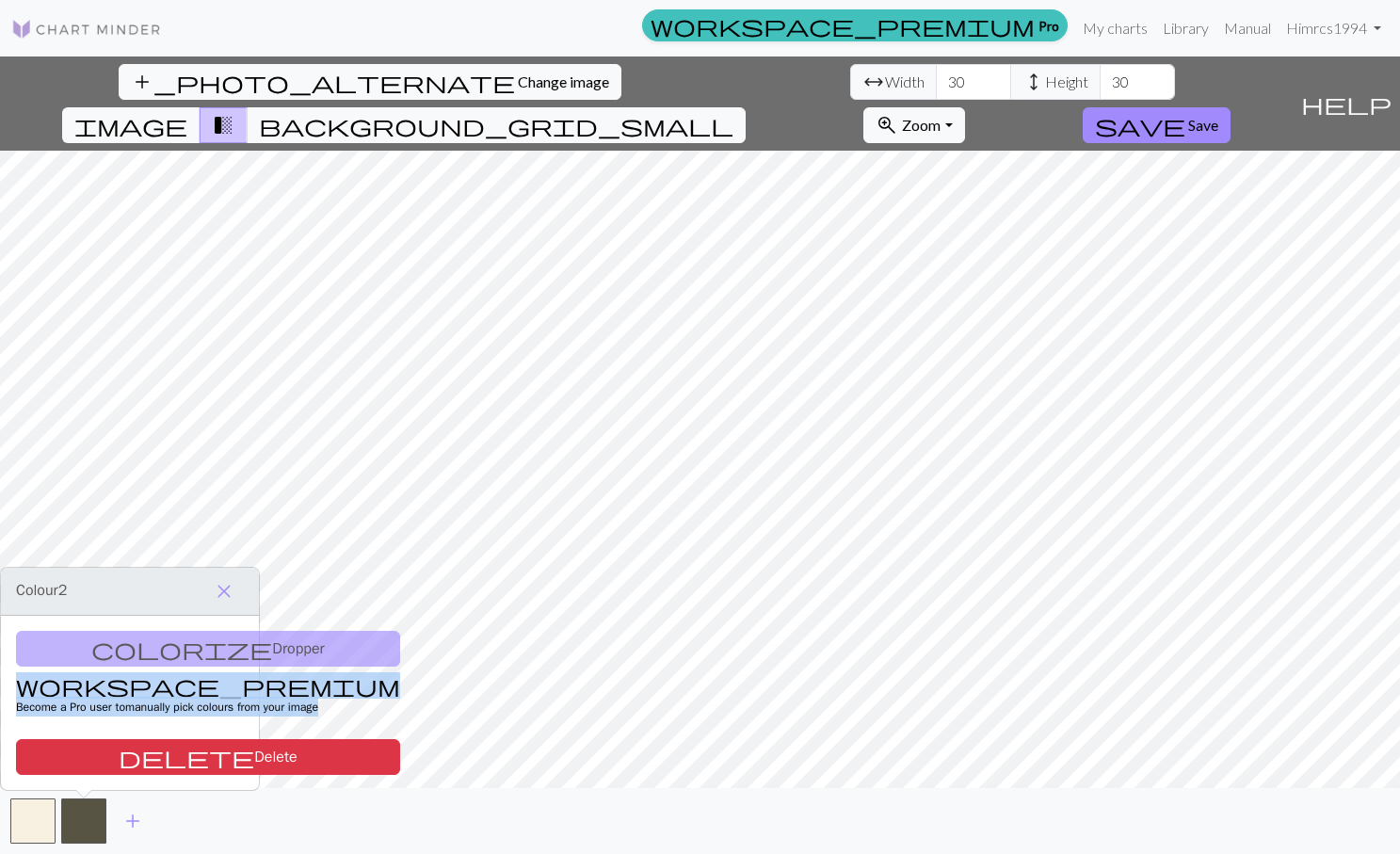 drag, startPoint x: 131, startPoint y: 645, endPoint x: 193, endPoint y: 723, distance: 99.63935 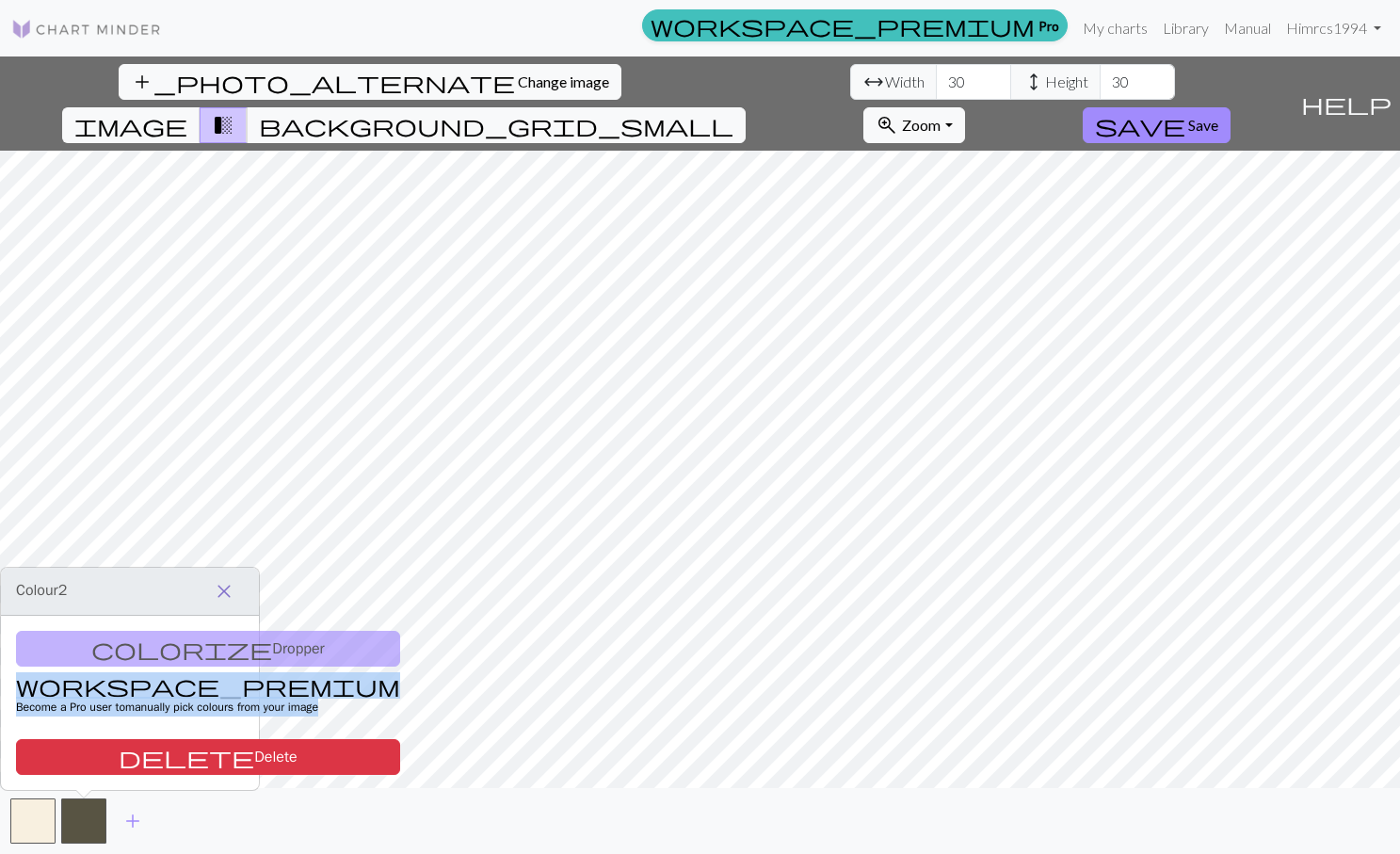 click on "close" at bounding box center [224, 591] 